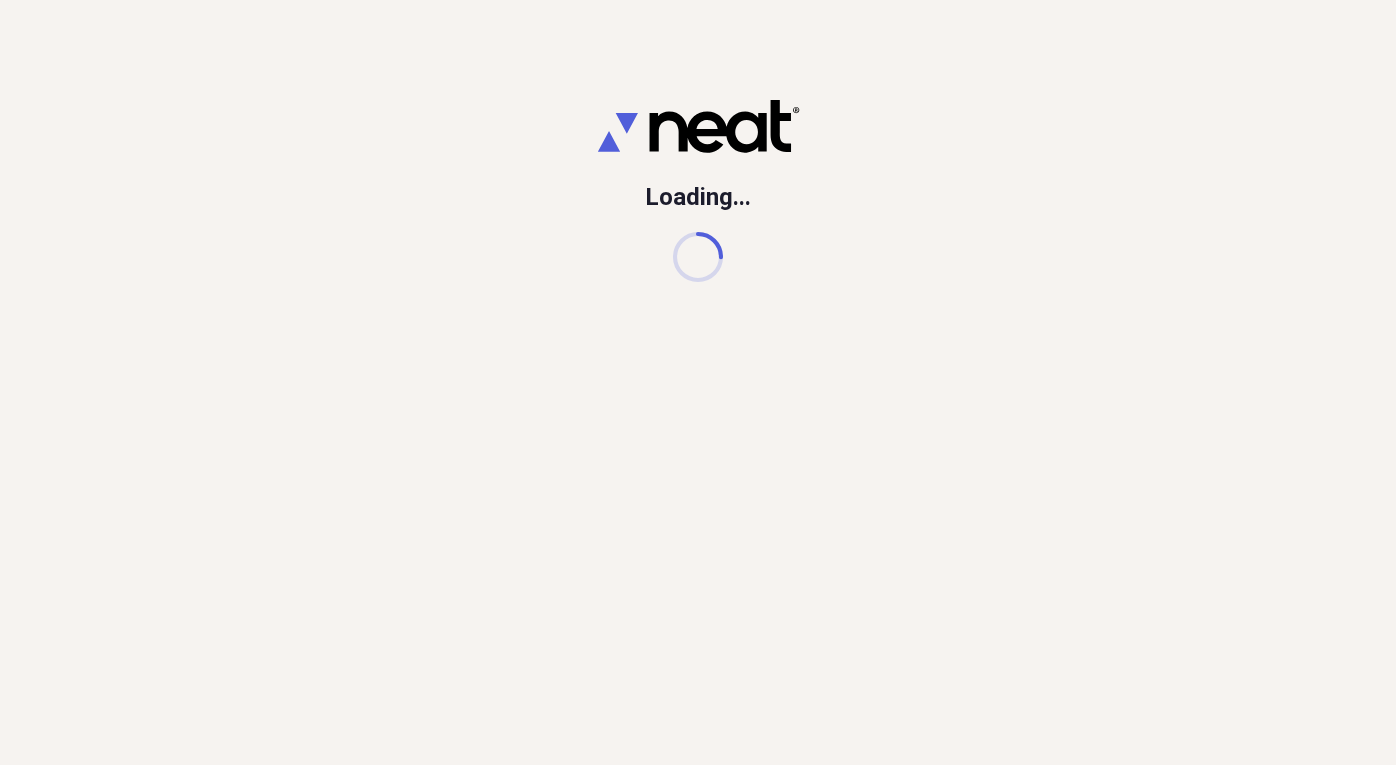 scroll, scrollTop: 0, scrollLeft: 0, axis: both 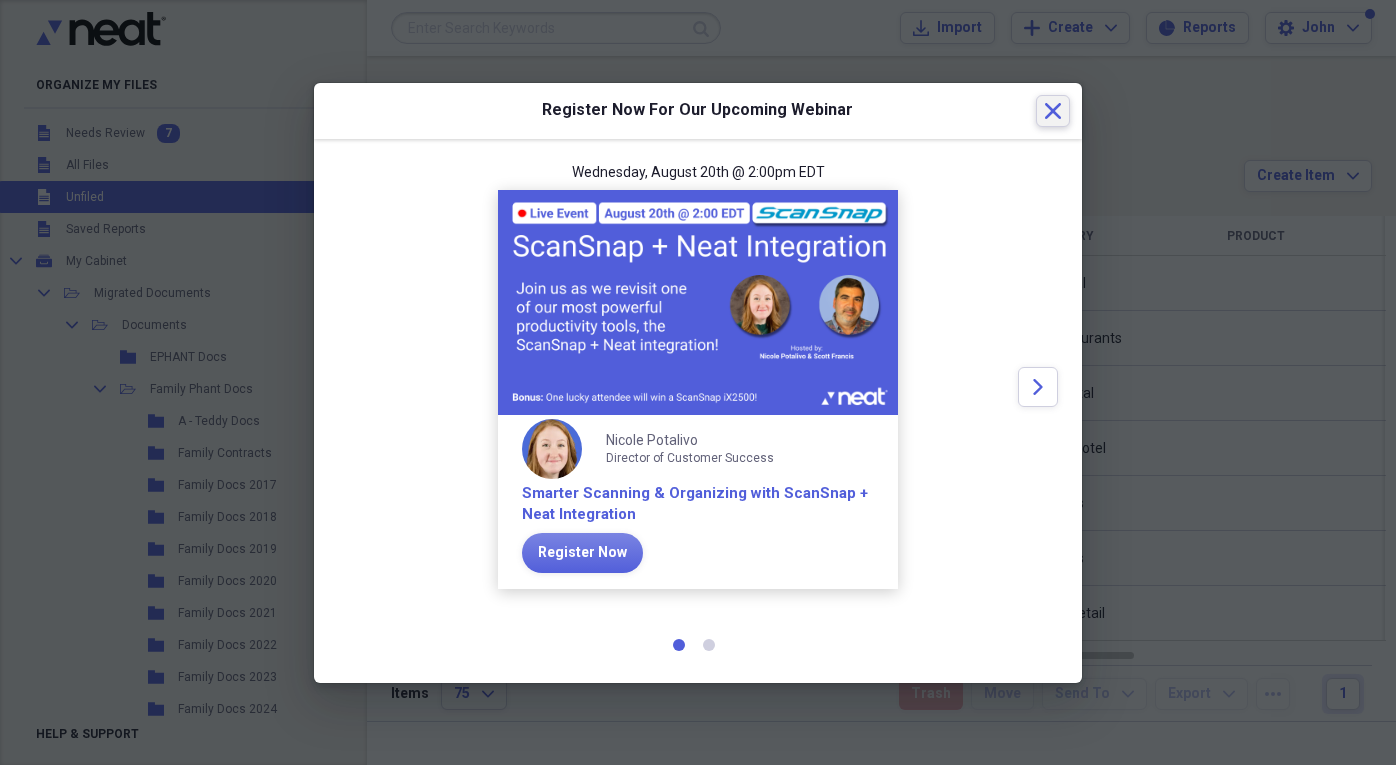 click 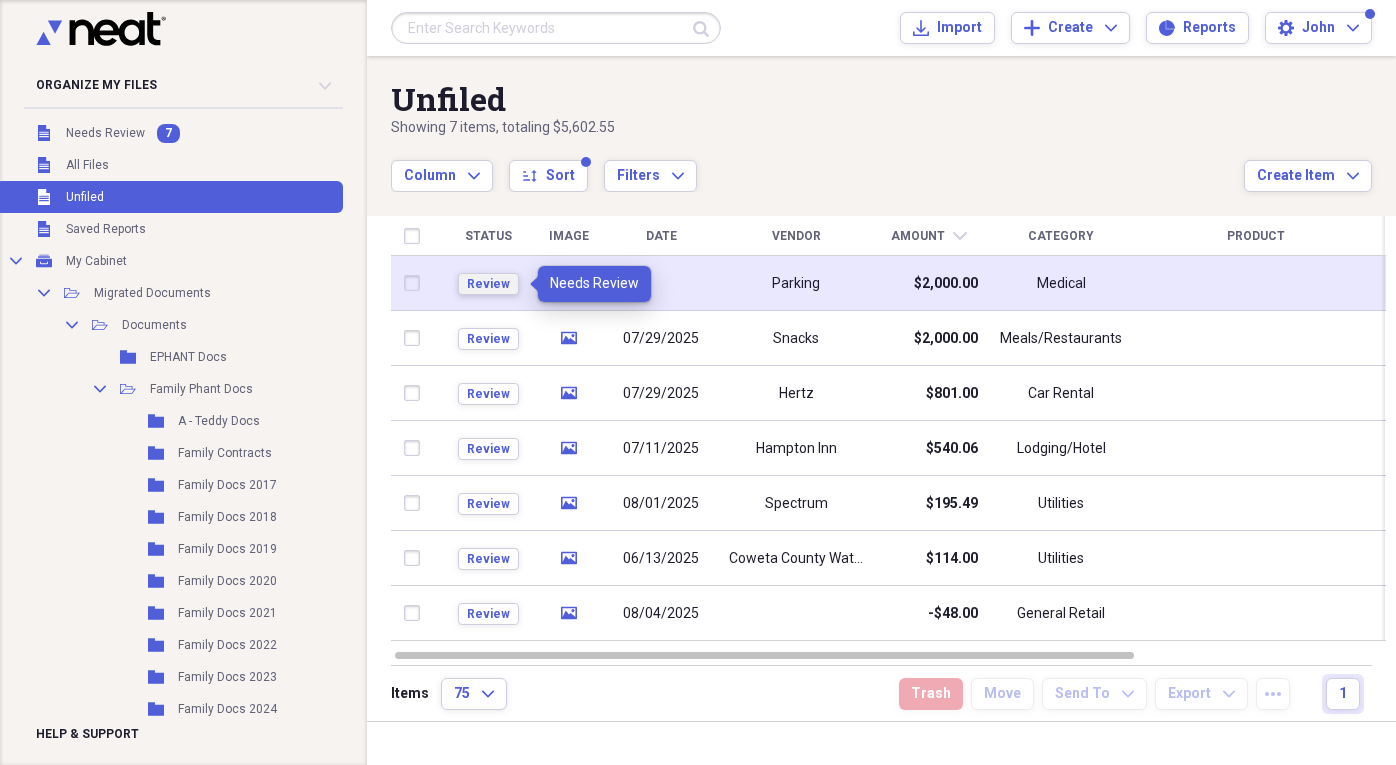 click on "Review" at bounding box center [488, 284] 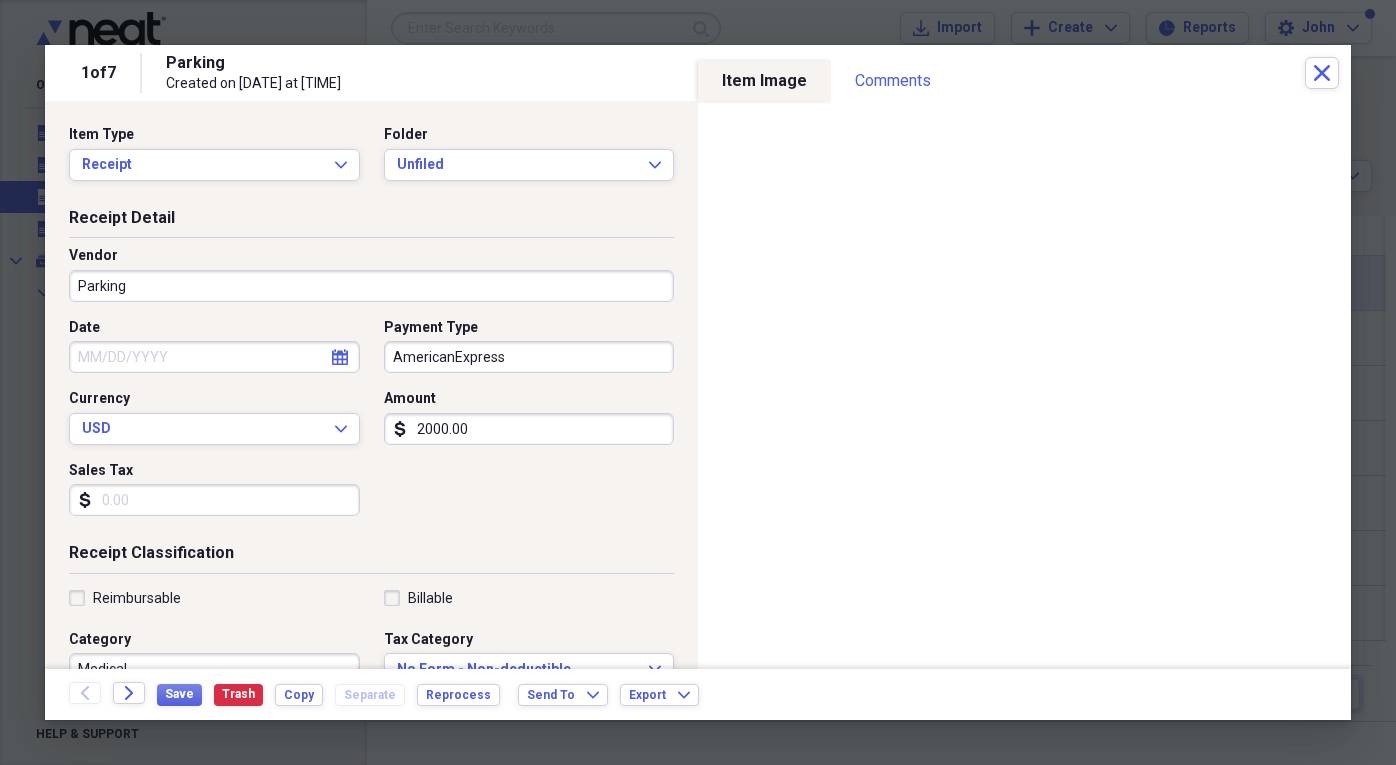 click on "Parking" at bounding box center [371, 286] 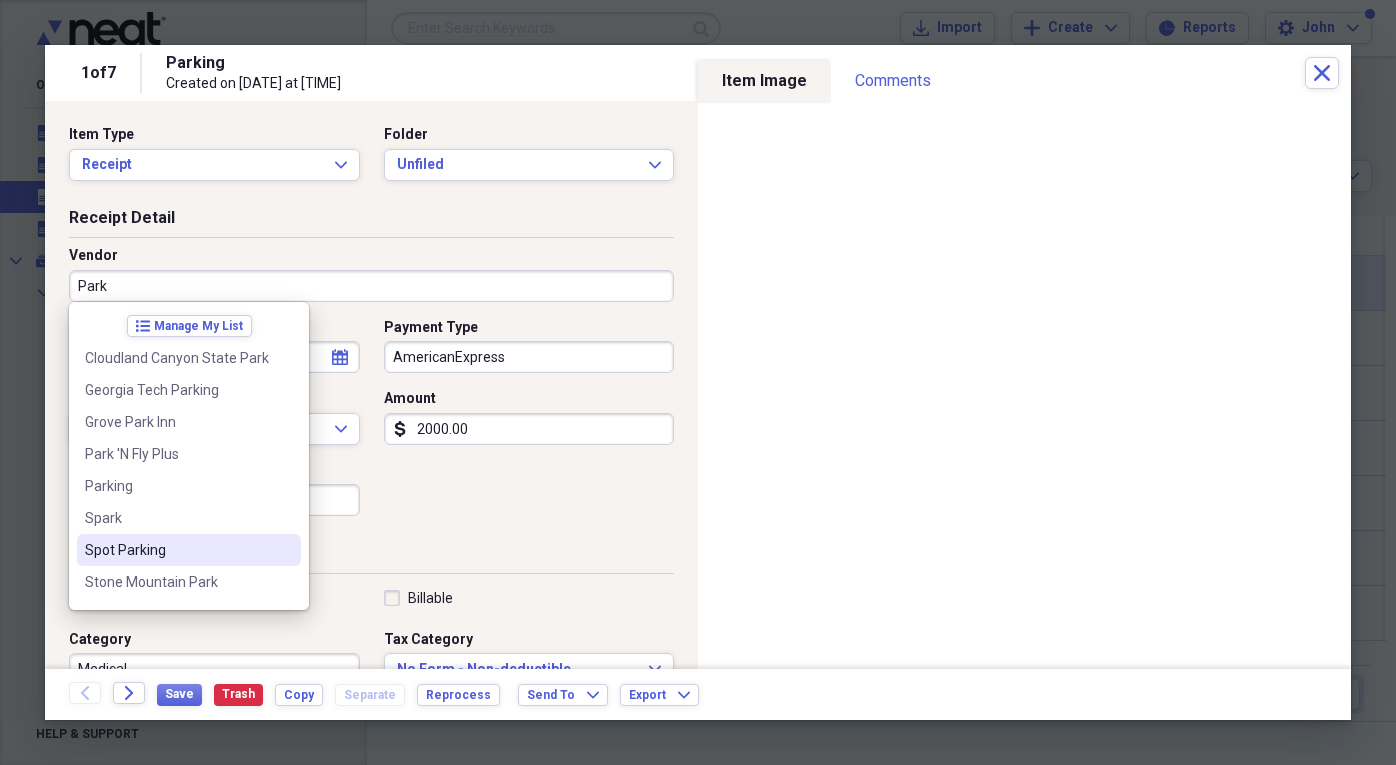drag, startPoint x: 120, startPoint y: 549, endPoint x: 110, endPoint y: 550, distance: 10.049875 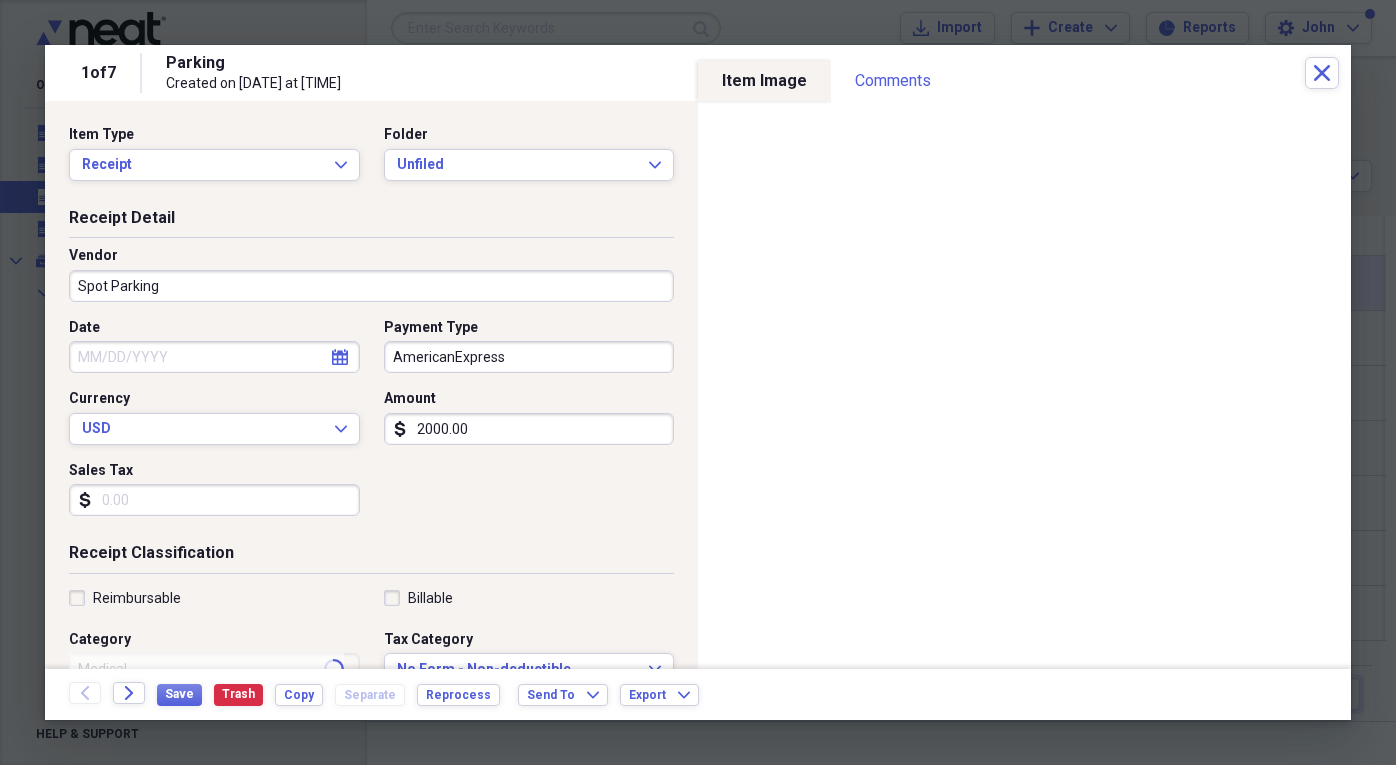 type on "Travel - Parking" 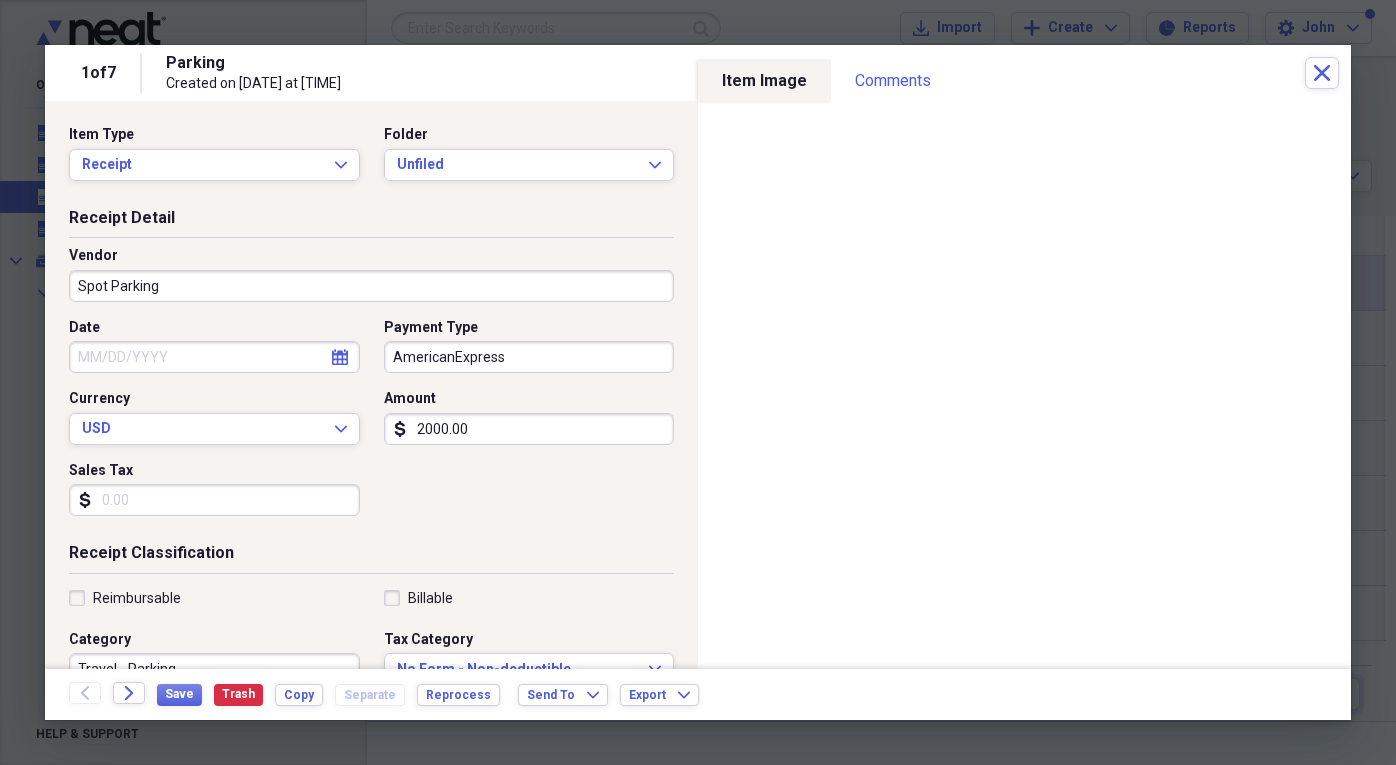 click on "Date" at bounding box center [214, 357] 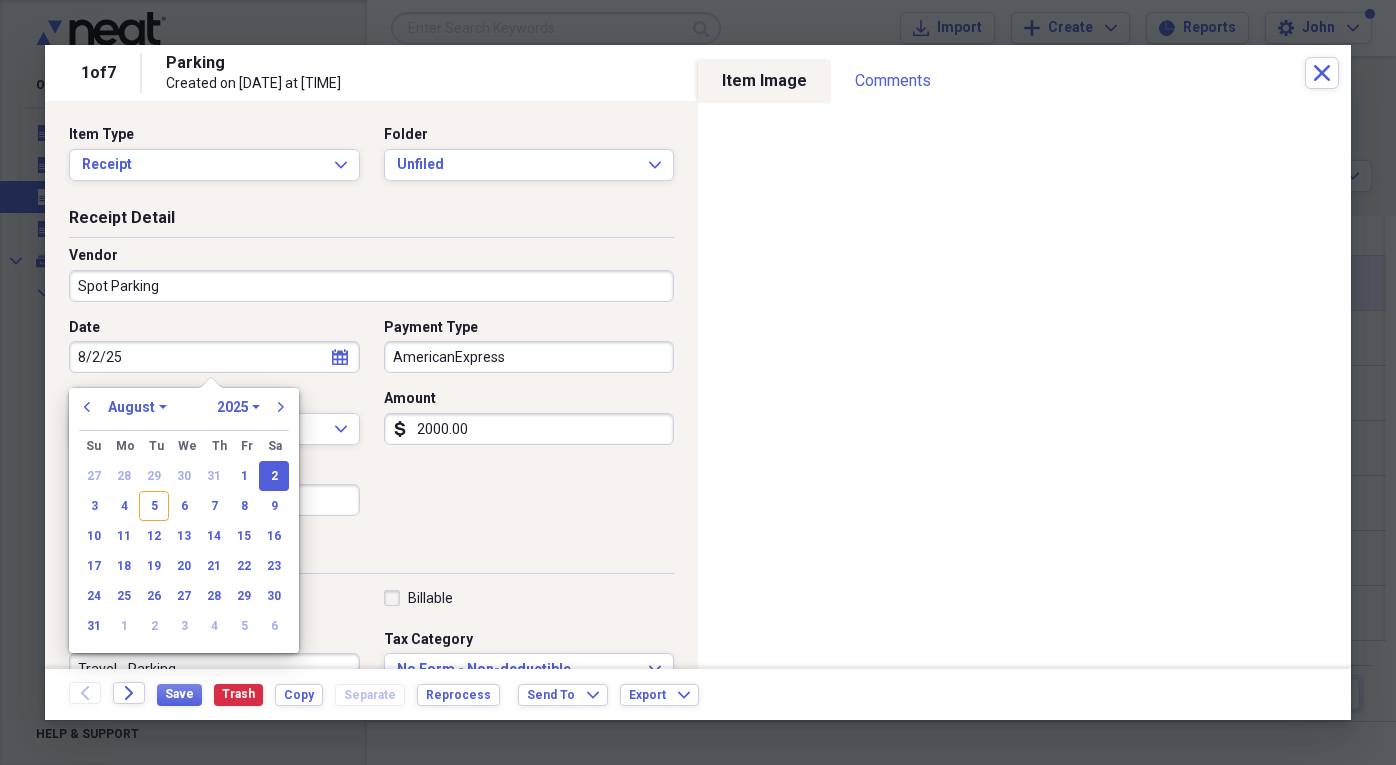 type on "08/02/2025" 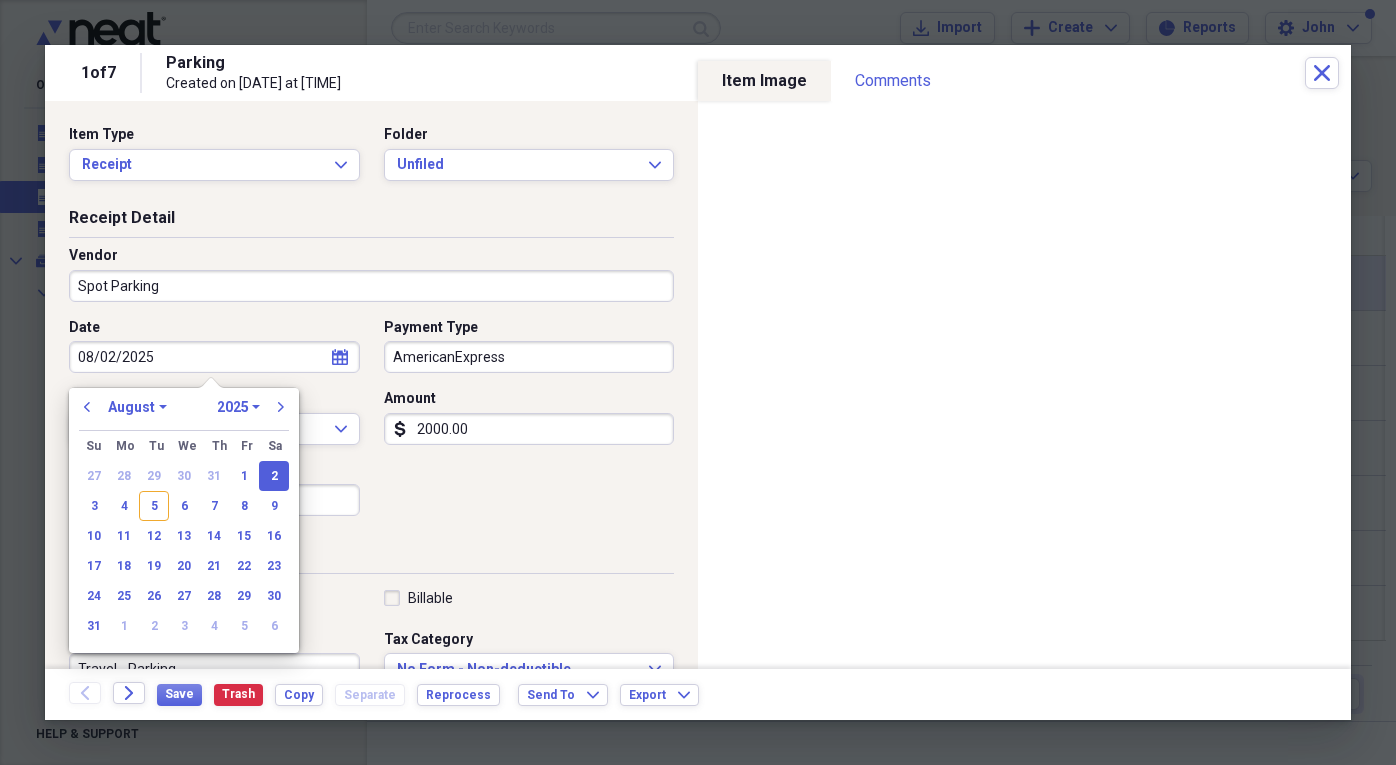 click on "2000.00" at bounding box center [529, 429] 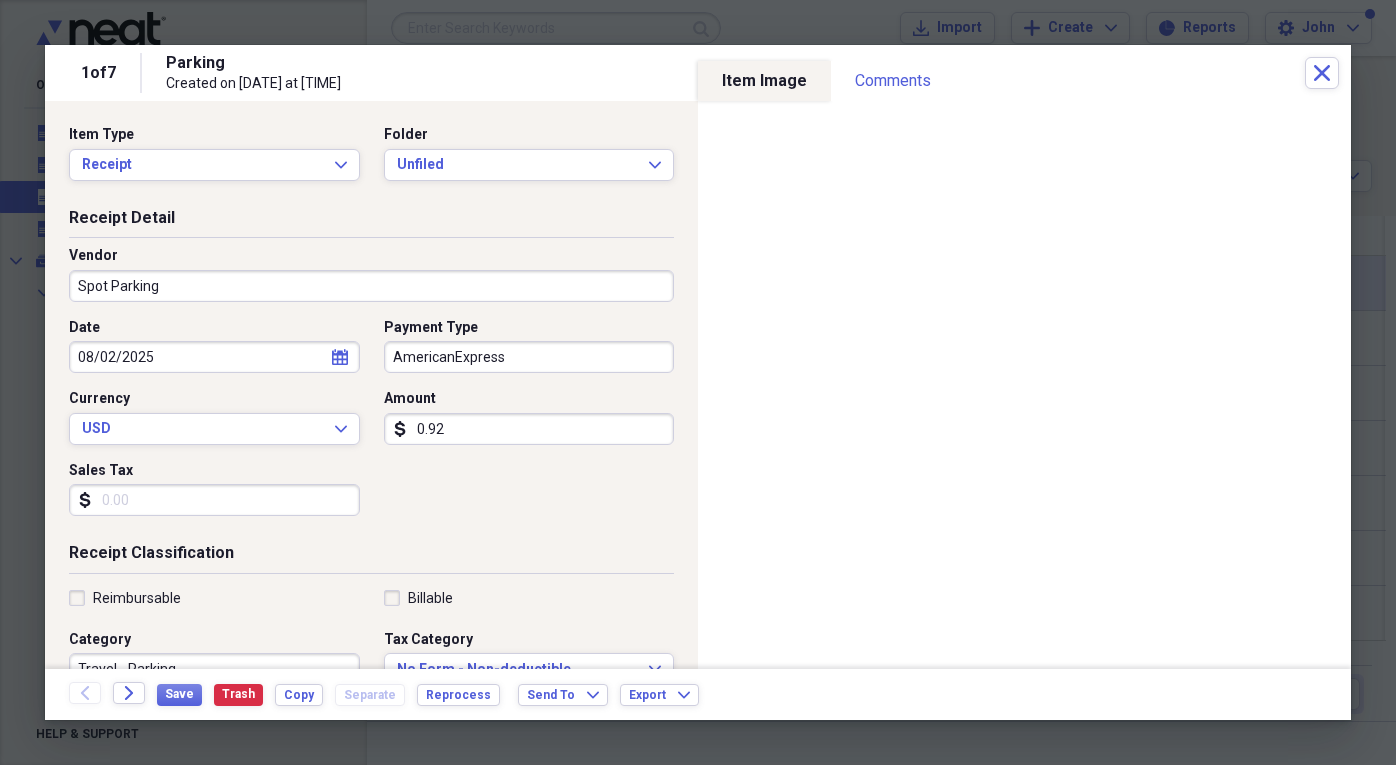 type on "0.09" 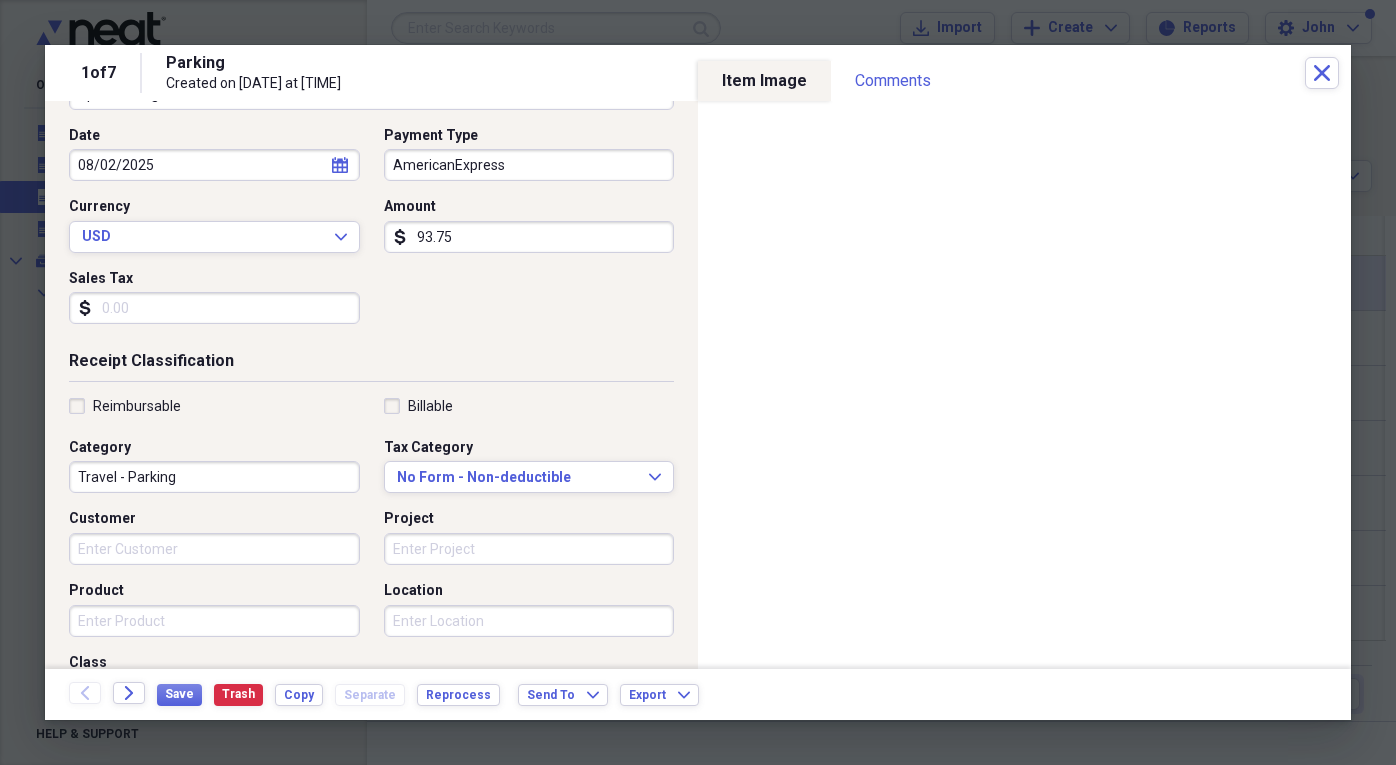 scroll, scrollTop: 200, scrollLeft: 0, axis: vertical 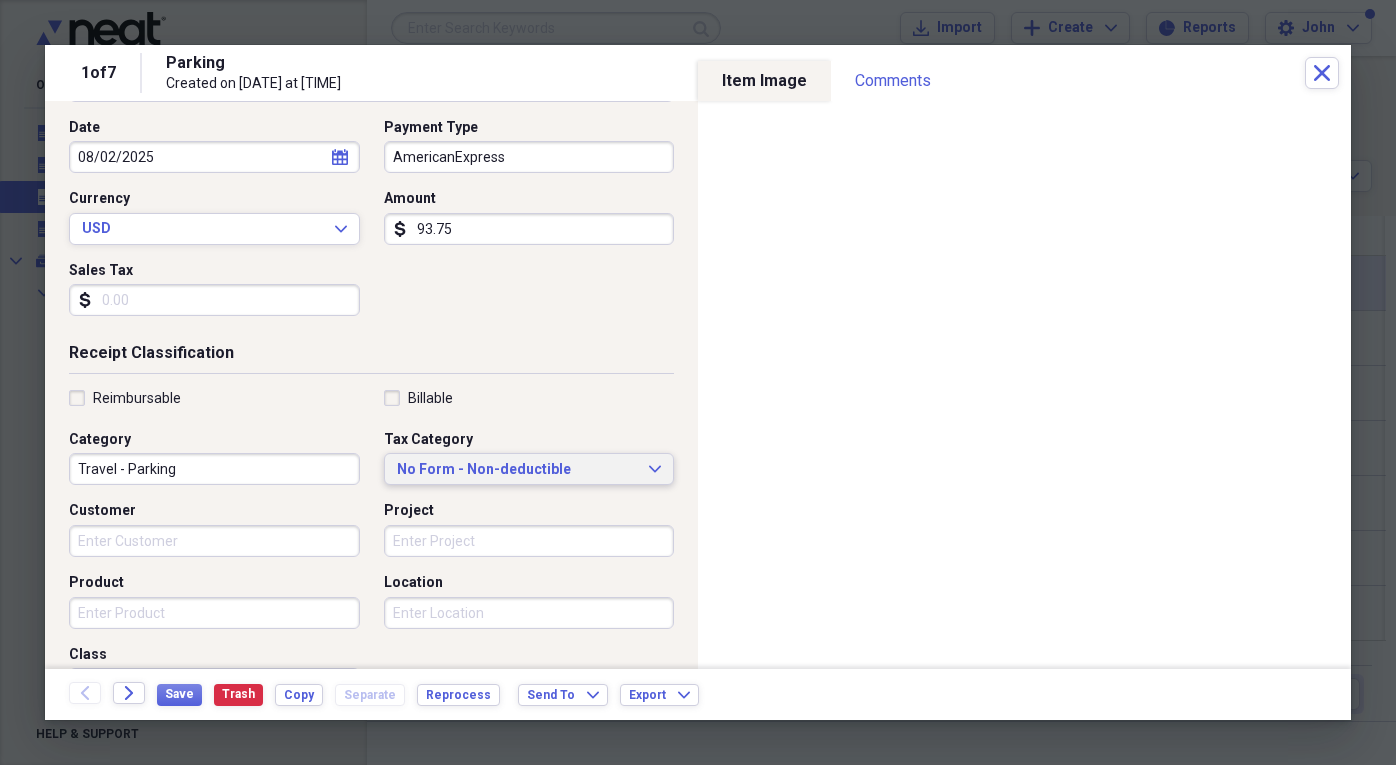 type on "93.75" 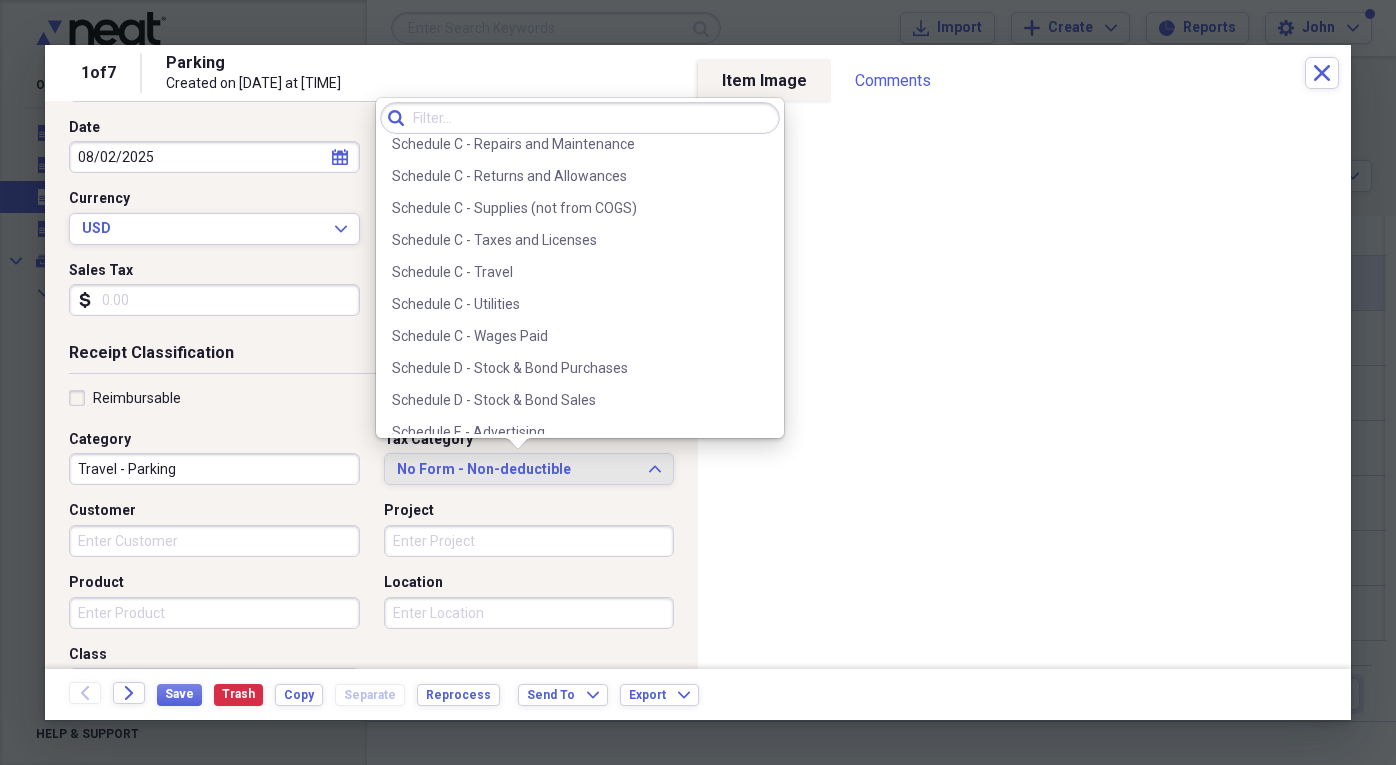 scroll, scrollTop: 4300, scrollLeft: 0, axis: vertical 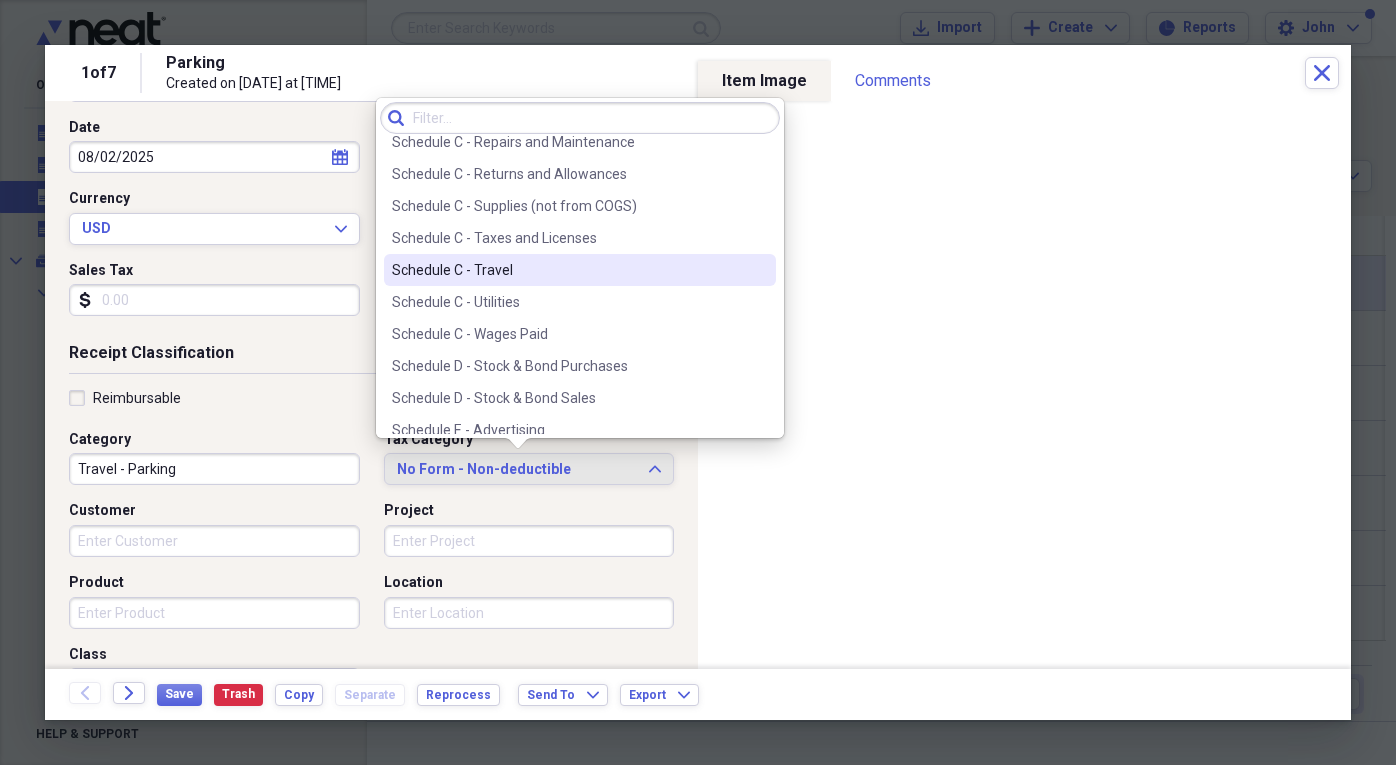 click on "Schedule C - Travel" at bounding box center [568, 270] 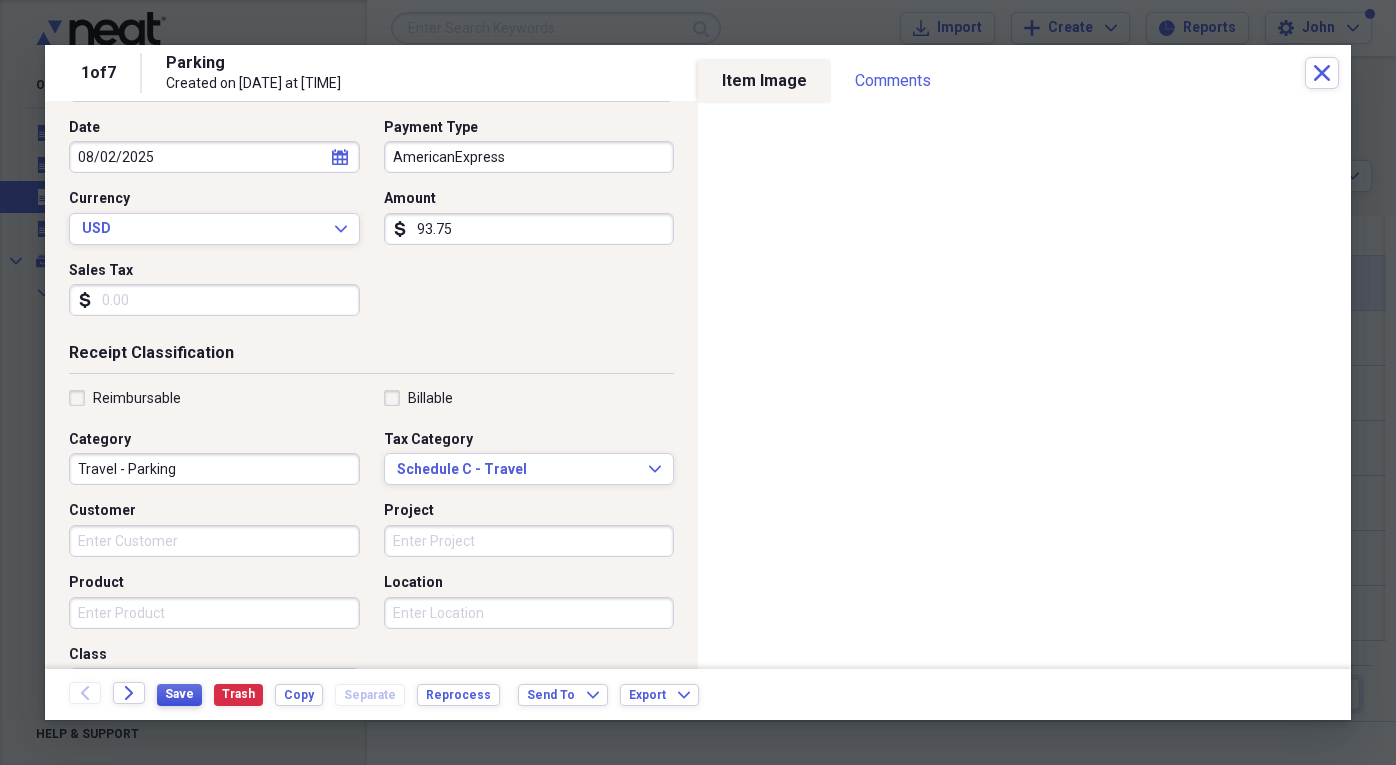 click on "Save" at bounding box center [179, 694] 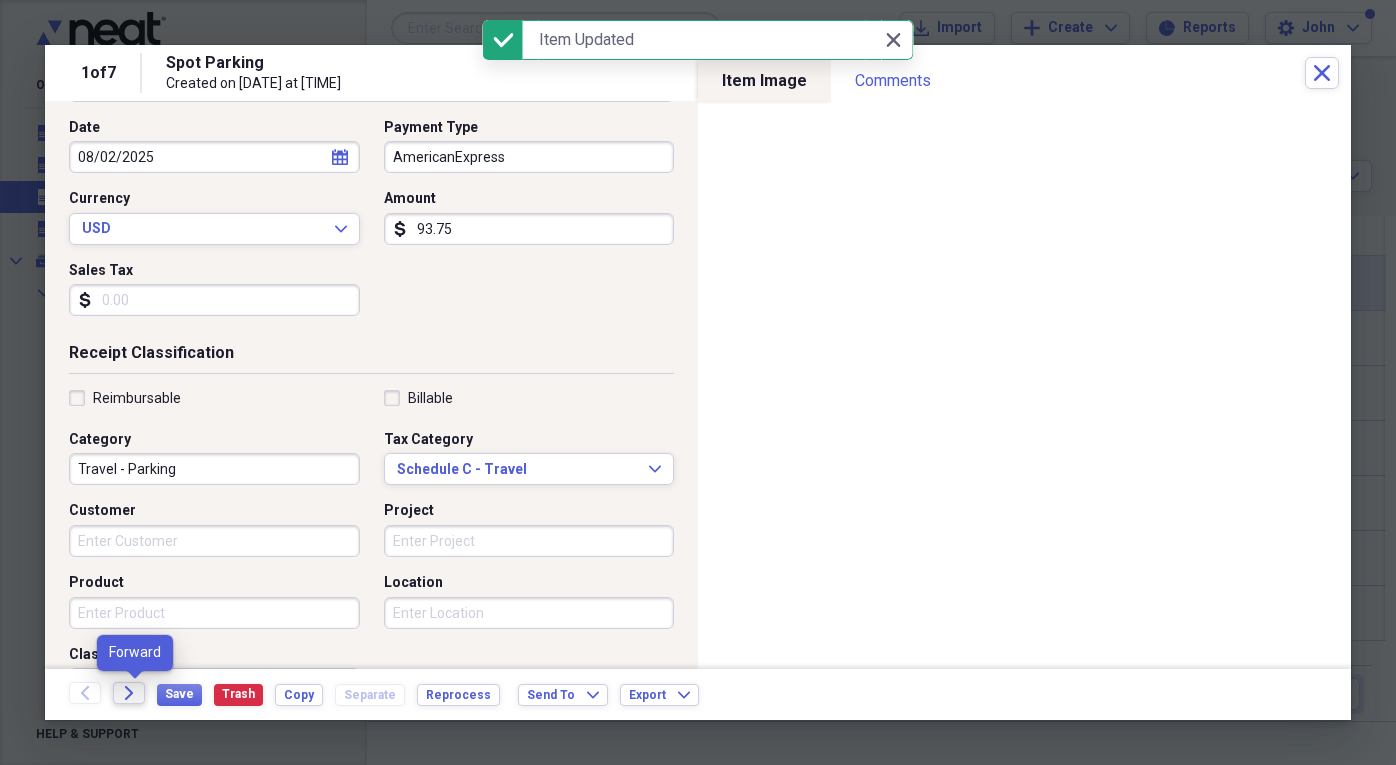 click on "Forward" at bounding box center (129, 693) 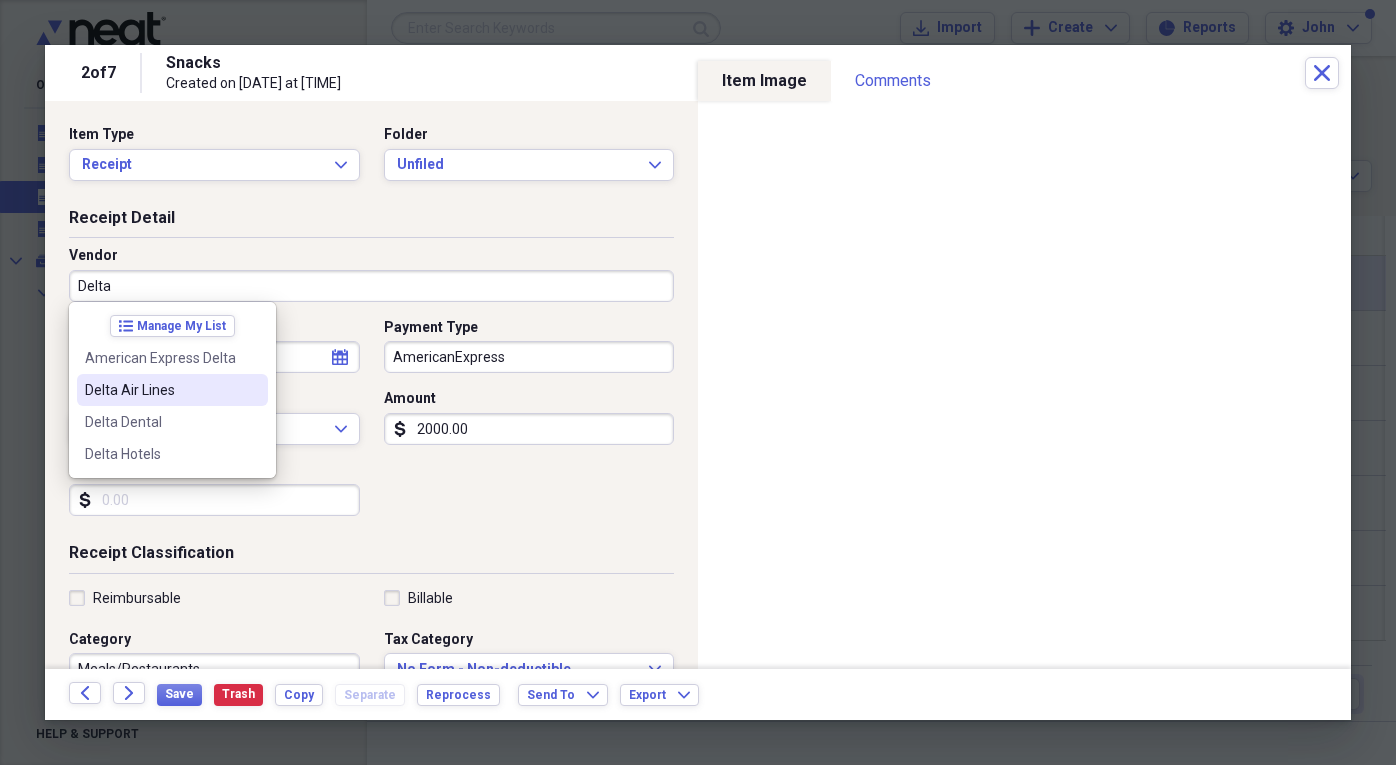 click on "Delta Air Lines" at bounding box center [160, 390] 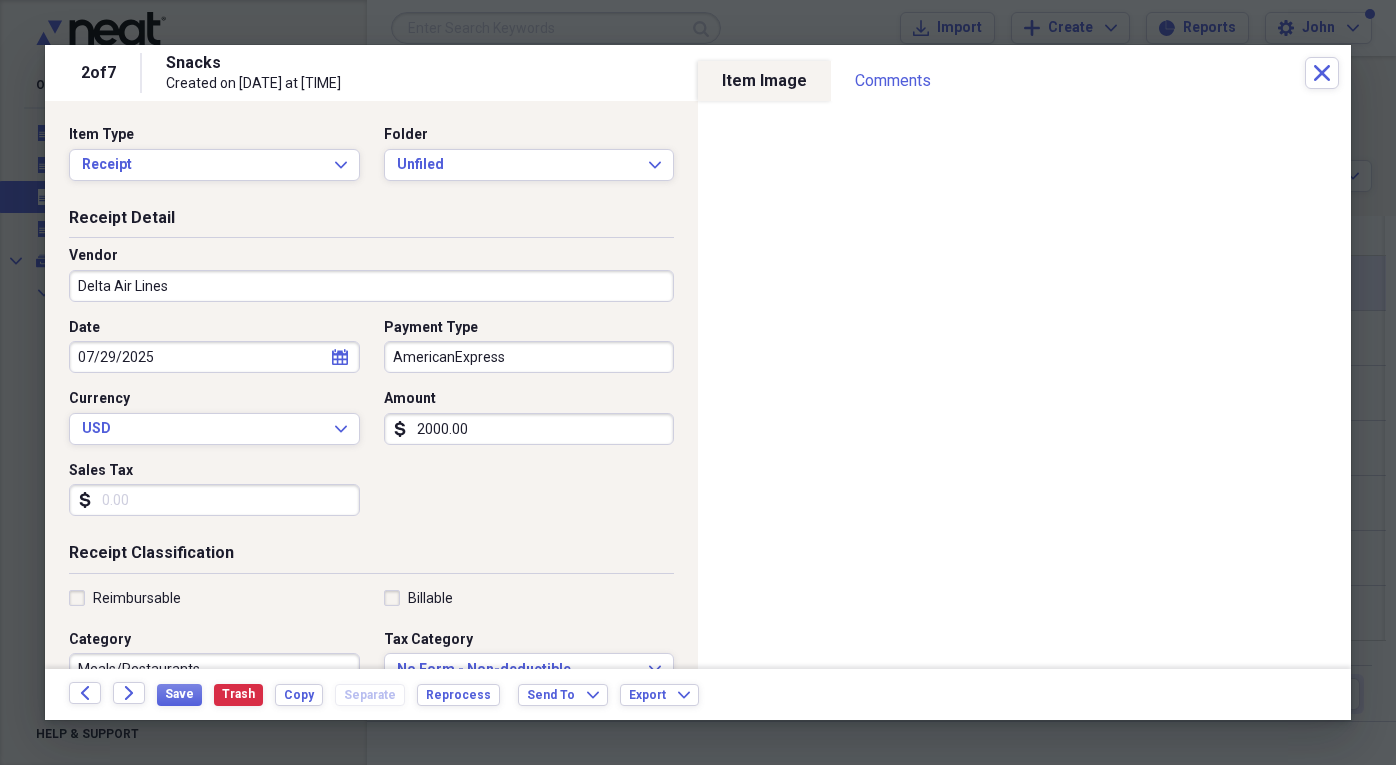 type on "Airline" 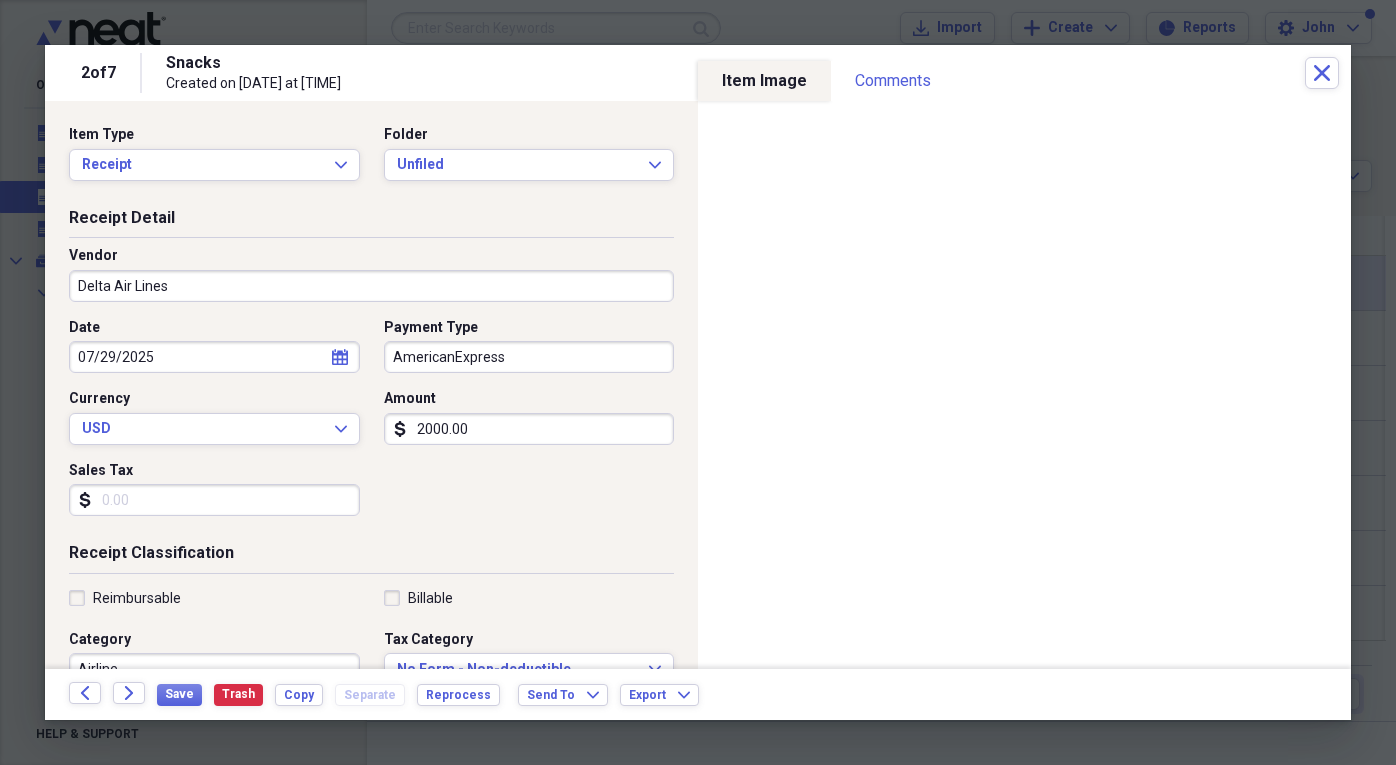click on "2000.00" at bounding box center [529, 429] 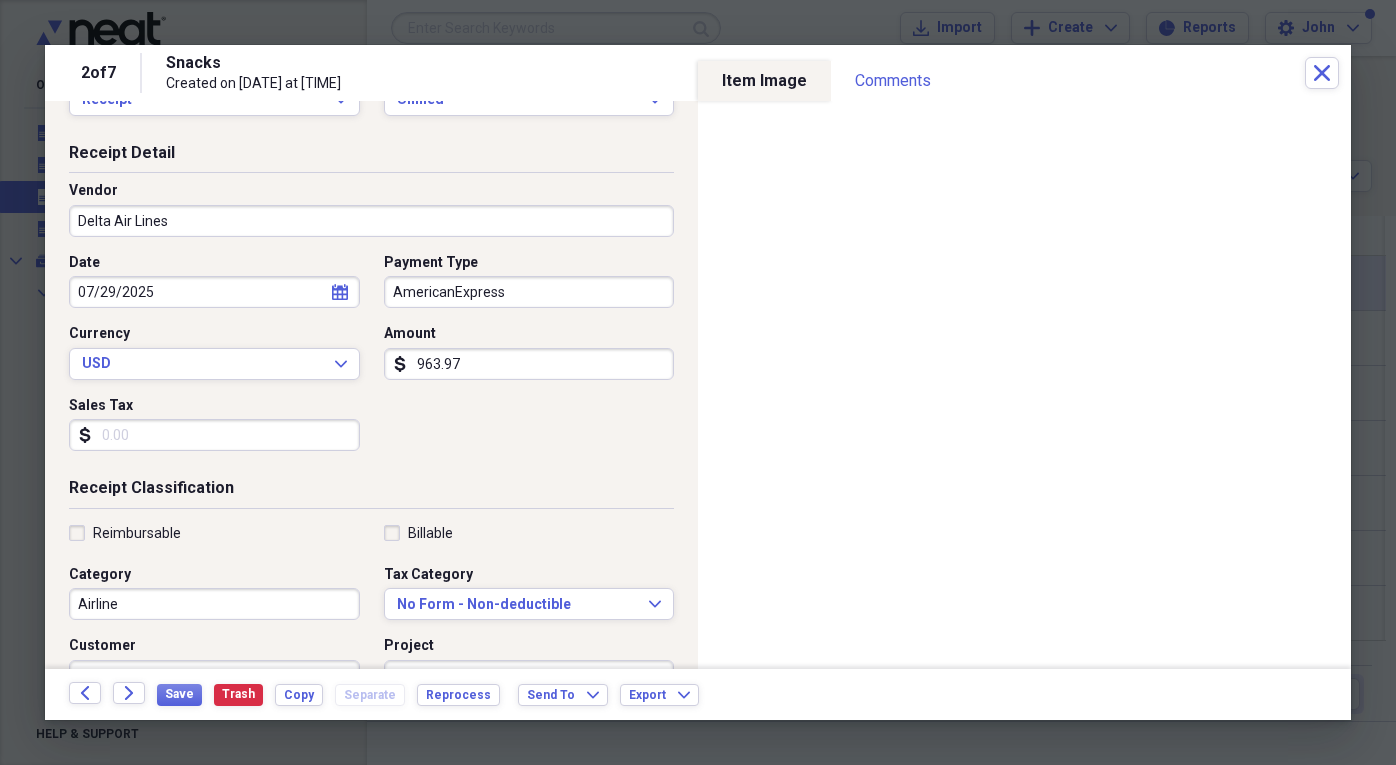 scroll, scrollTop: 100, scrollLeft: 0, axis: vertical 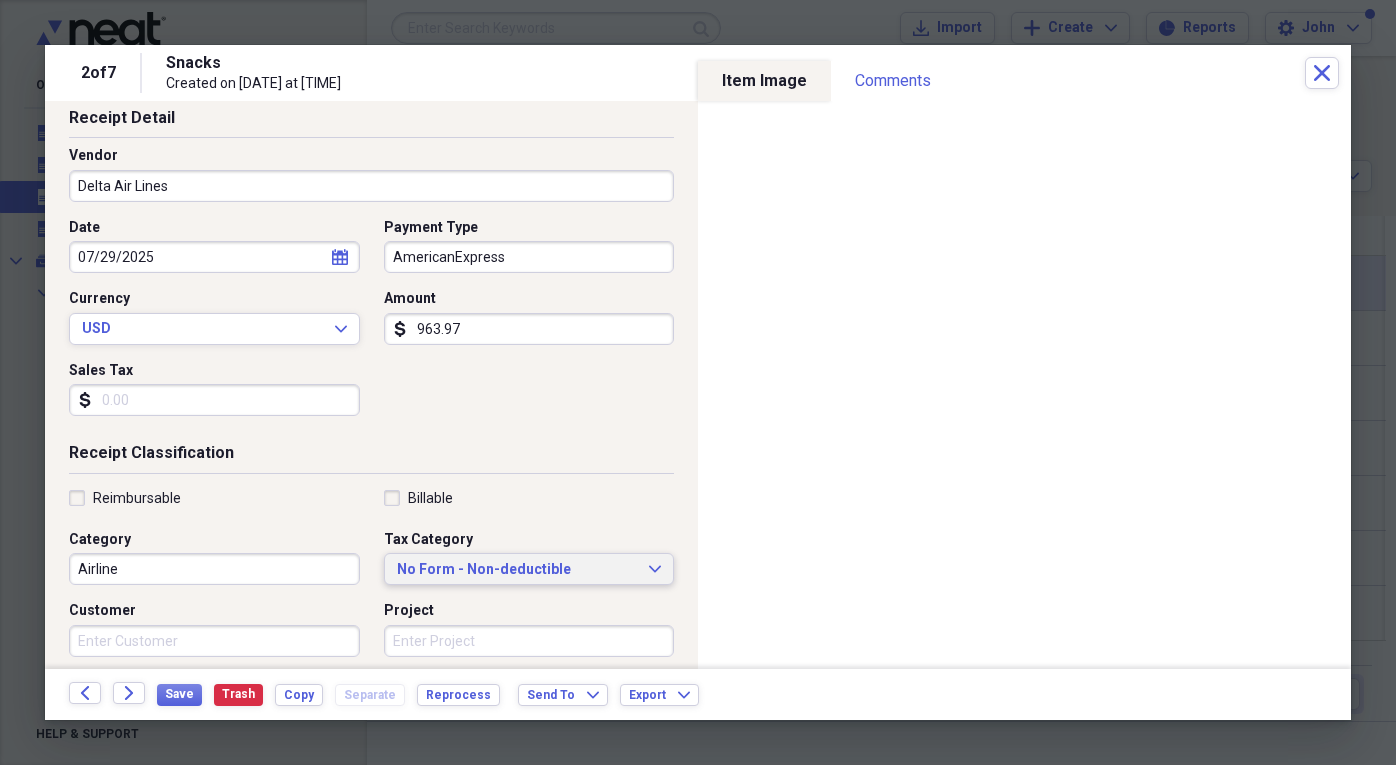 type on "963.97" 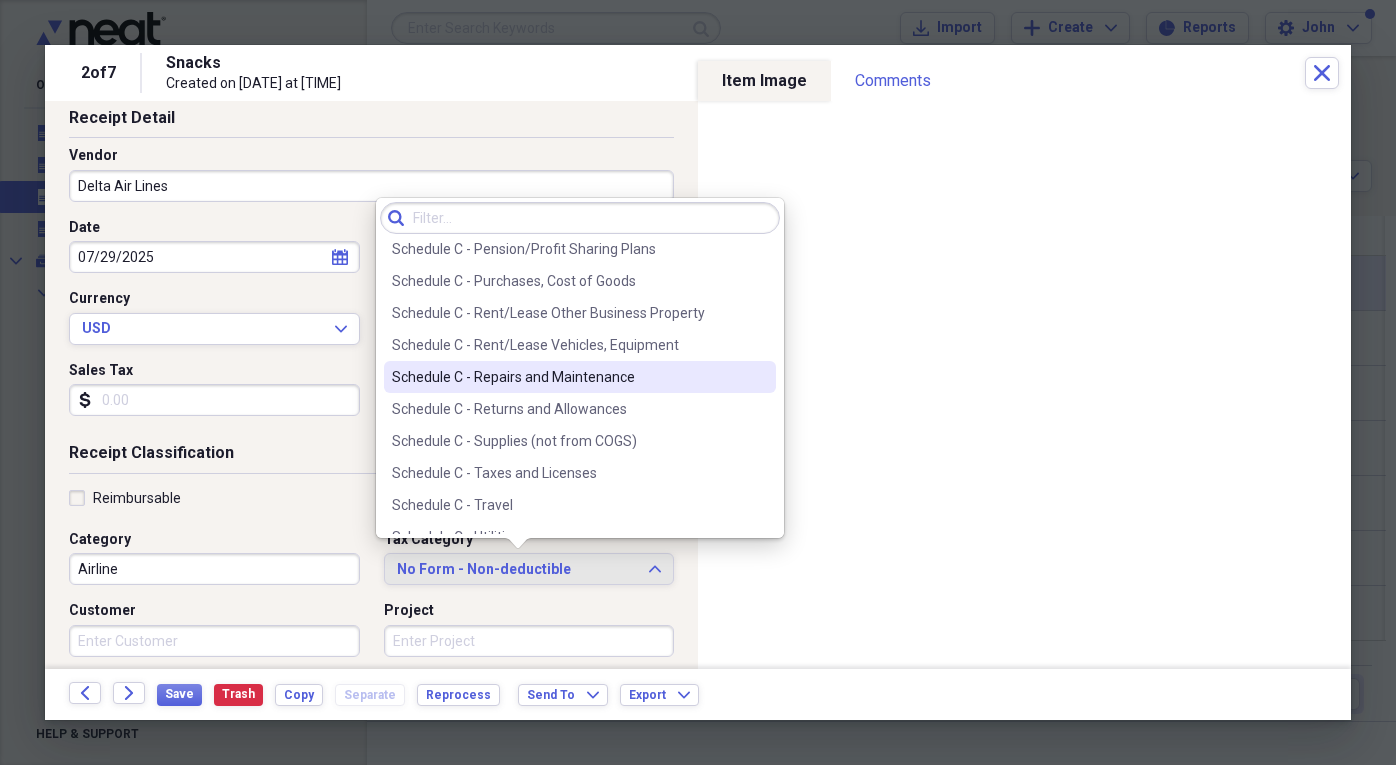 scroll, scrollTop: 4200, scrollLeft: 0, axis: vertical 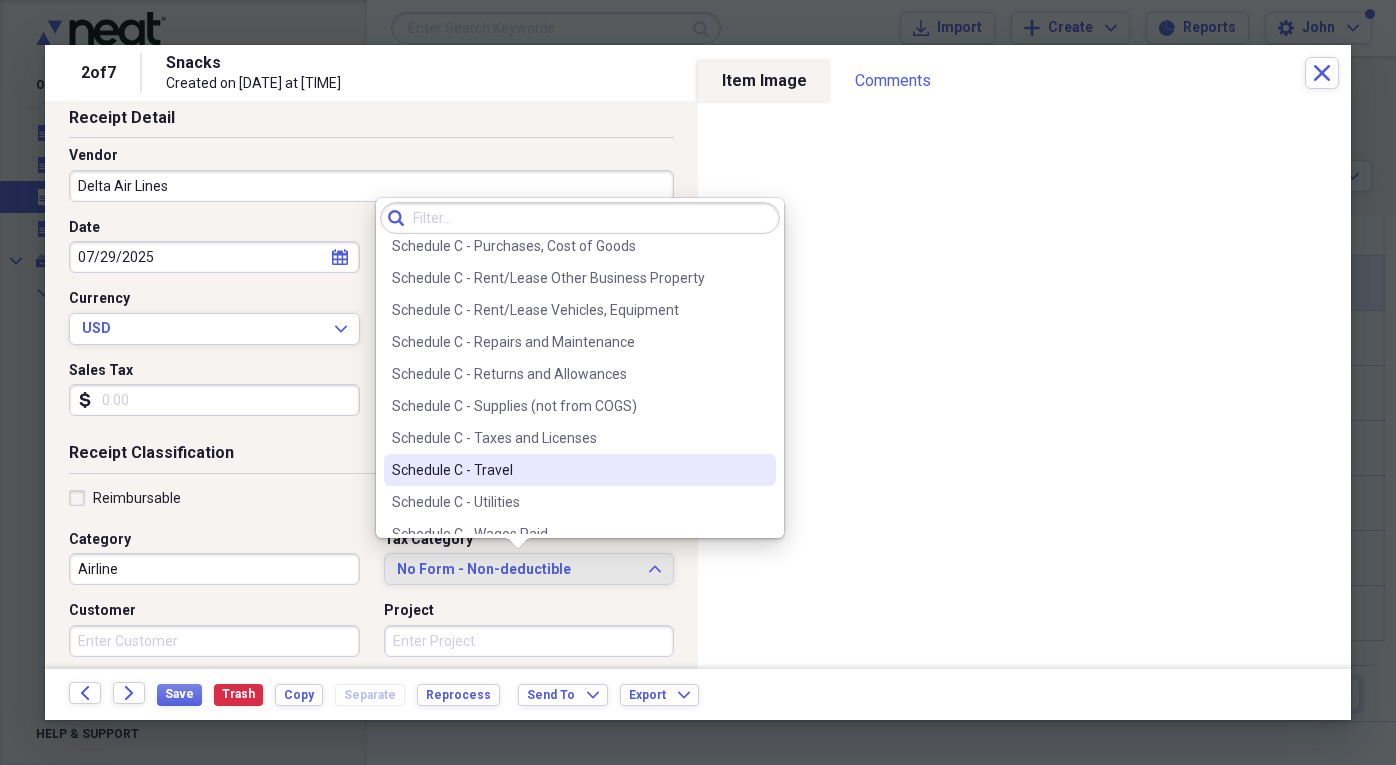 click on "Schedule C - Travel" at bounding box center [568, 470] 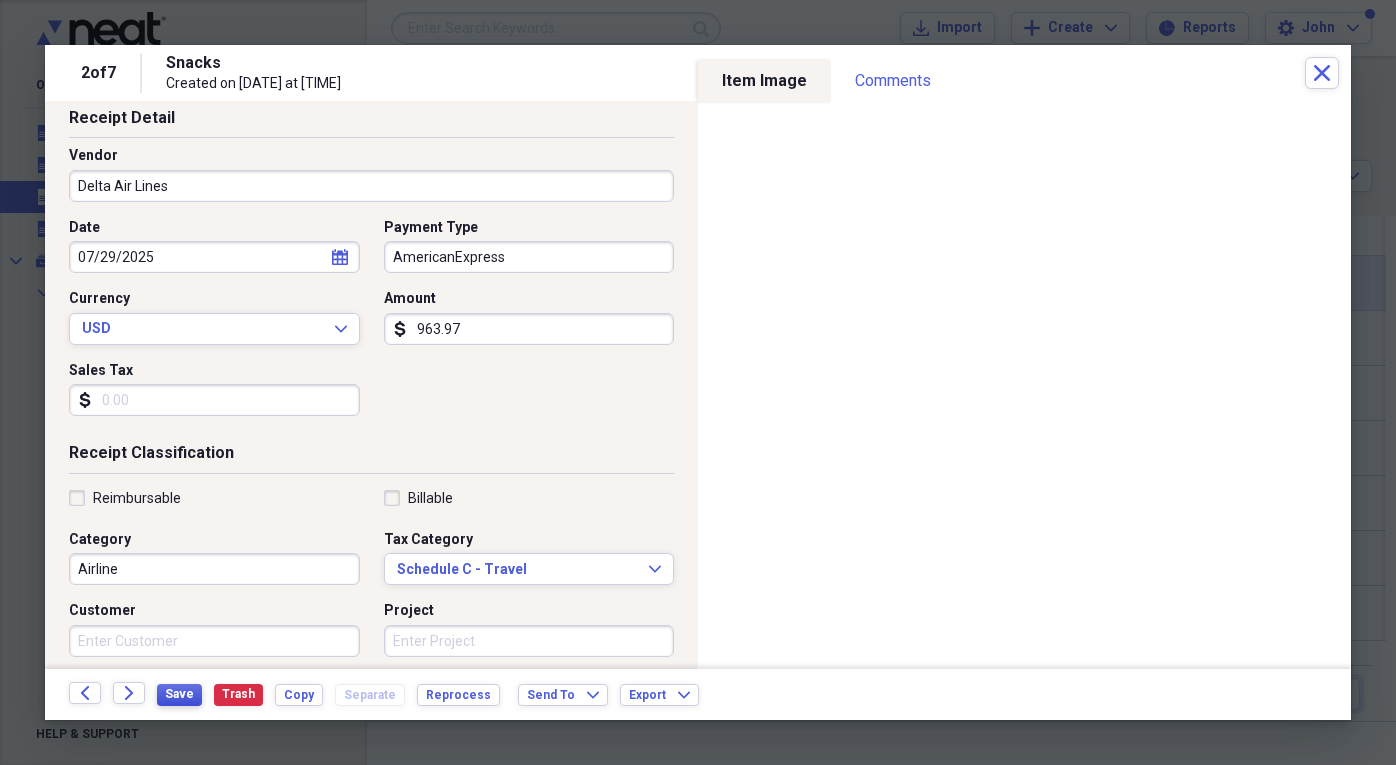 click on "Save" at bounding box center (179, 694) 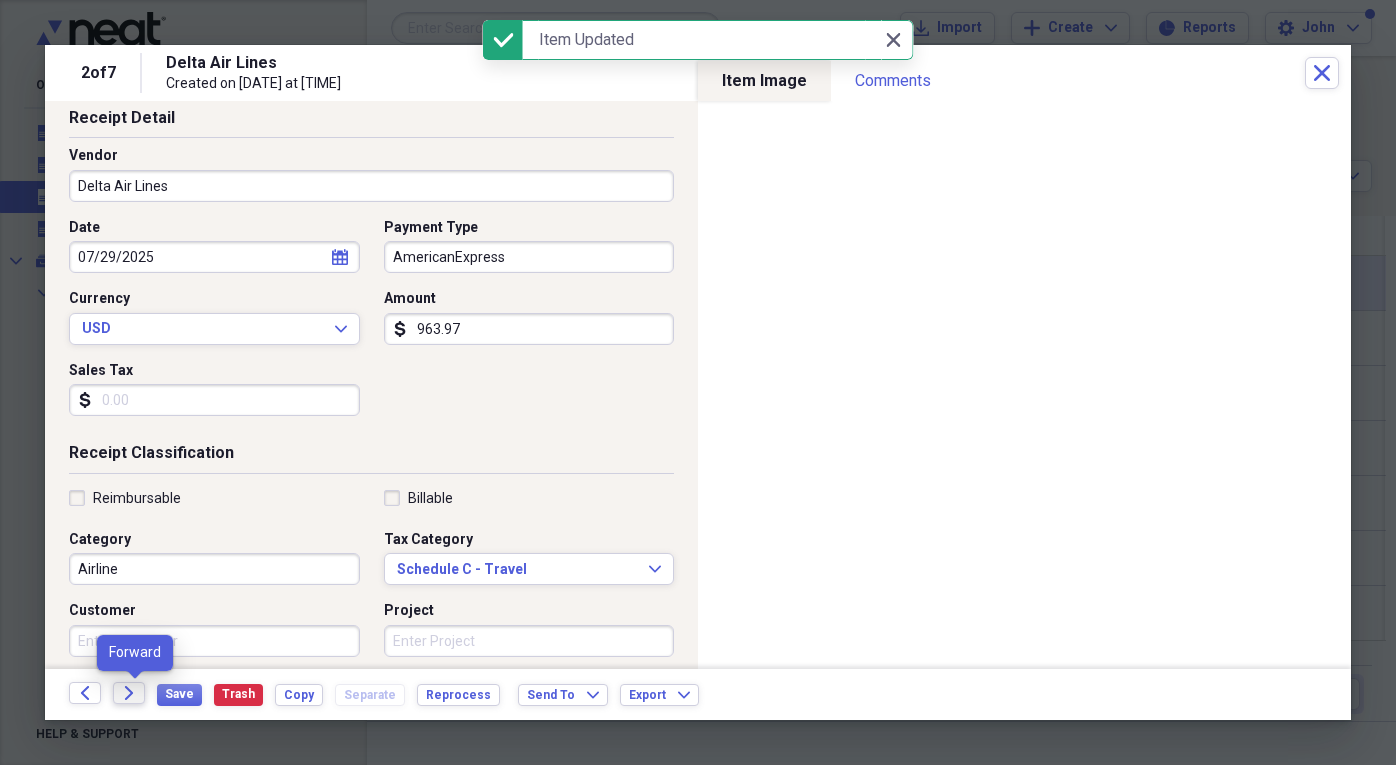 click 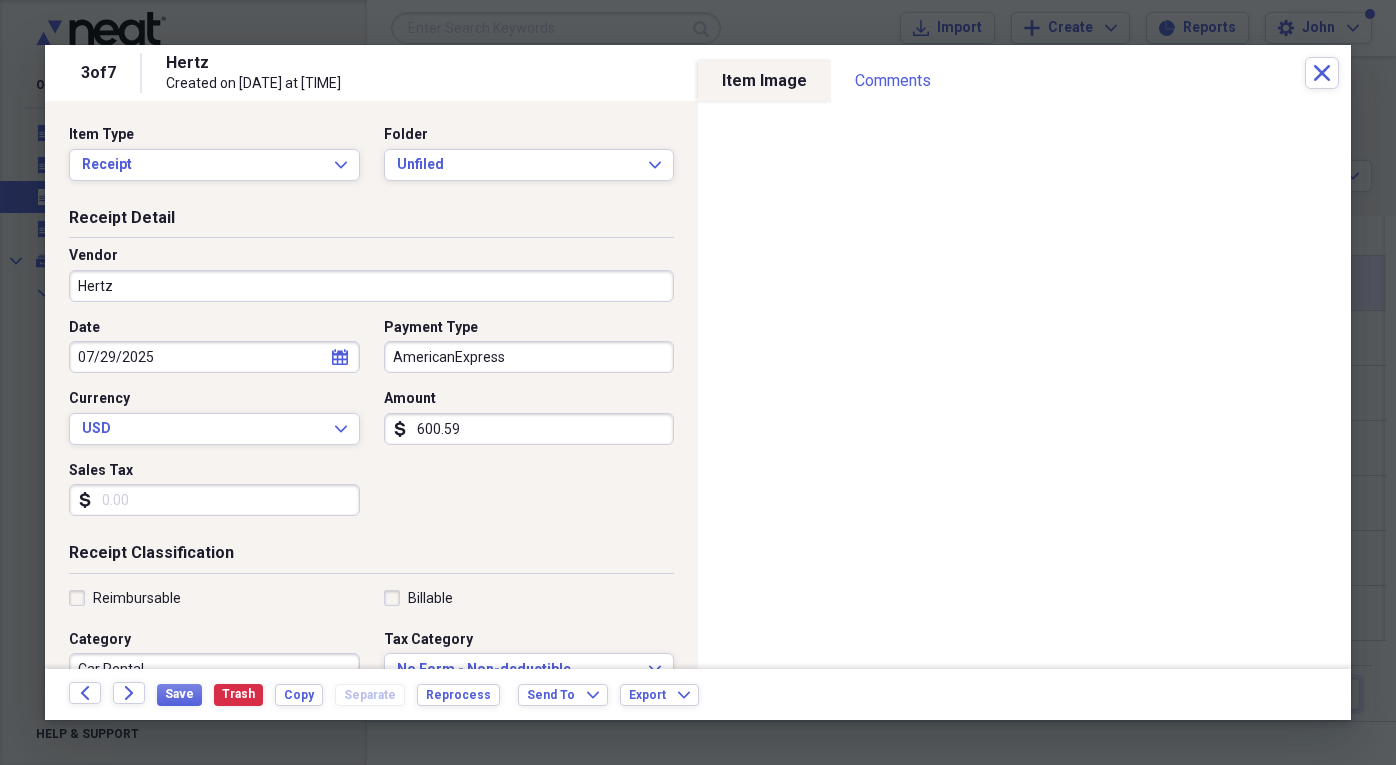 scroll, scrollTop: 100, scrollLeft: 0, axis: vertical 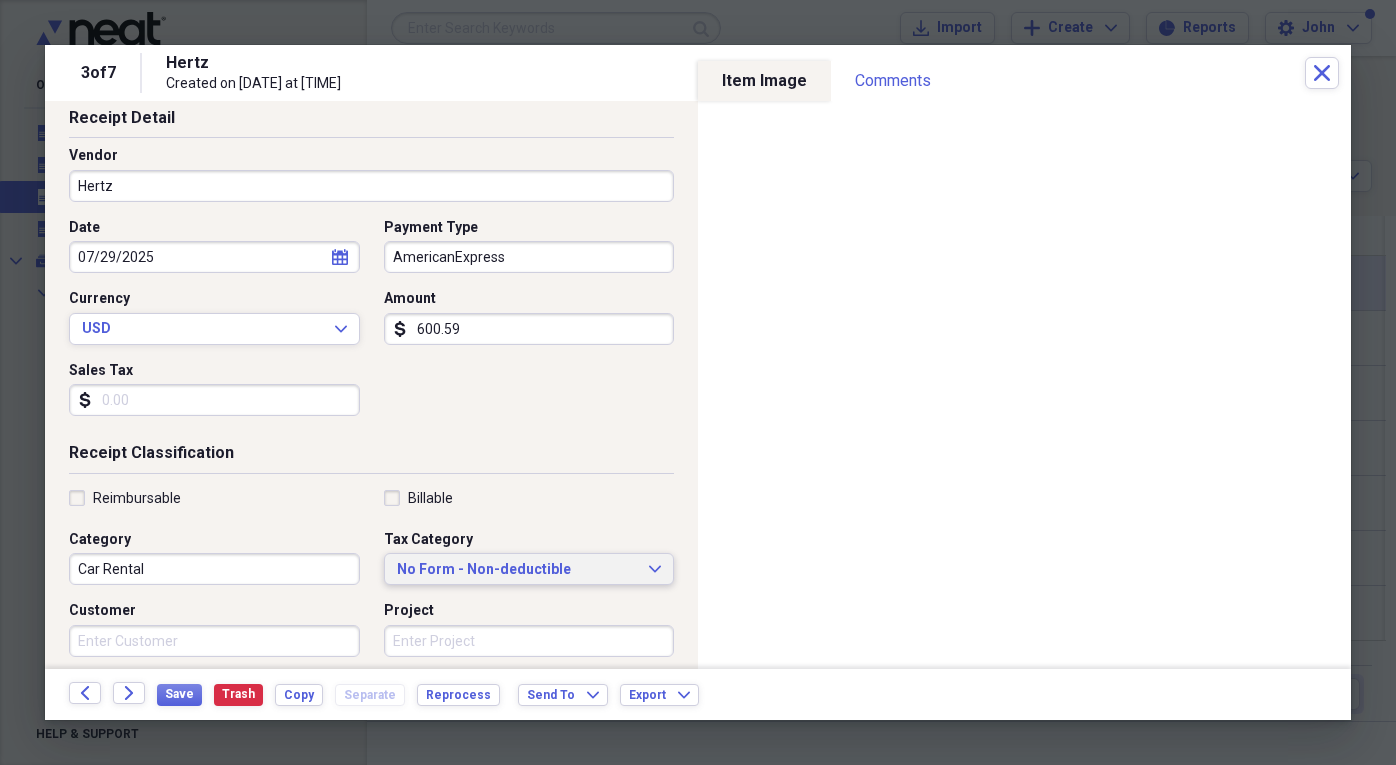 type on "600.59" 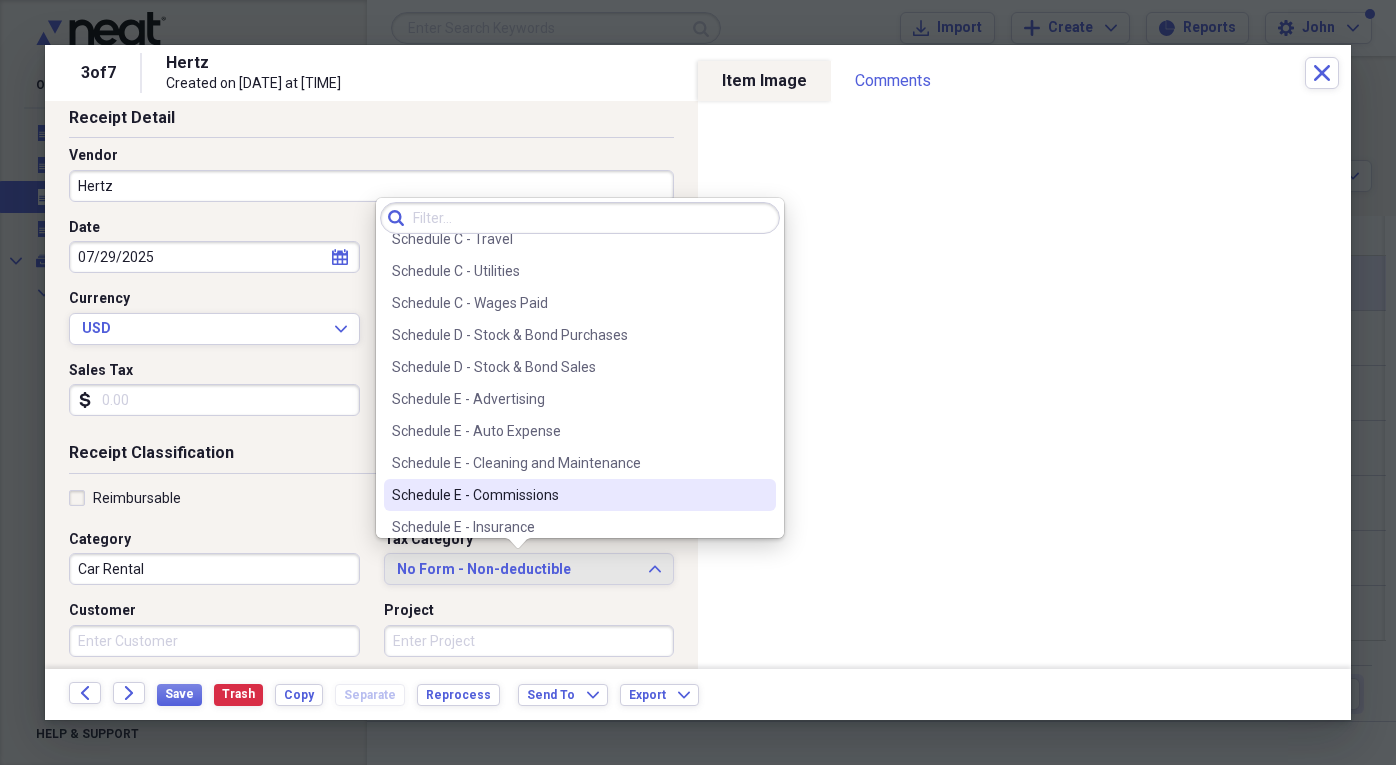 scroll, scrollTop: 4400, scrollLeft: 0, axis: vertical 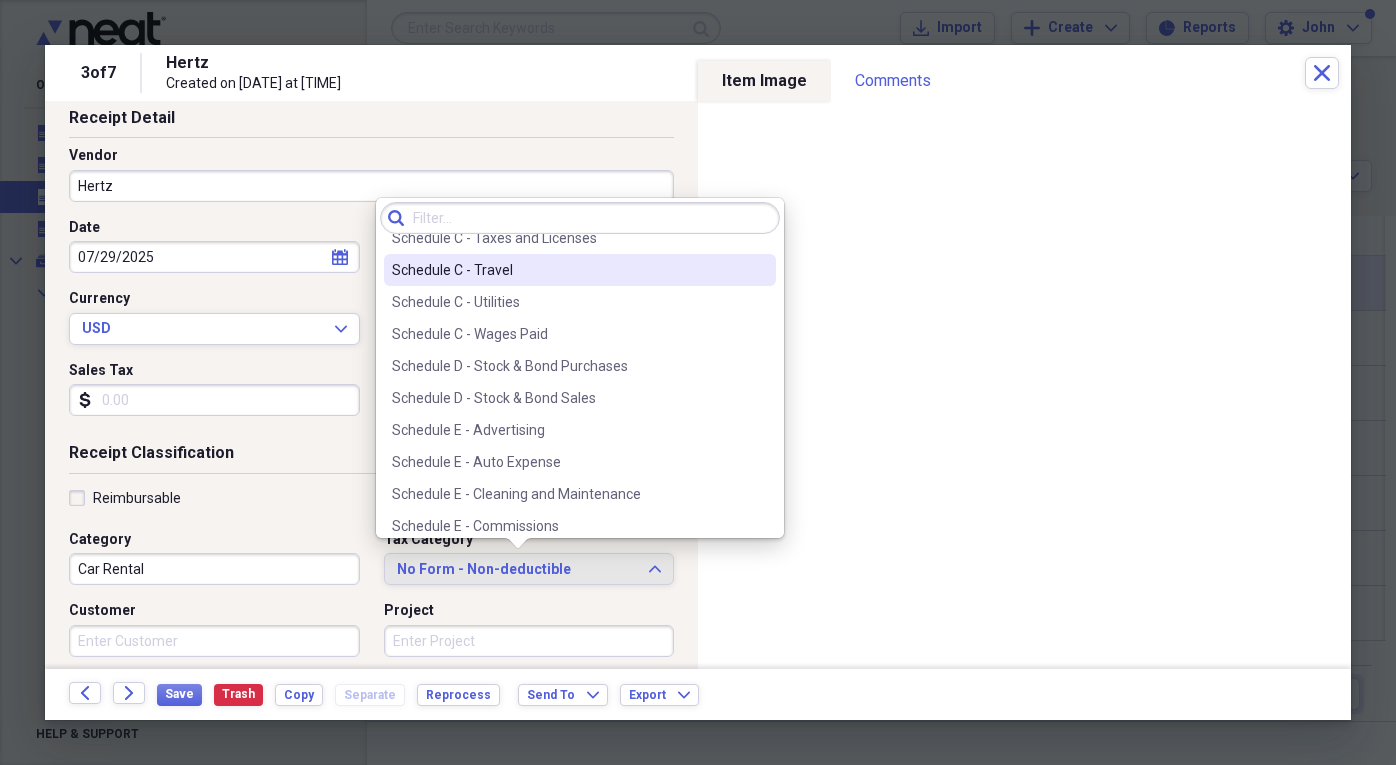 click on "Schedule C - Travel" at bounding box center (568, 270) 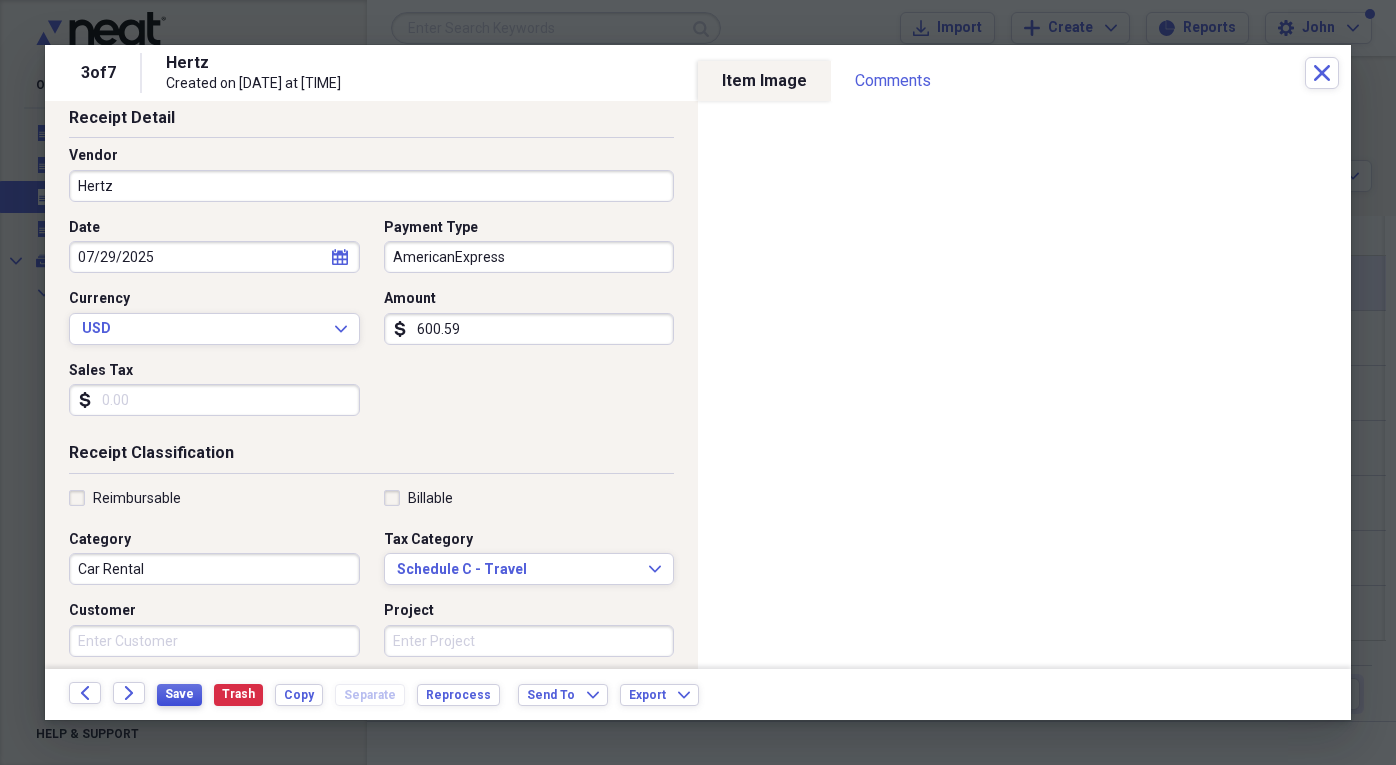 click on "Save" at bounding box center [179, 694] 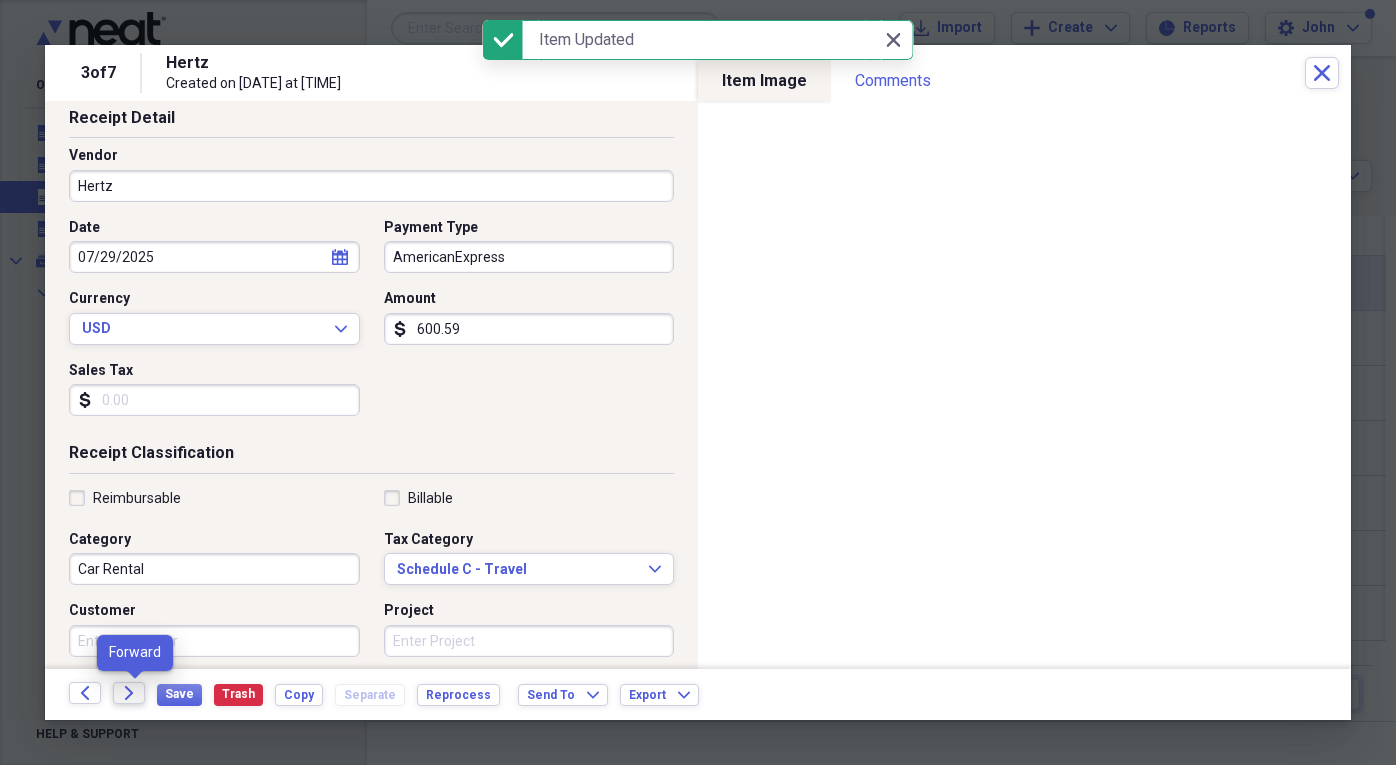 click on "Forward" 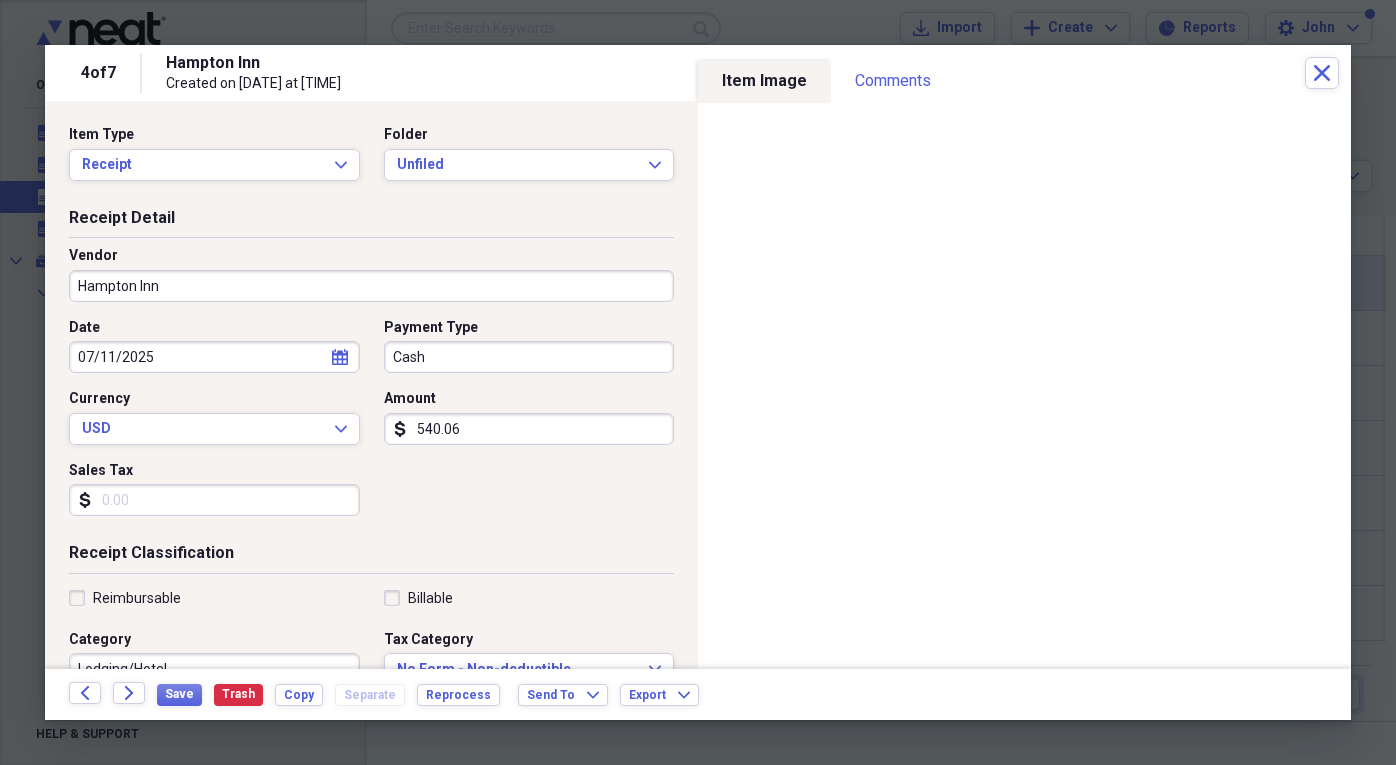 select on "6" 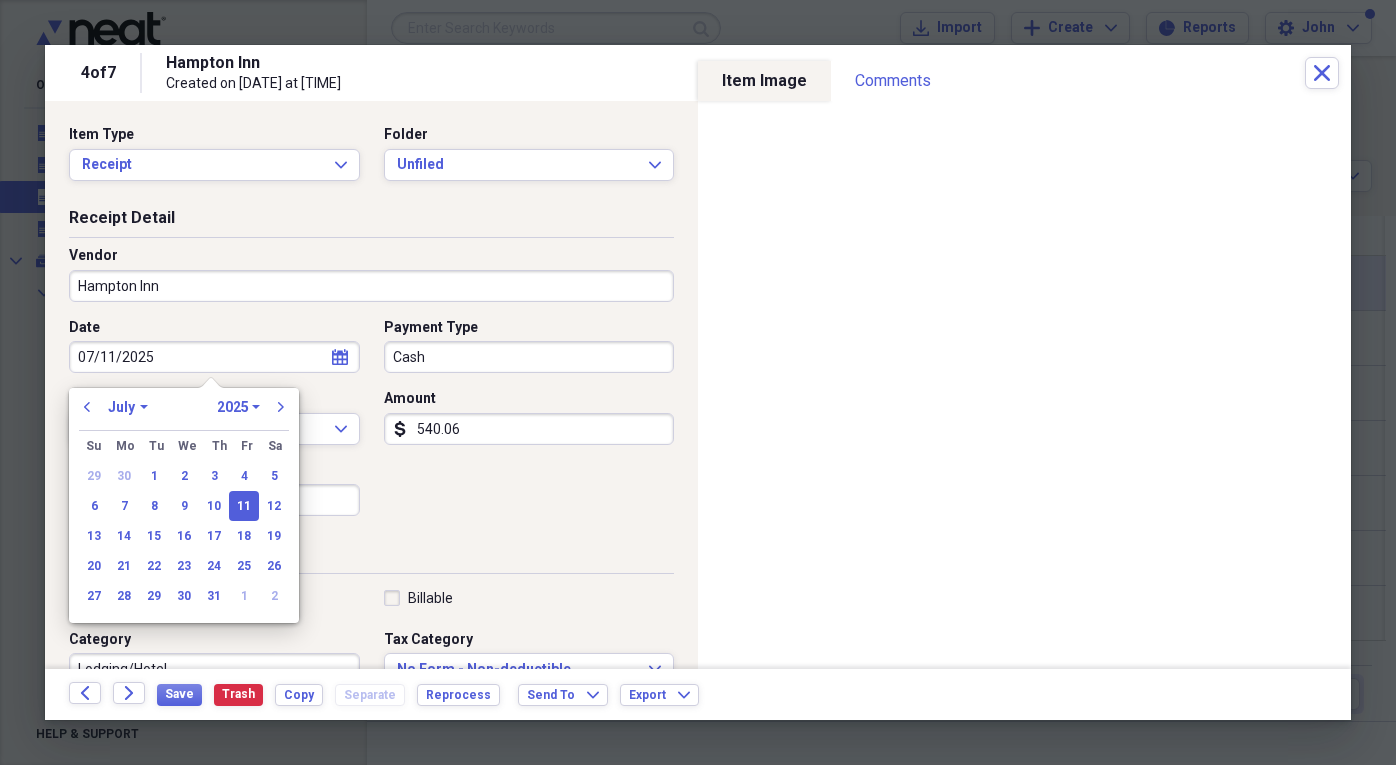 click on "07/11/2025" at bounding box center [214, 357] 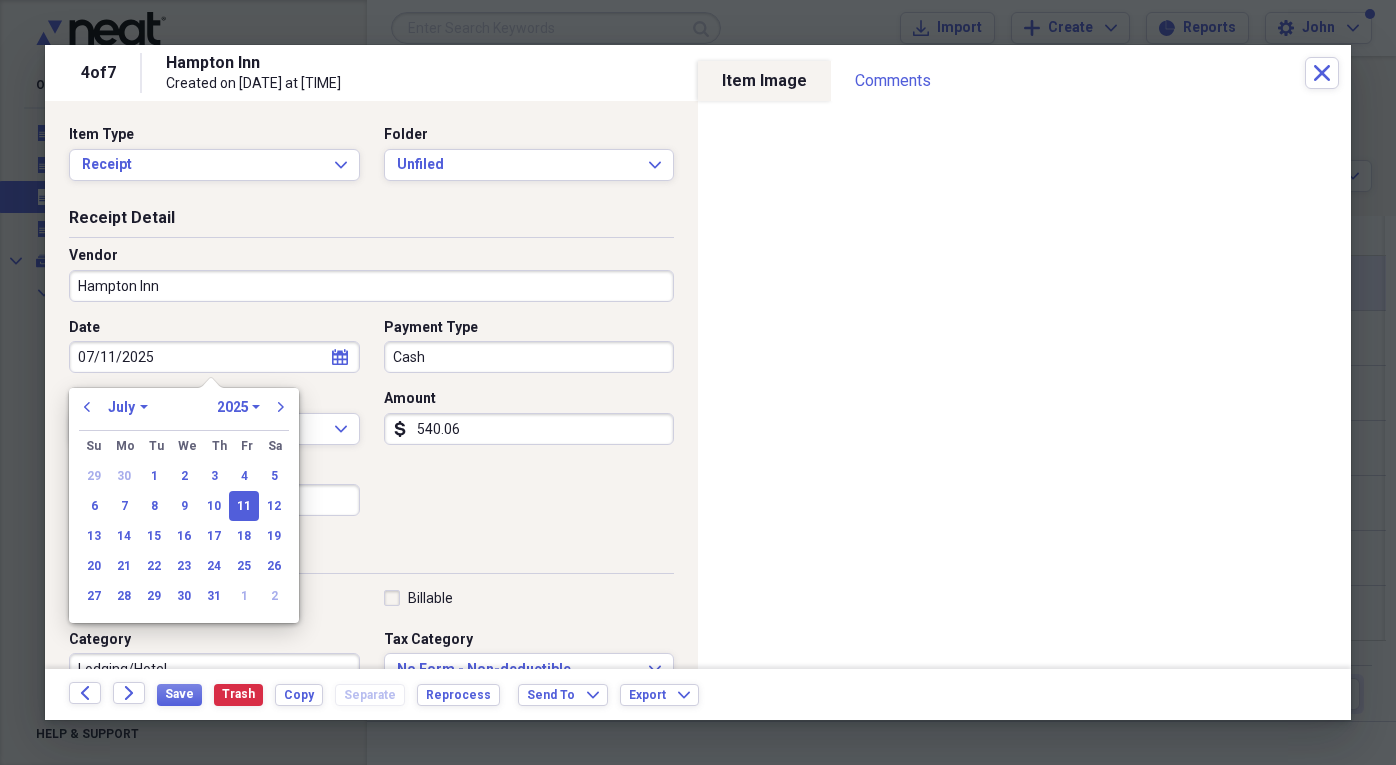 click on "07/11/2025" at bounding box center [214, 357] 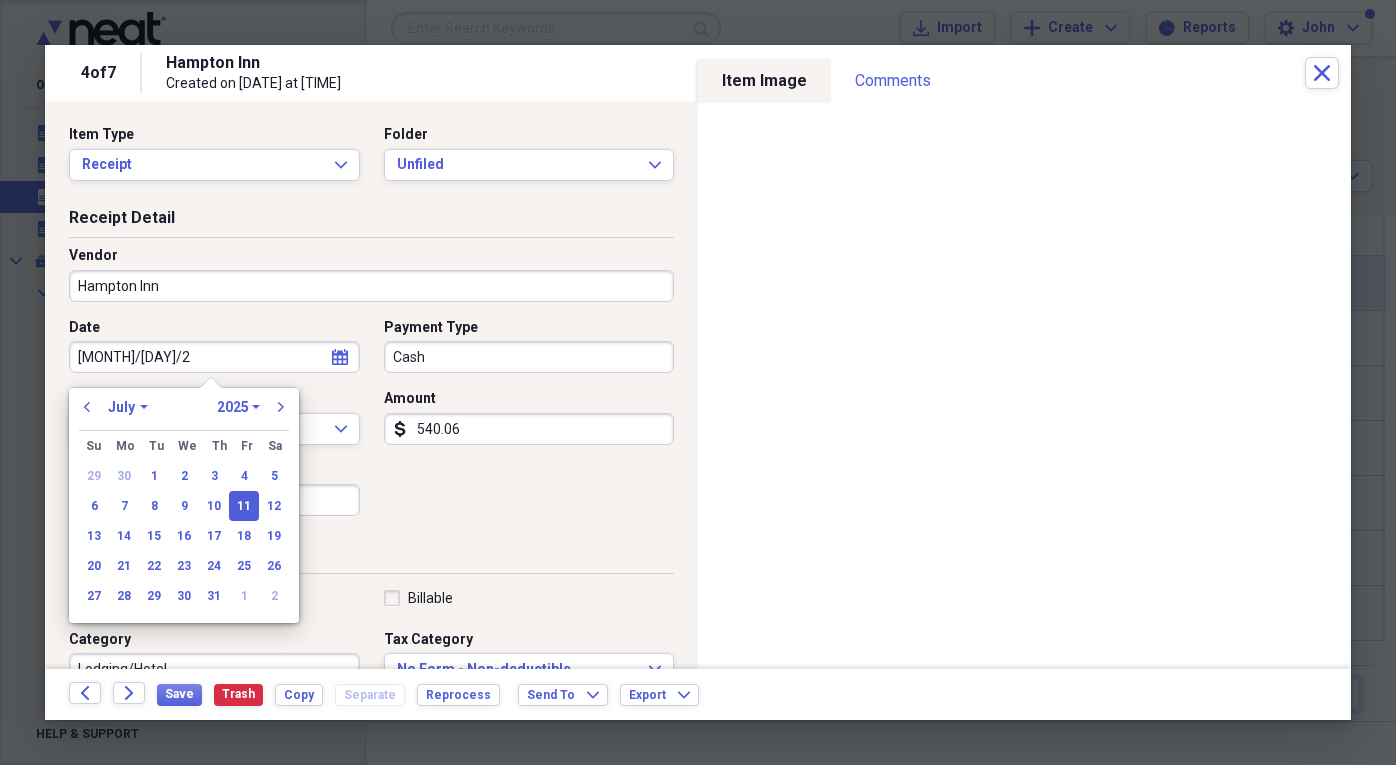 type on "[DATE]" 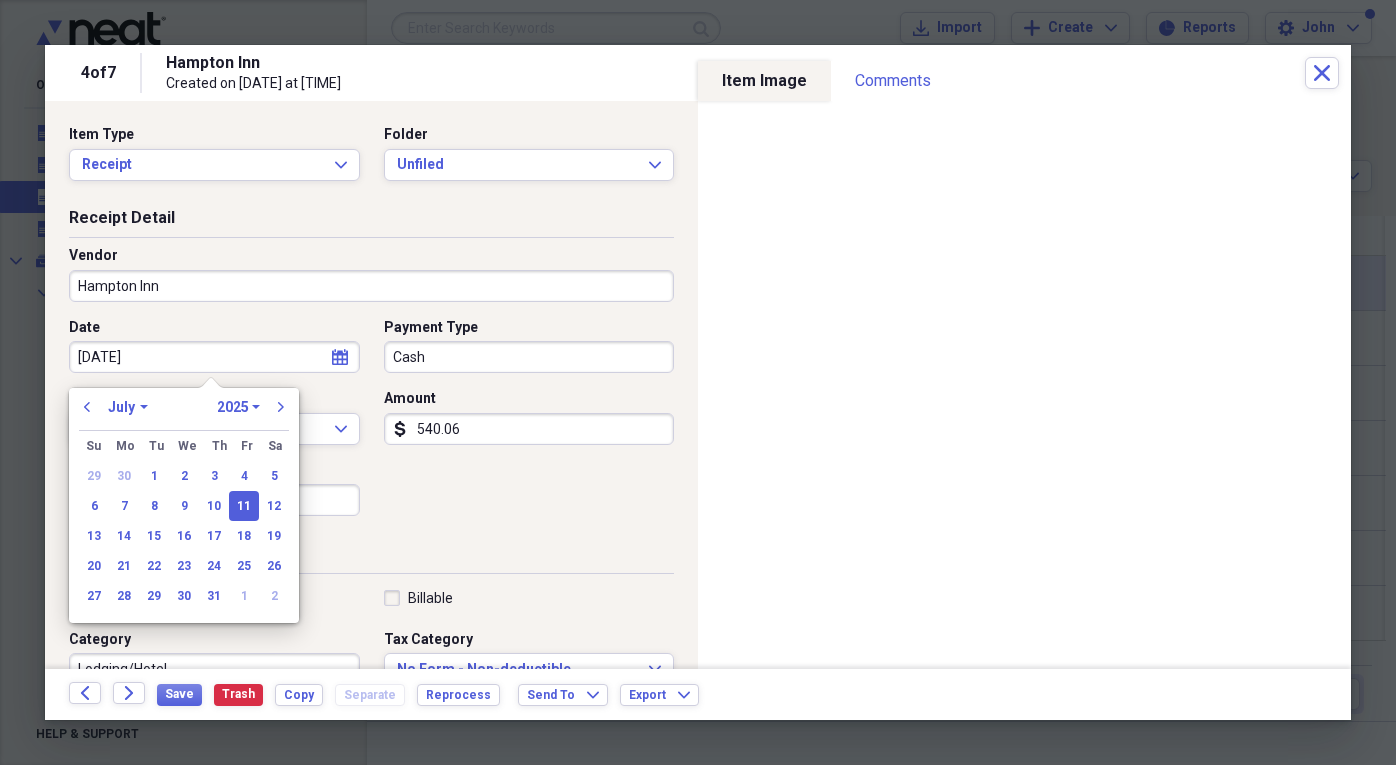 select on "7" 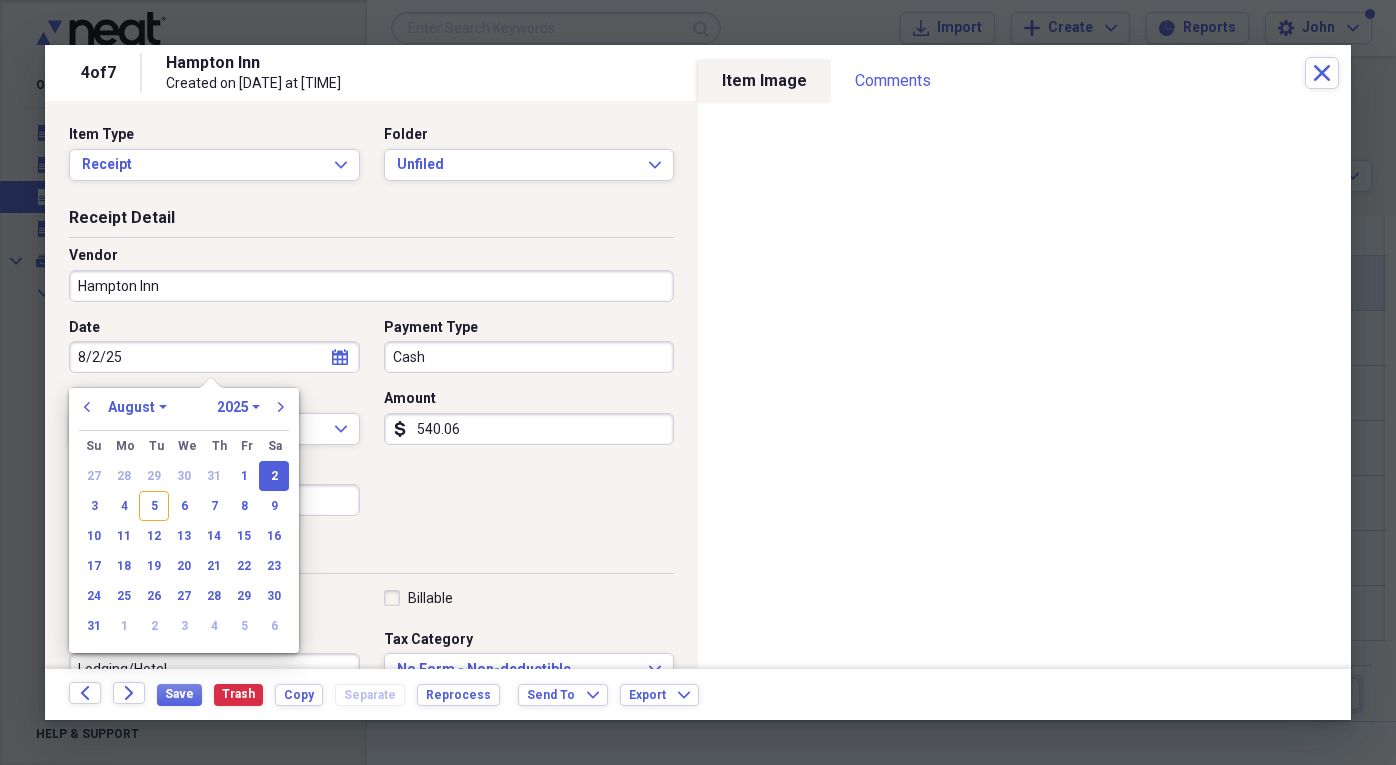 type on "08/02/2025" 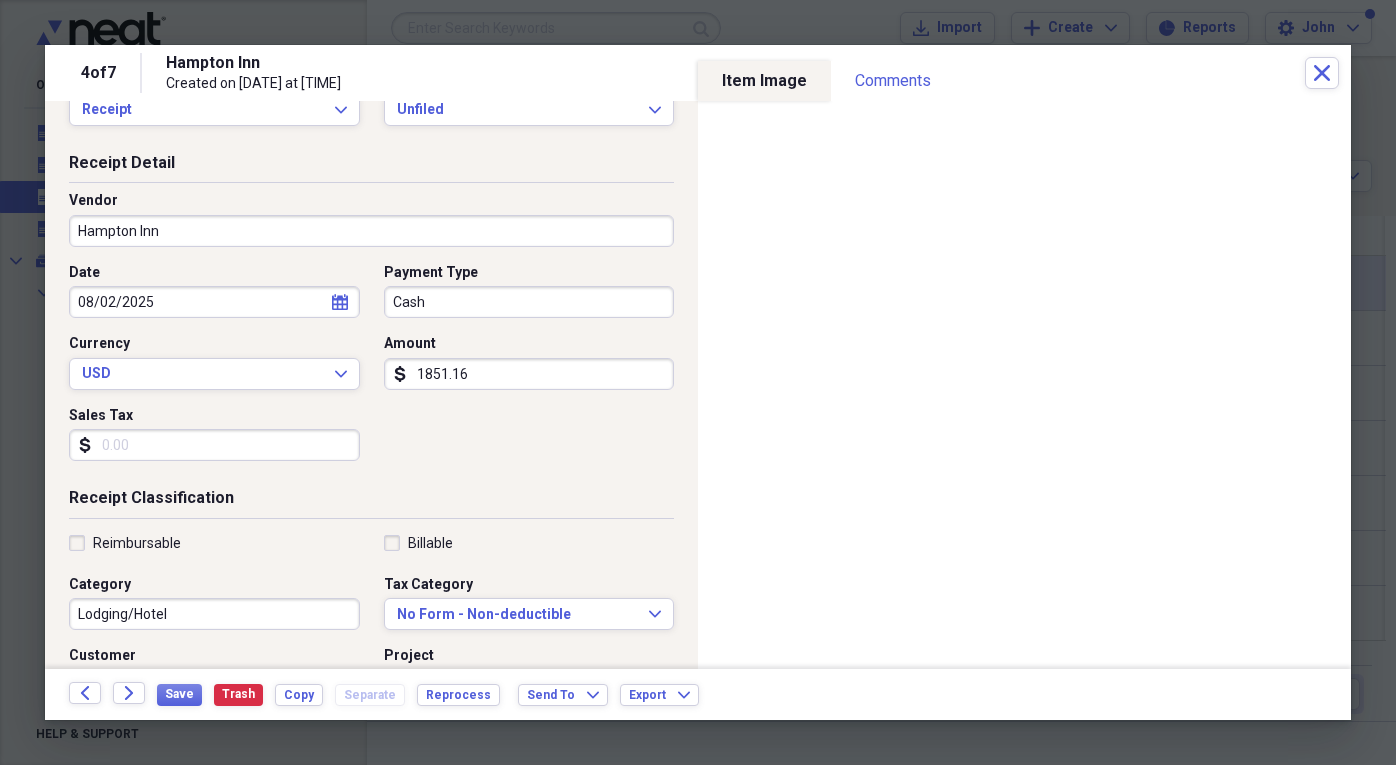 scroll, scrollTop: 100, scrollLeft: 0, axis: vertical 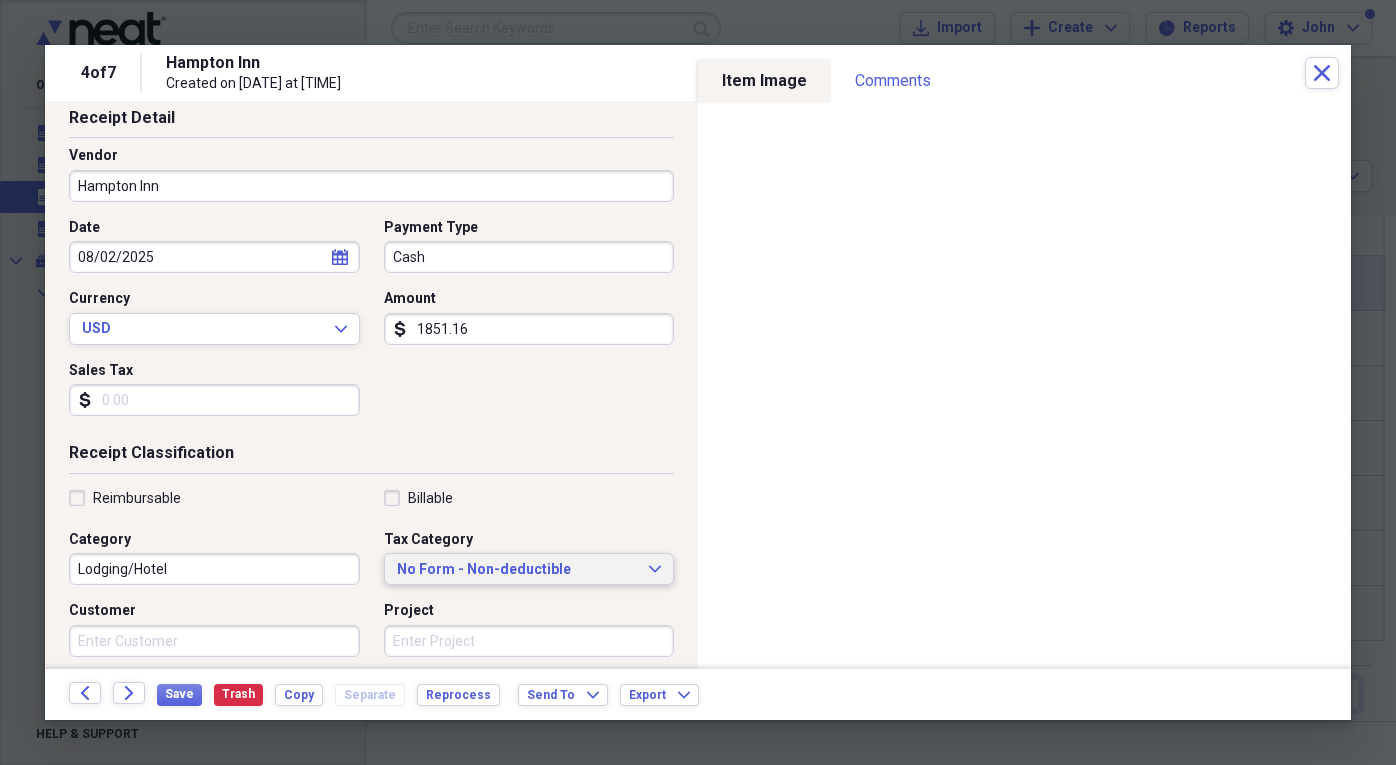 type on "1851.16" 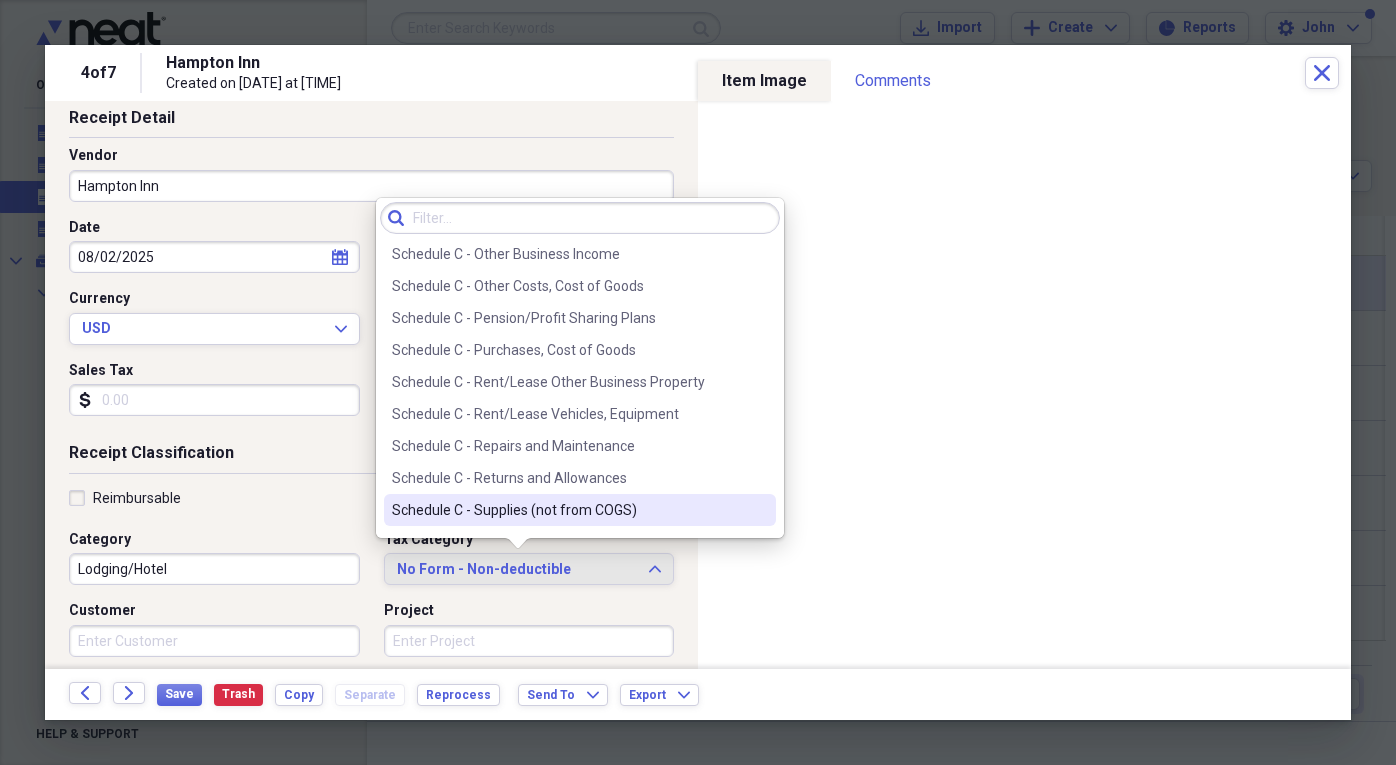 scroll, scrollTop: 4200, scrollLeft: 0, axis: vertical 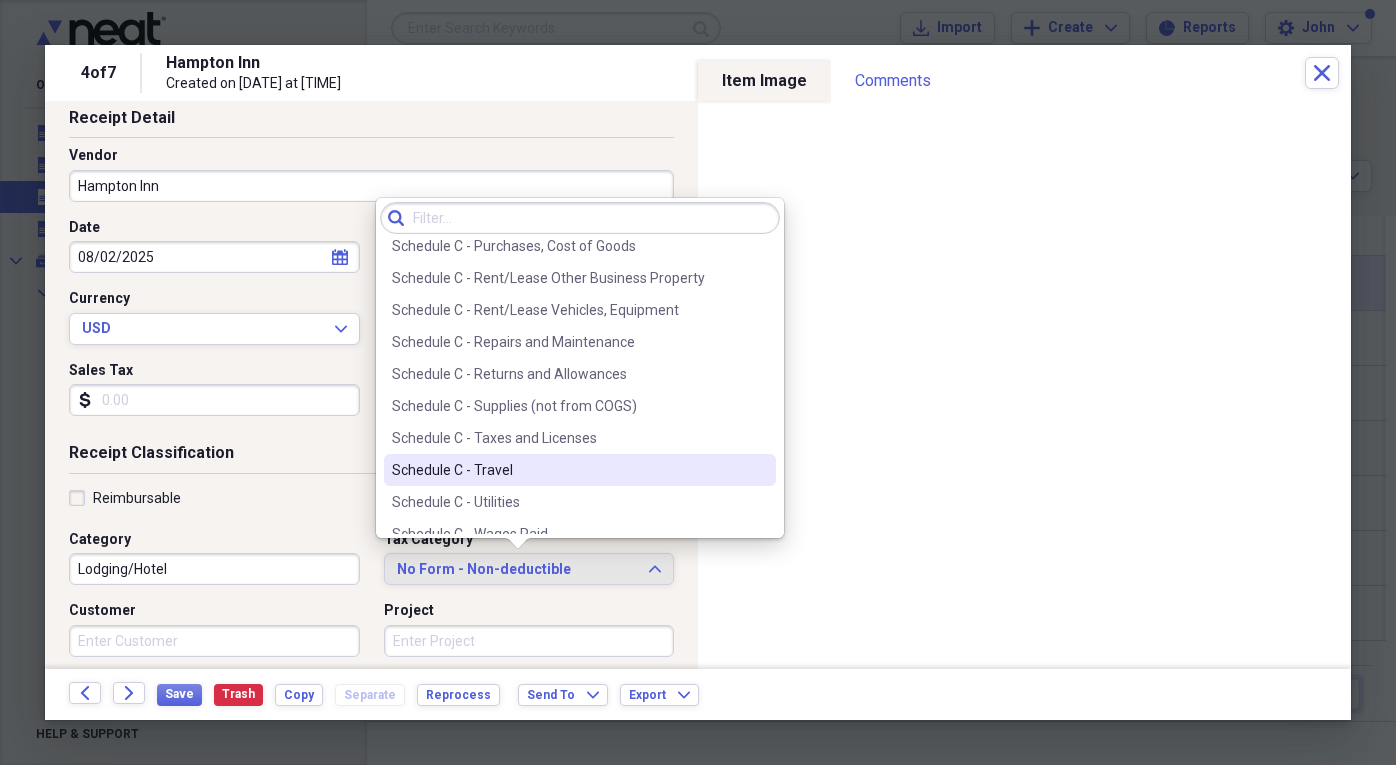 click on "Schedule C - Travel" at bounding box center [568, 470] 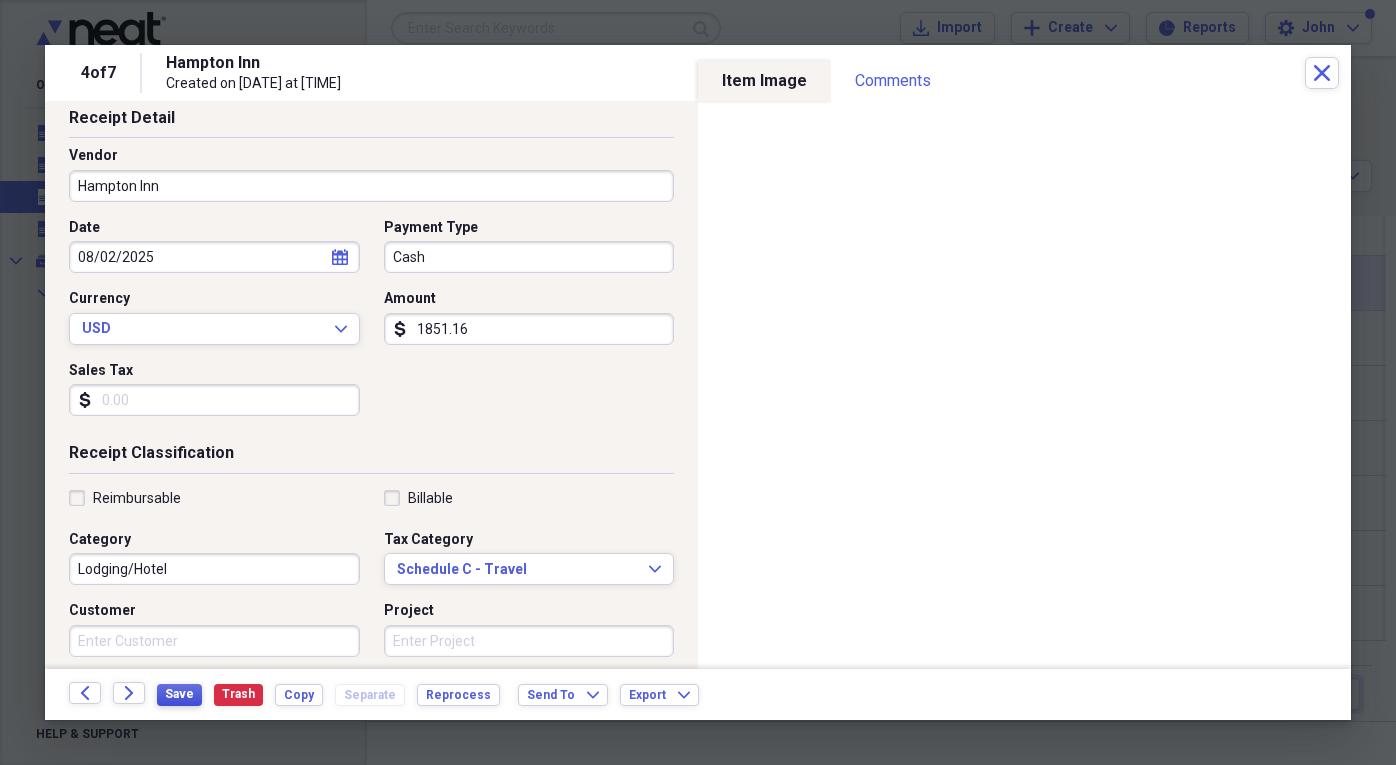 click on "Save" at bounding box center (179, 694) 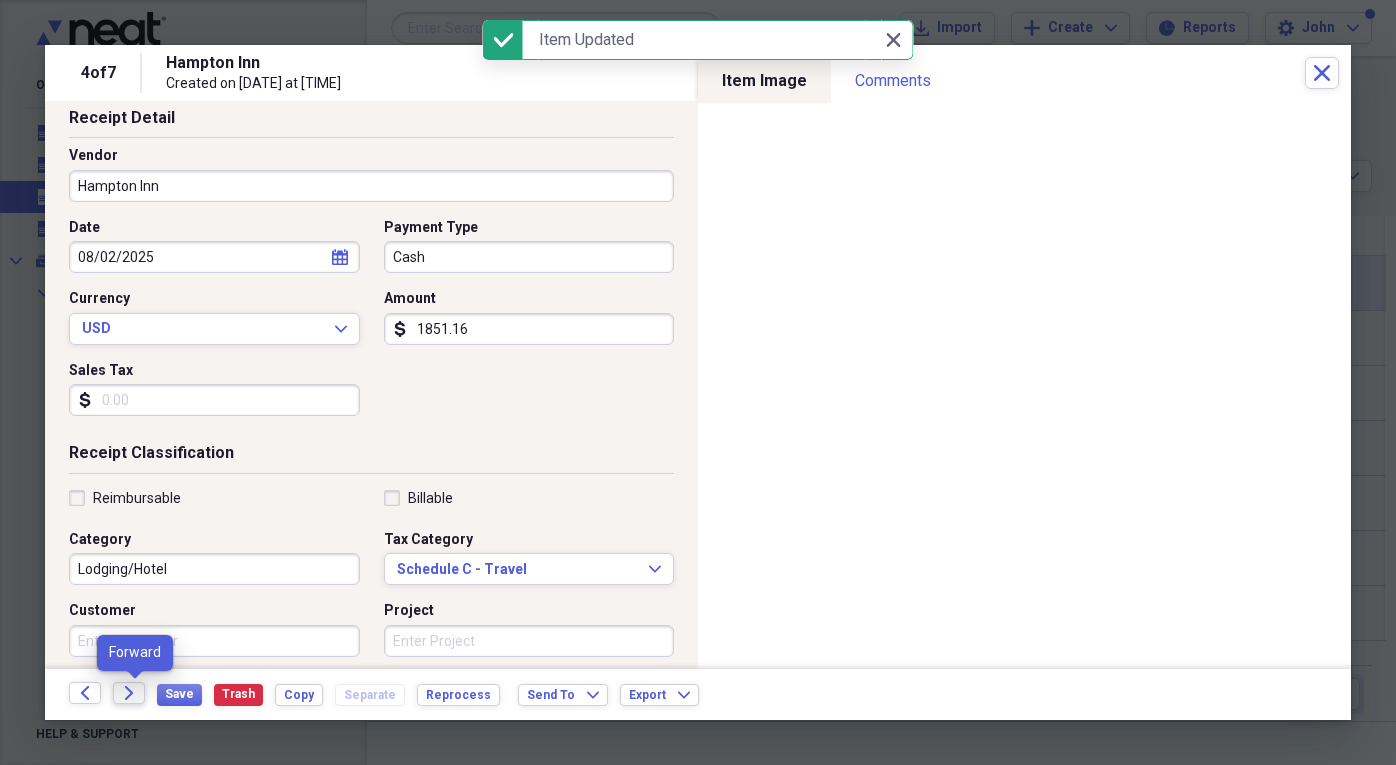 click on "Forward" 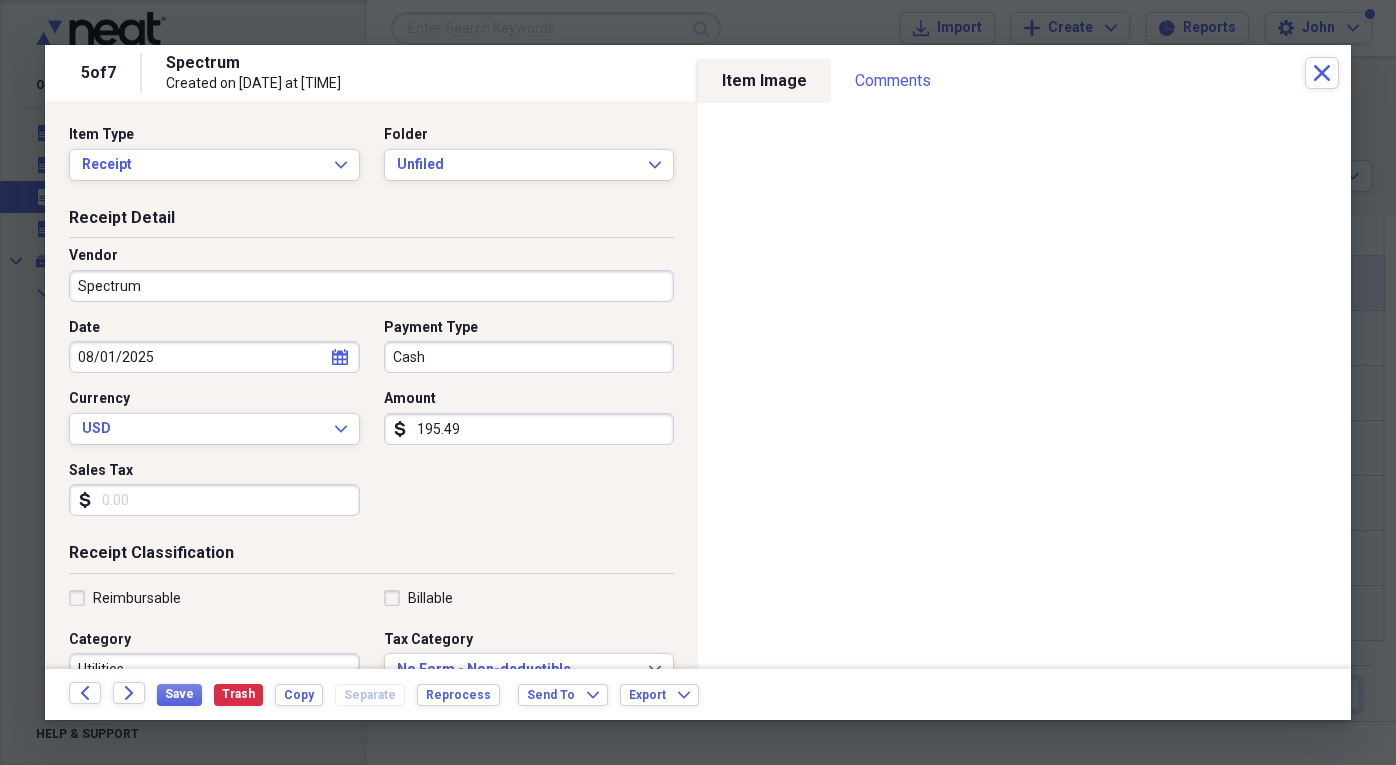 select on "7" 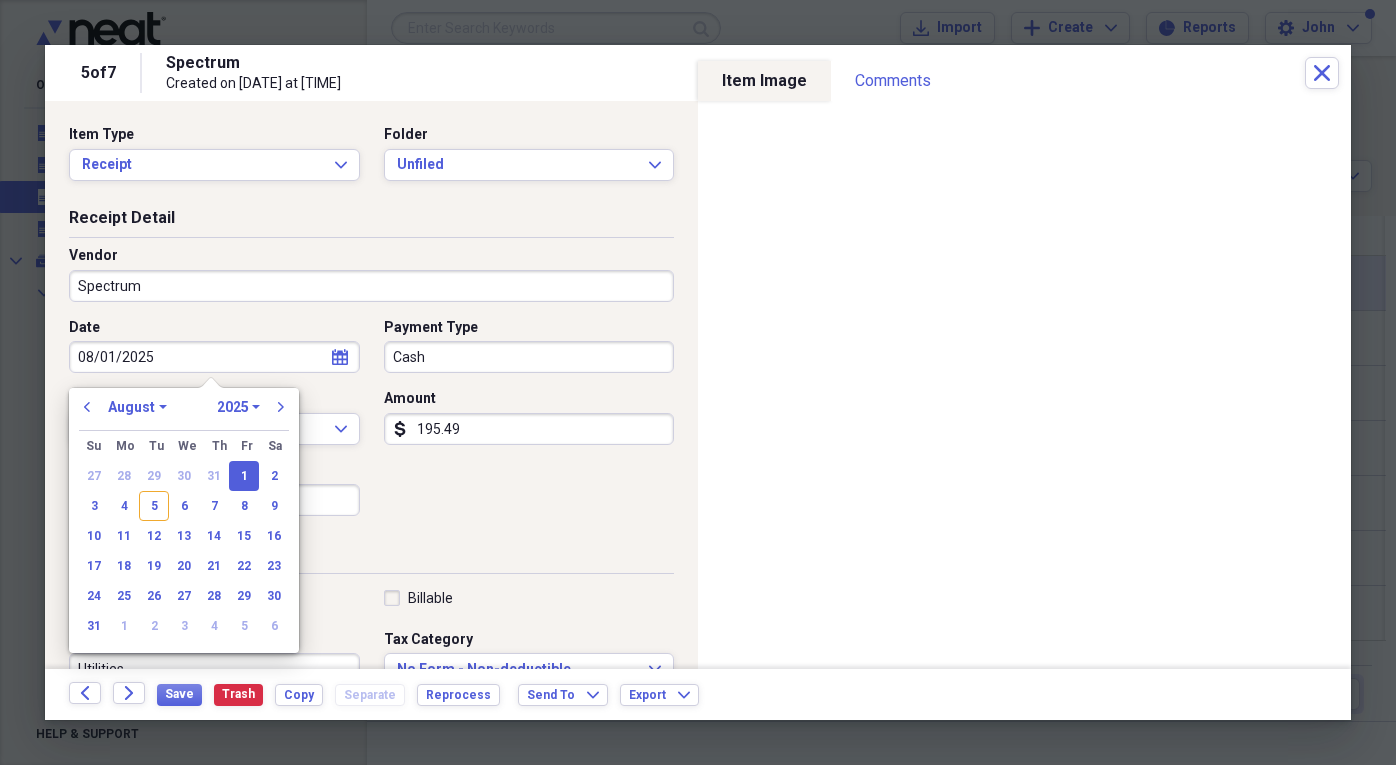click on "08/01/2025" at bounding box center (214, 357) 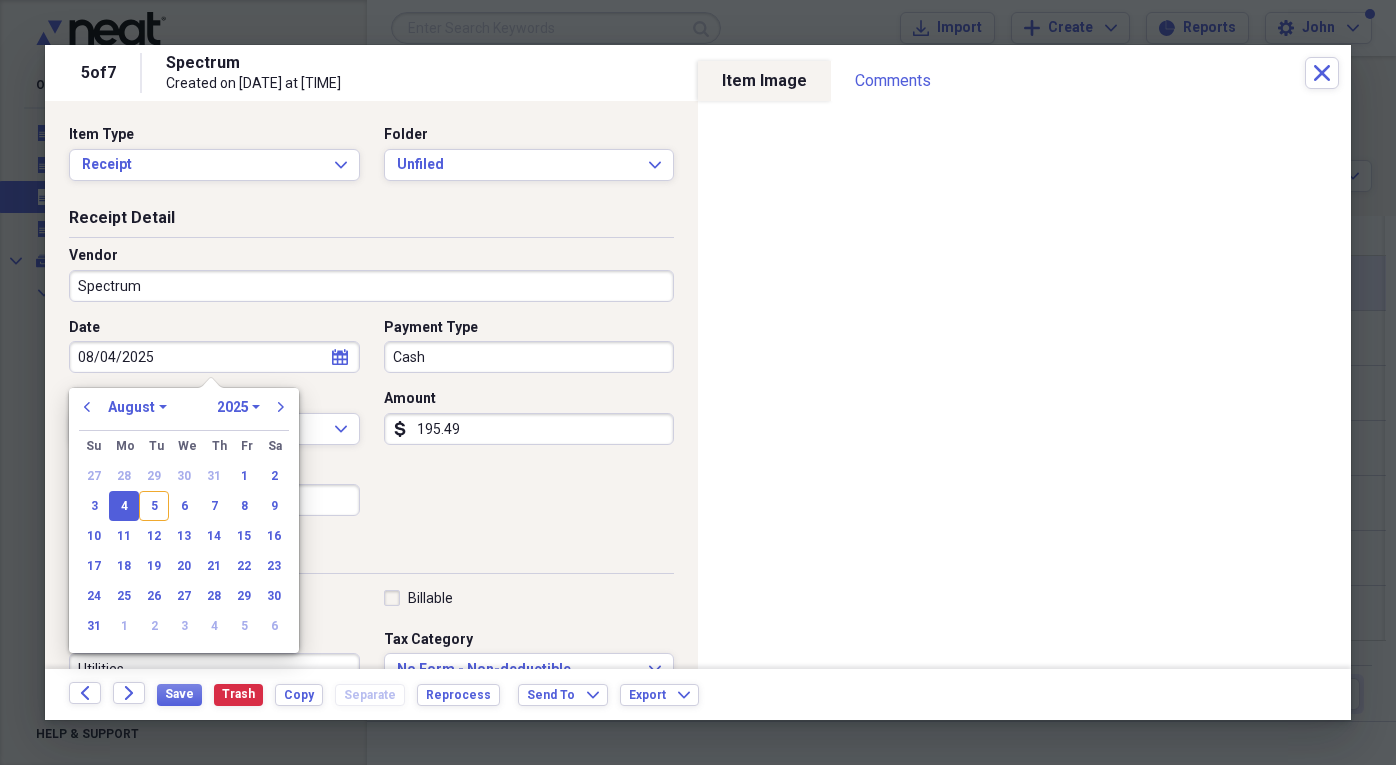 type on "08/04/2025" 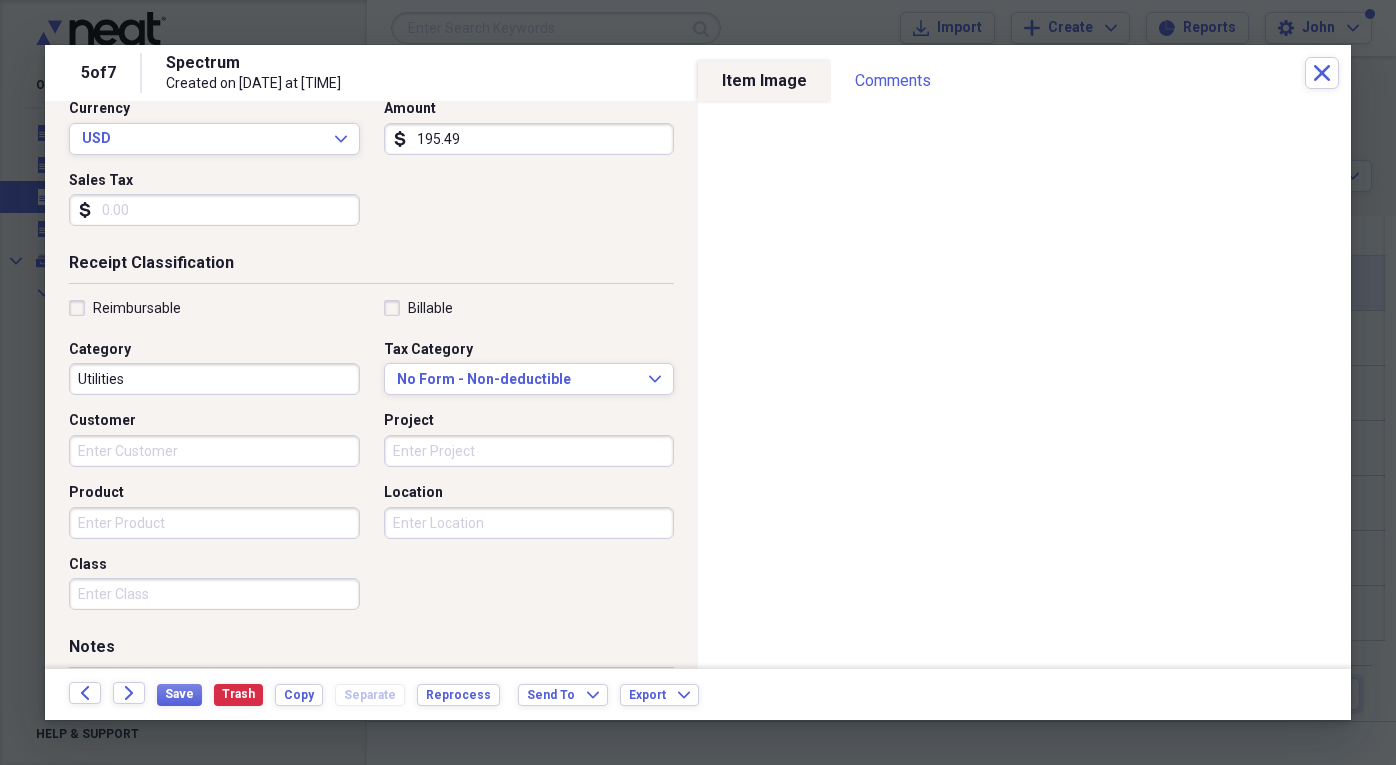 scroll, scrollTop: 300, scrollLeft: 0, axis: vertical 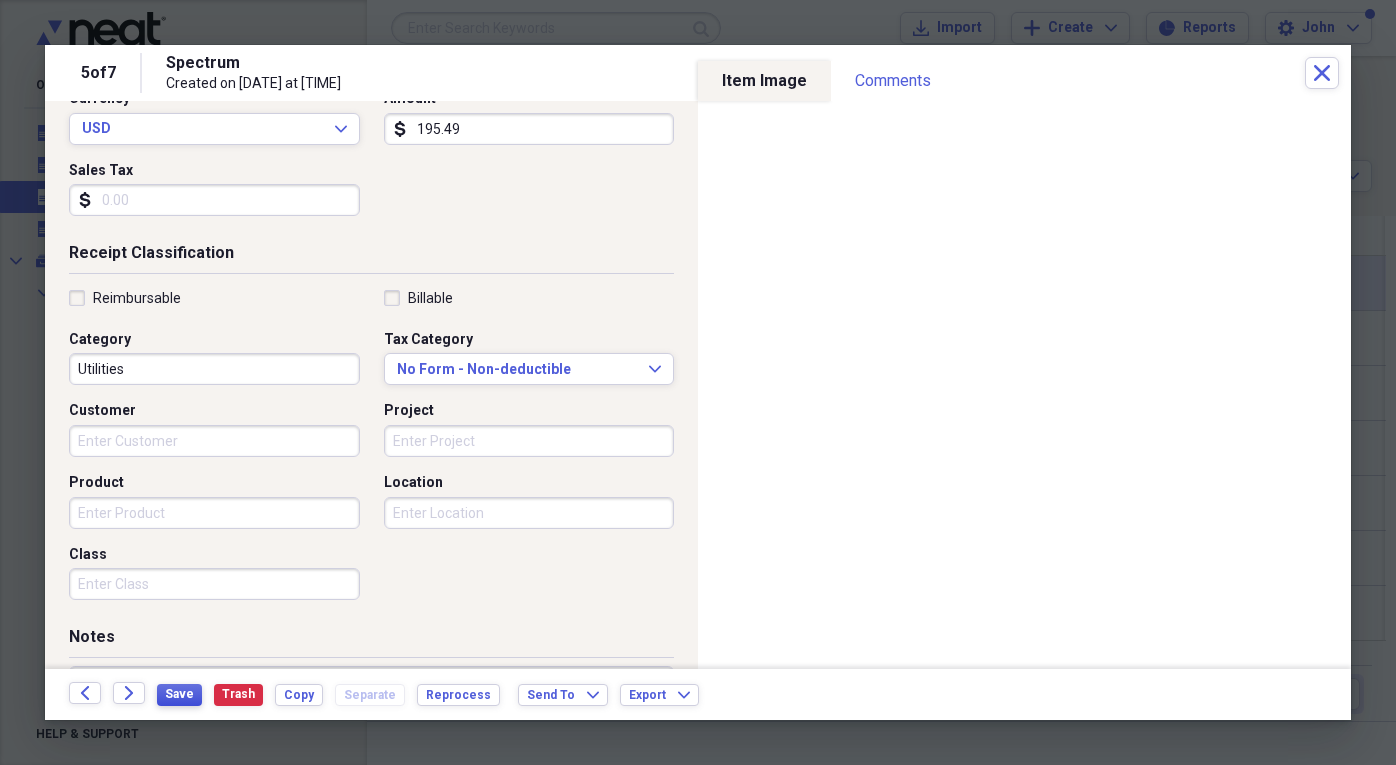 click on "Save" at bounding box center (179, 694) 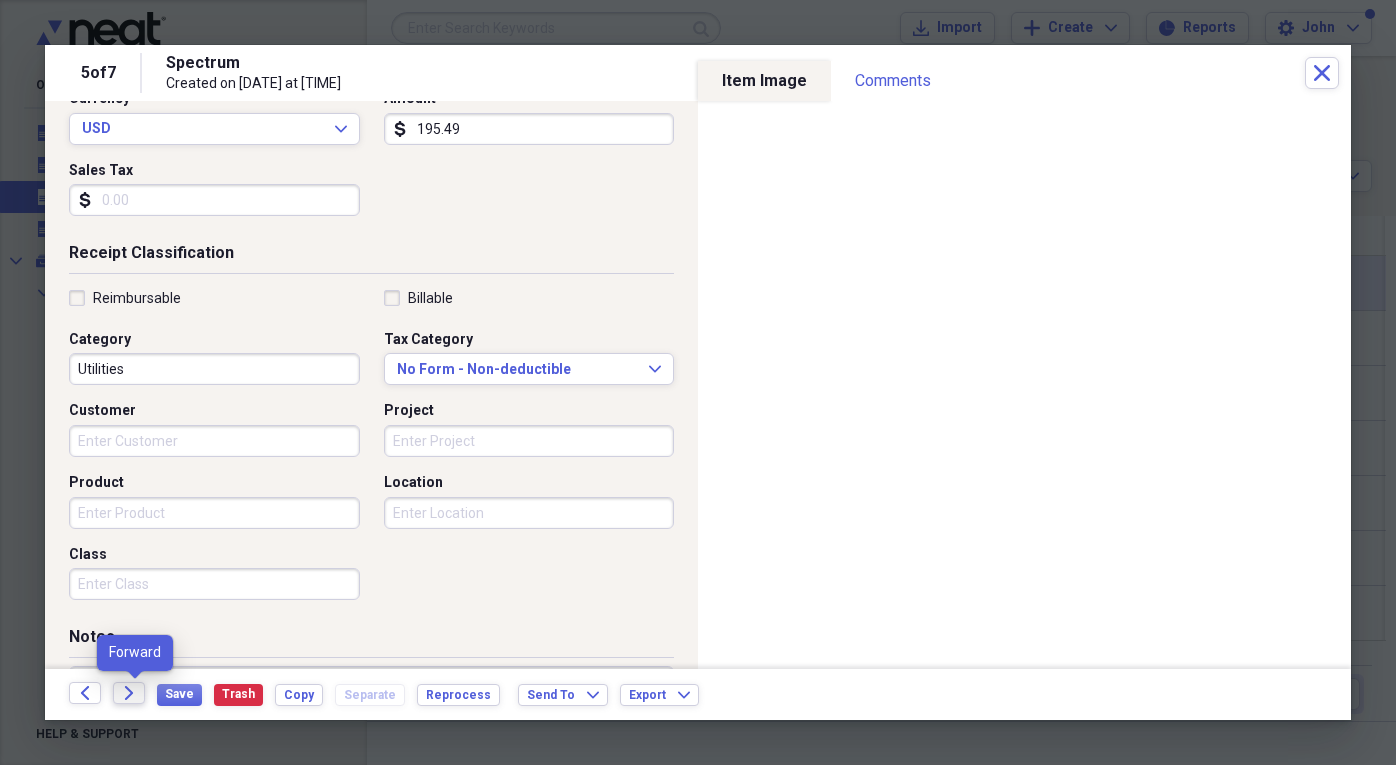 click on "Forward" 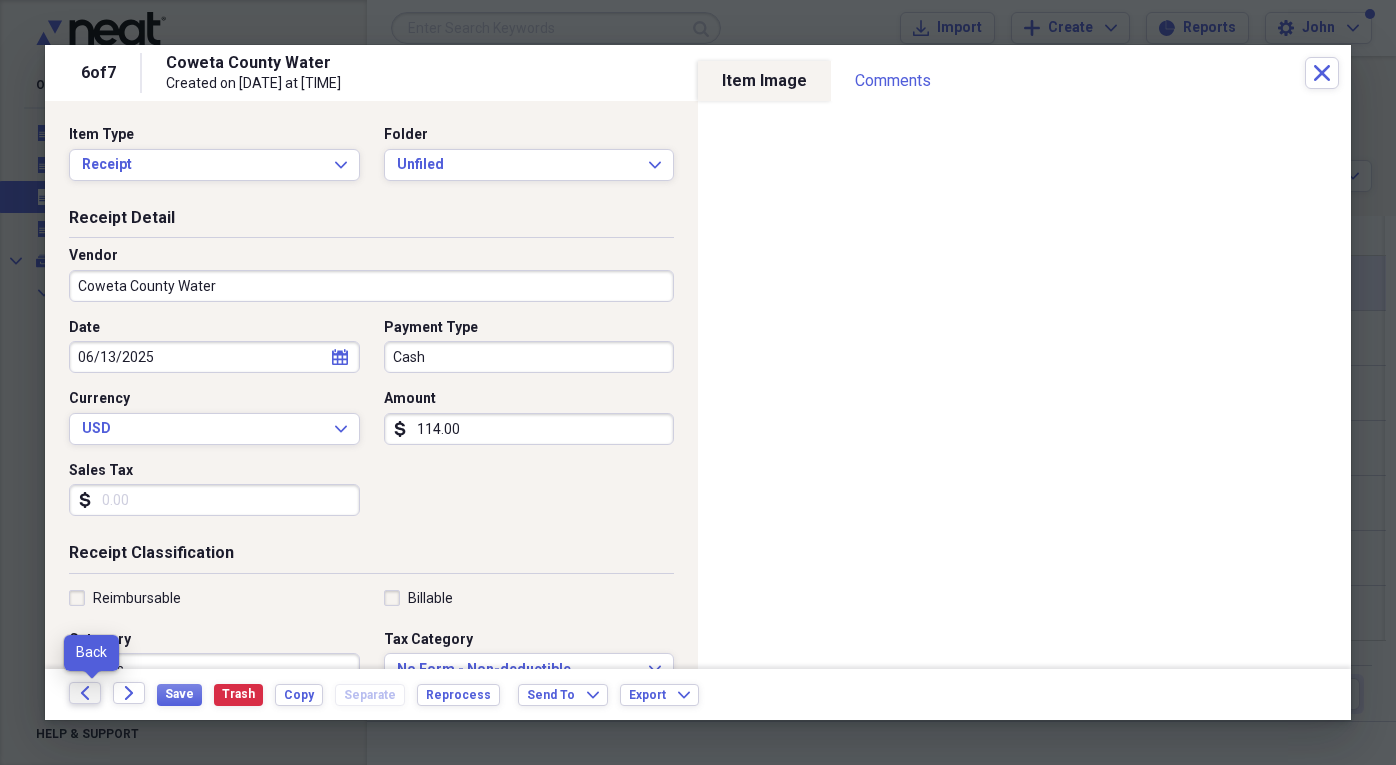 click on "Back" 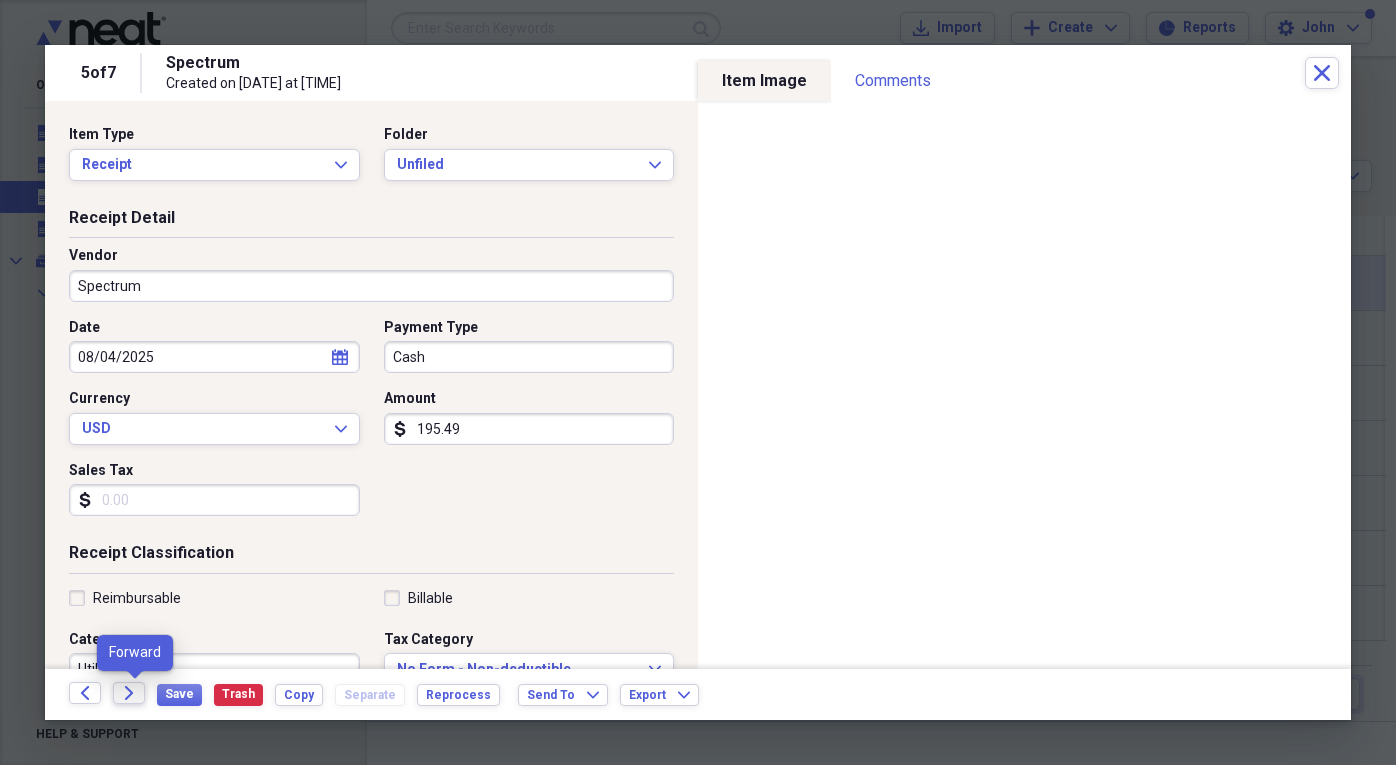 click 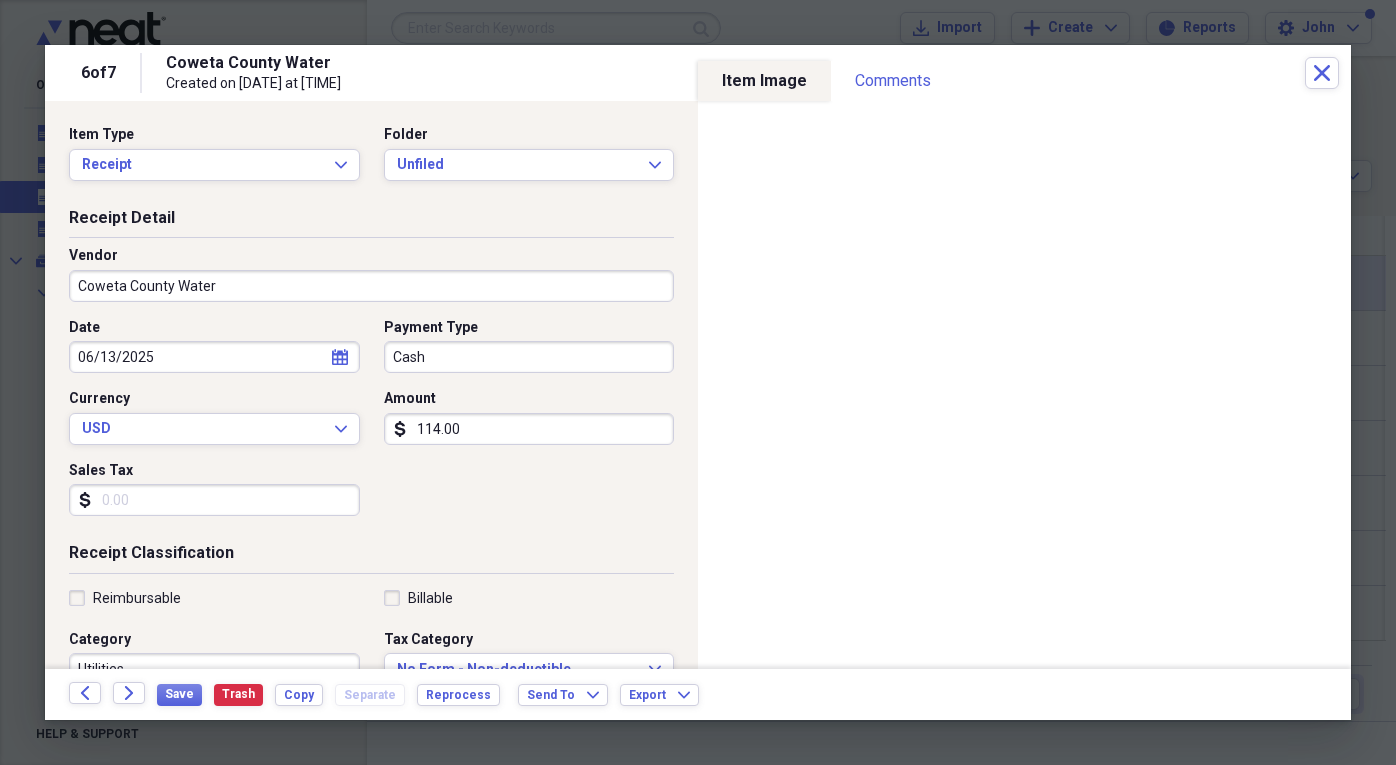 select on "5" 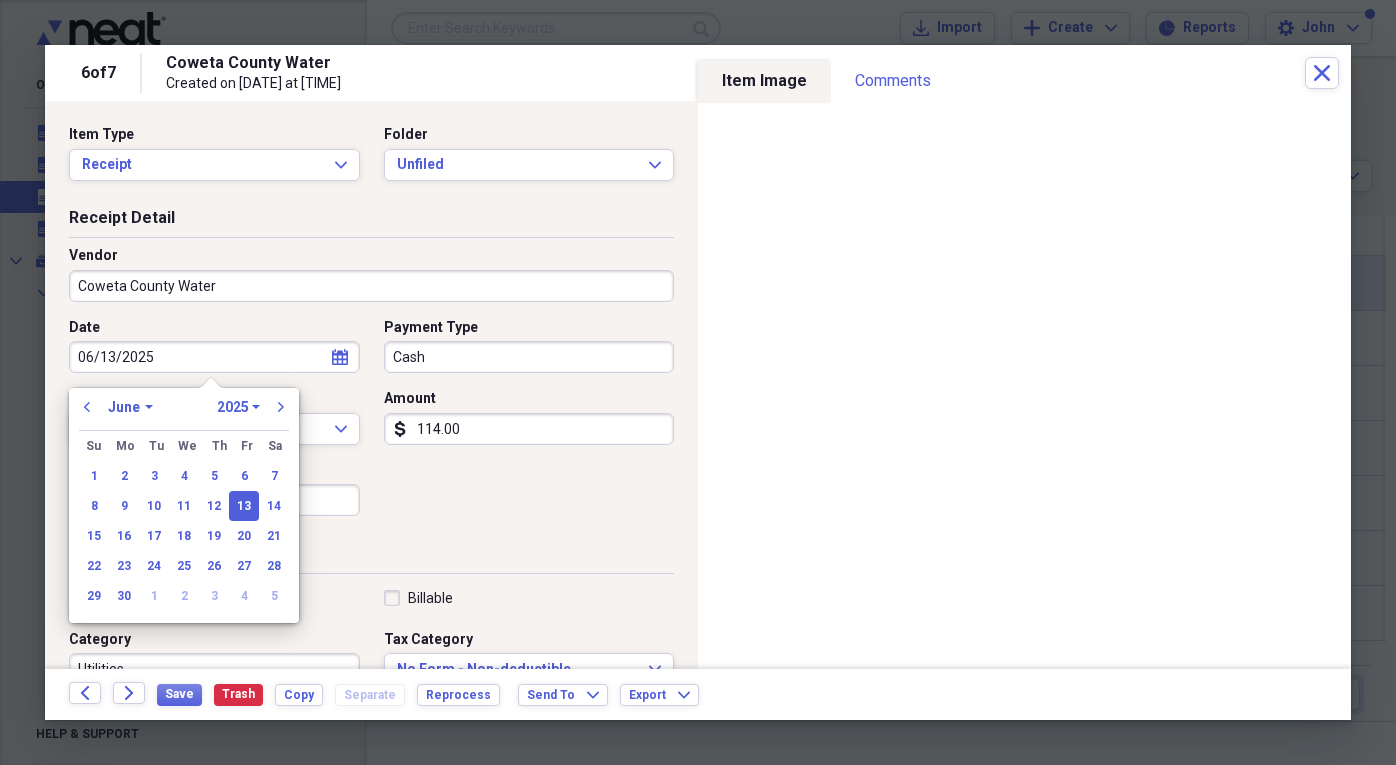 drag, startPoint x: 162, startPoint y: 358, endPoint x: 32, endPoint y: 348, distance: 130.38405 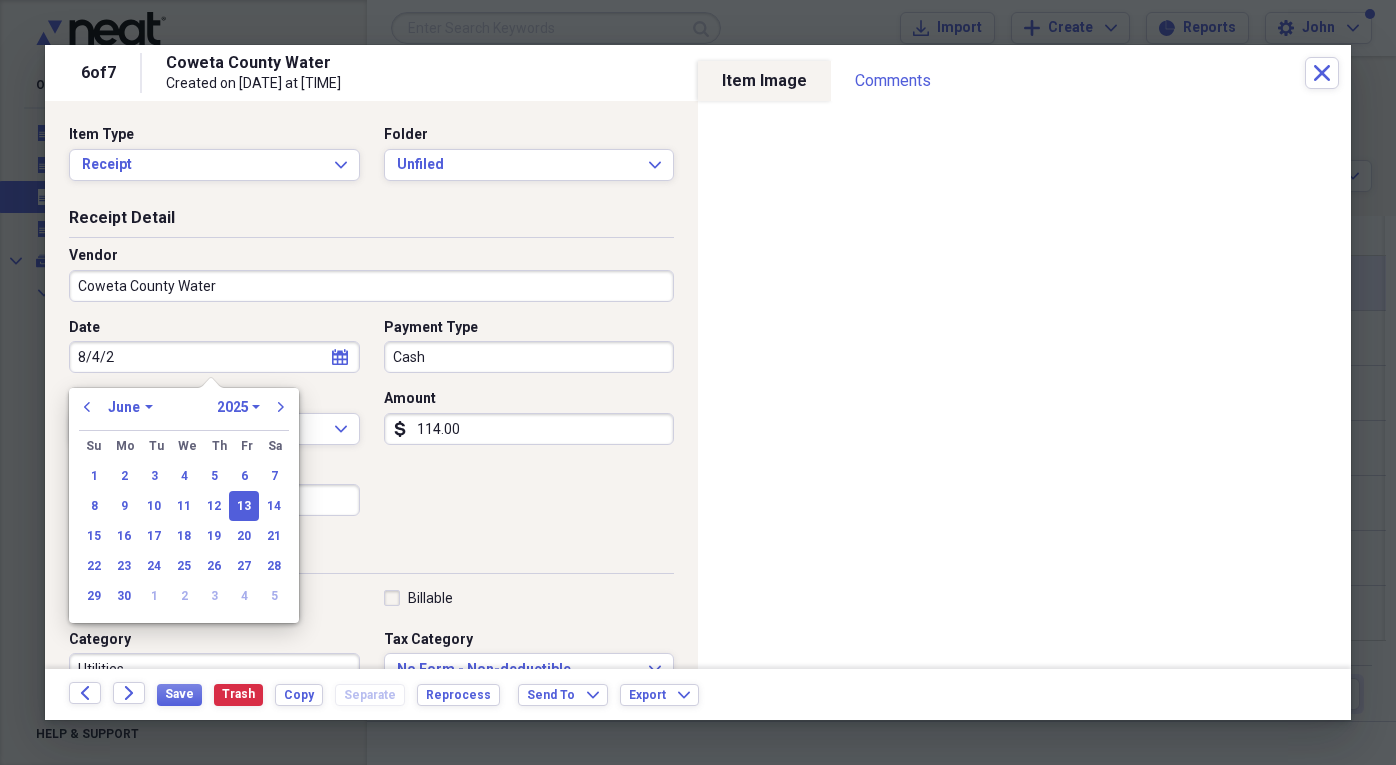 type on "8/4/25" 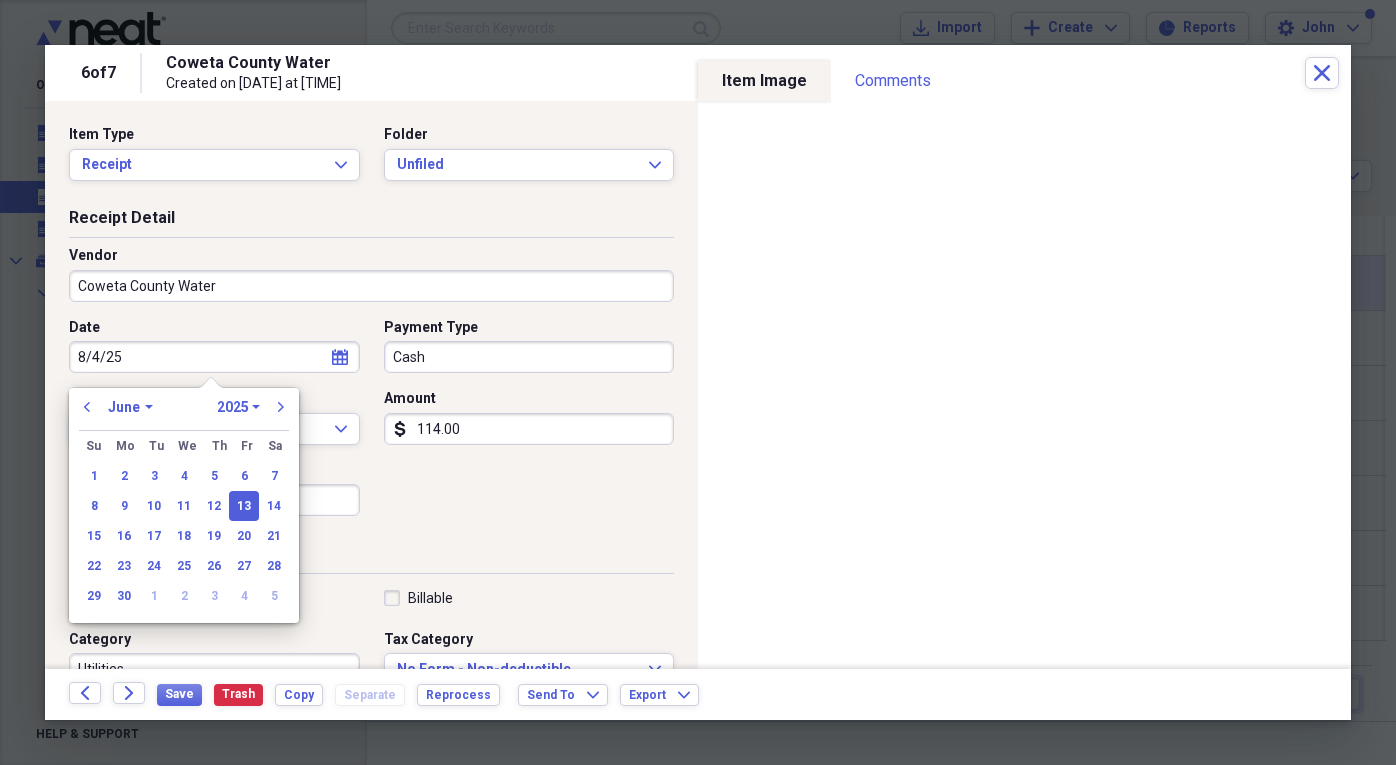 select on "7" 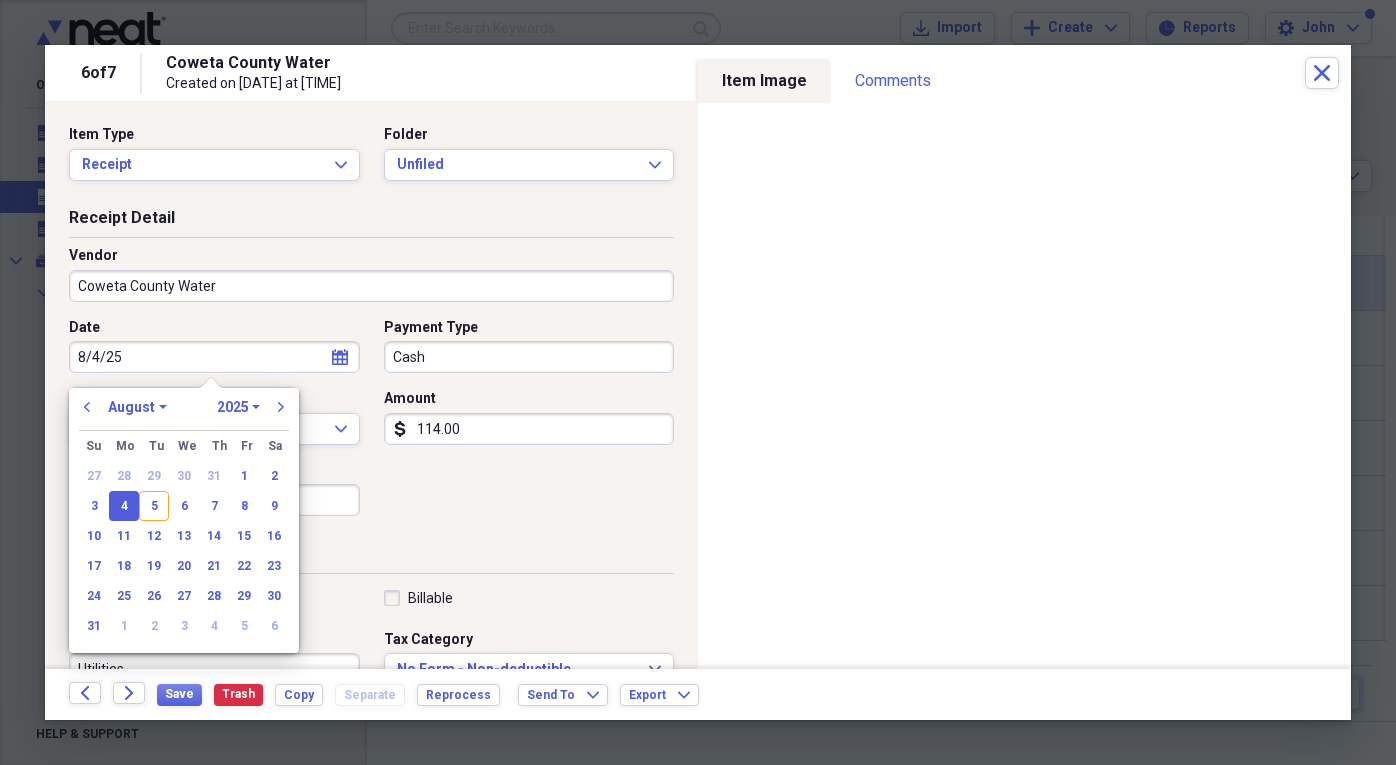 type on "08/04/2025" 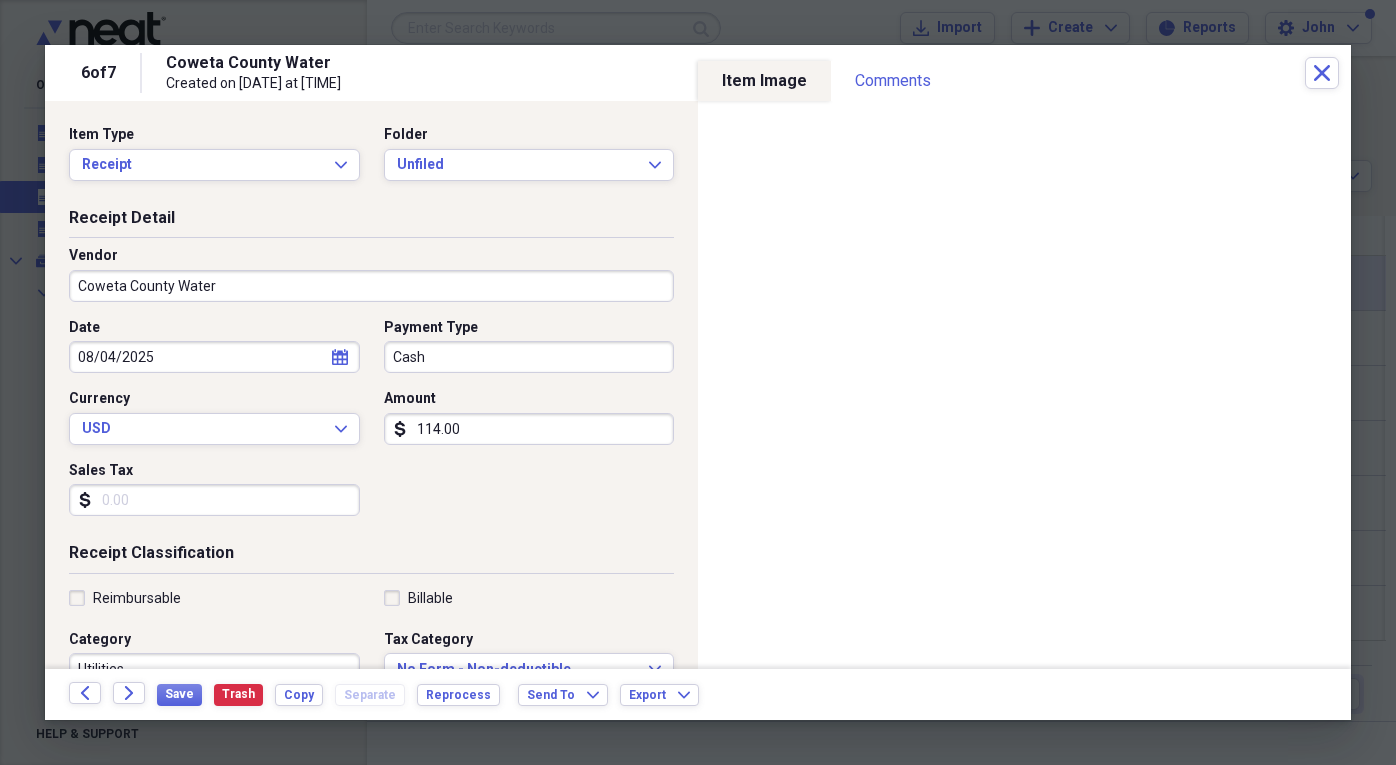 click on "Date 08/04/2025 calendar Calendar Payment Type Cash Currency USD Expand Amount dollar-sign 114.00 Sales Tax dollar-sign" at bounding box center (371, 425) 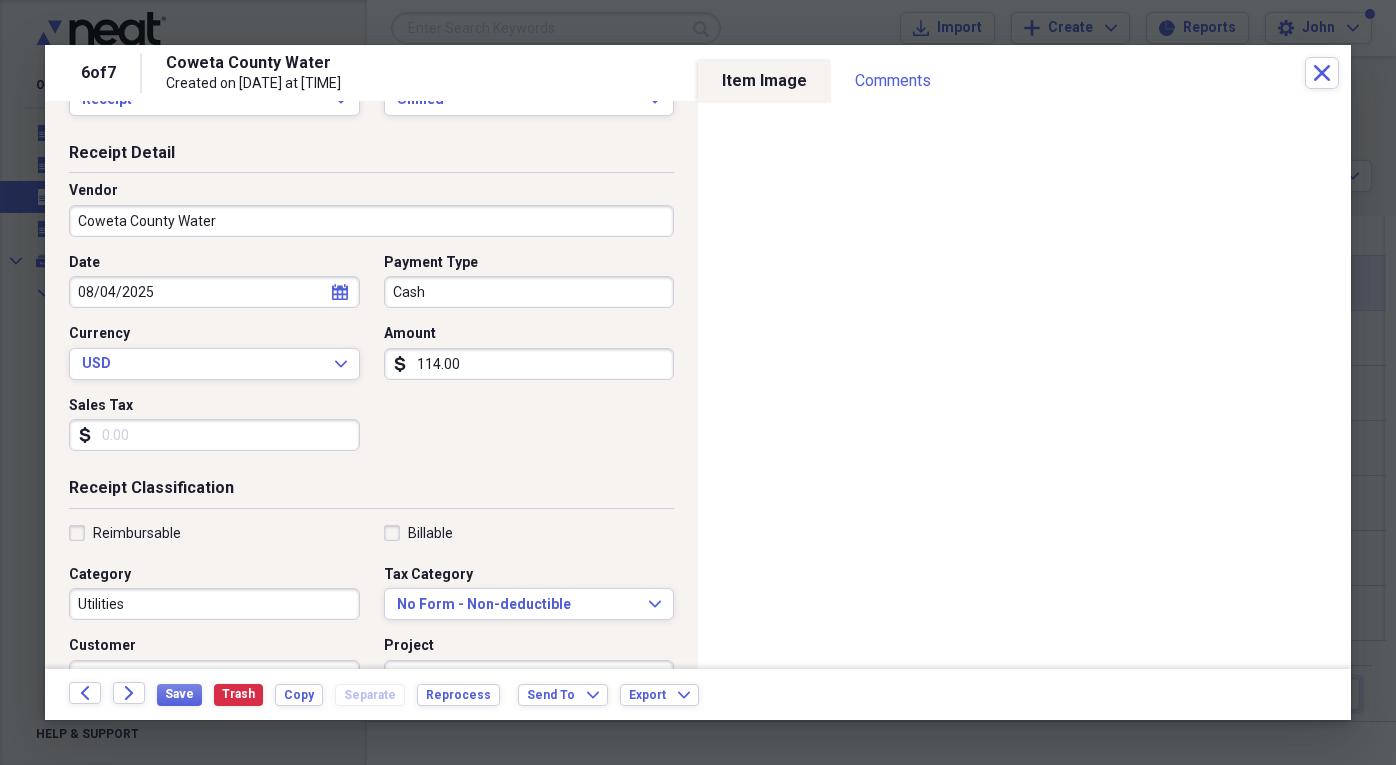 scroll, scrollTop: 100, scrollLeft: 0, axis: vertical 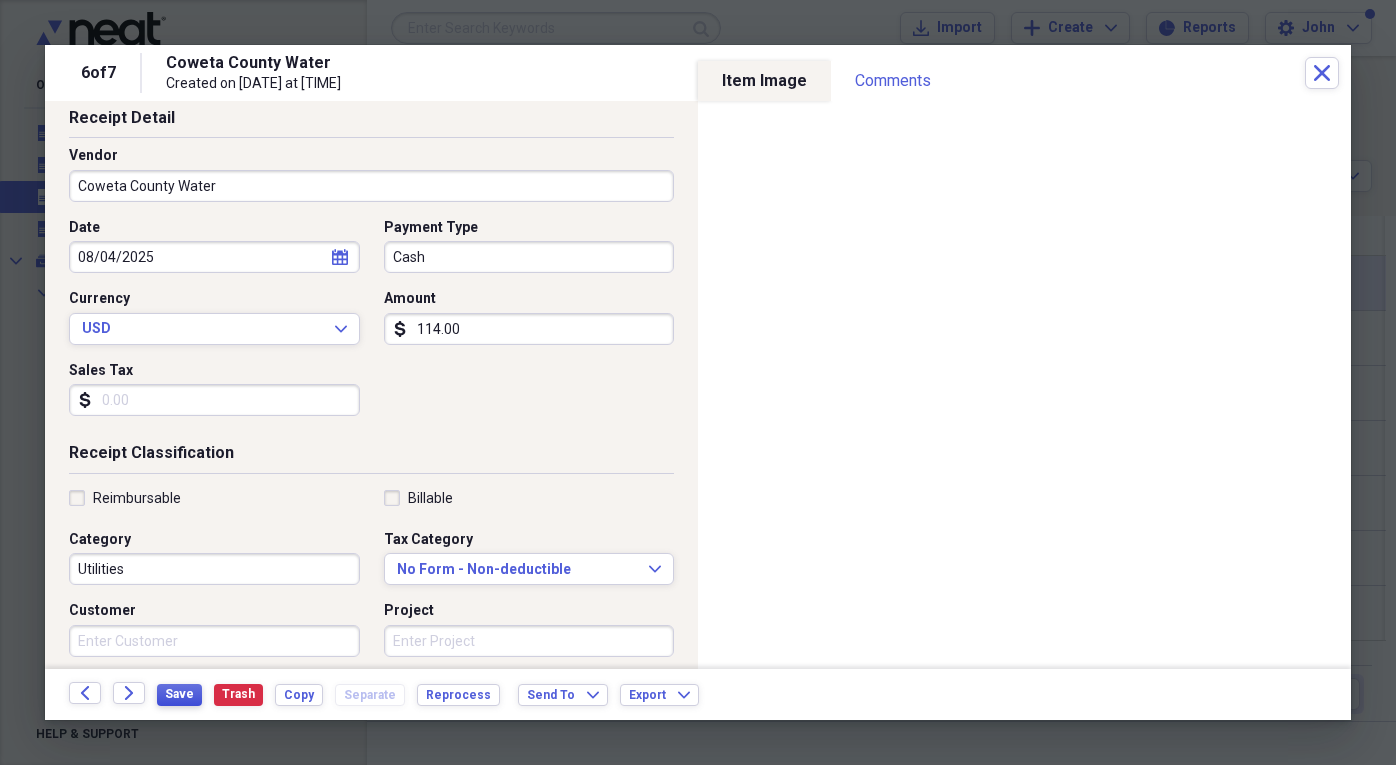 click on "Save" at bounding box center [179, 694] 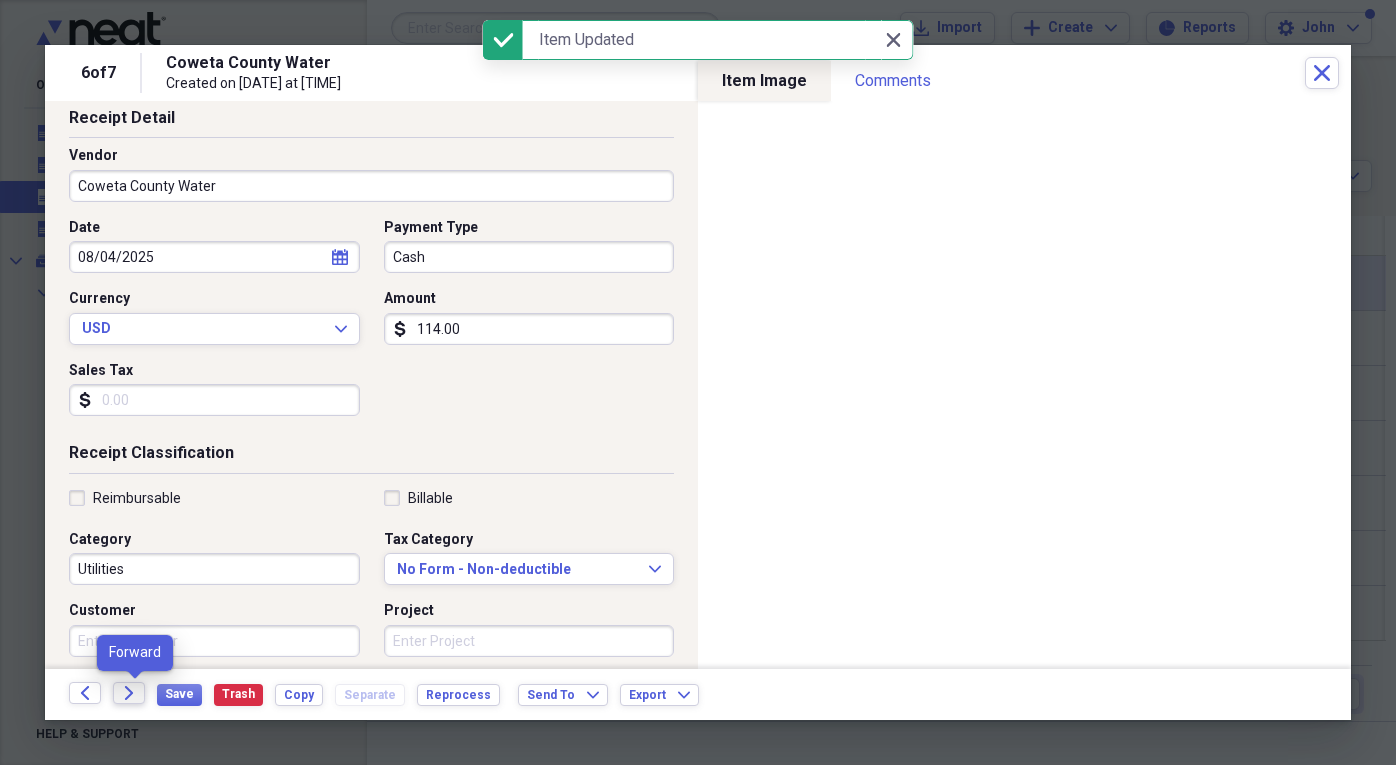 click 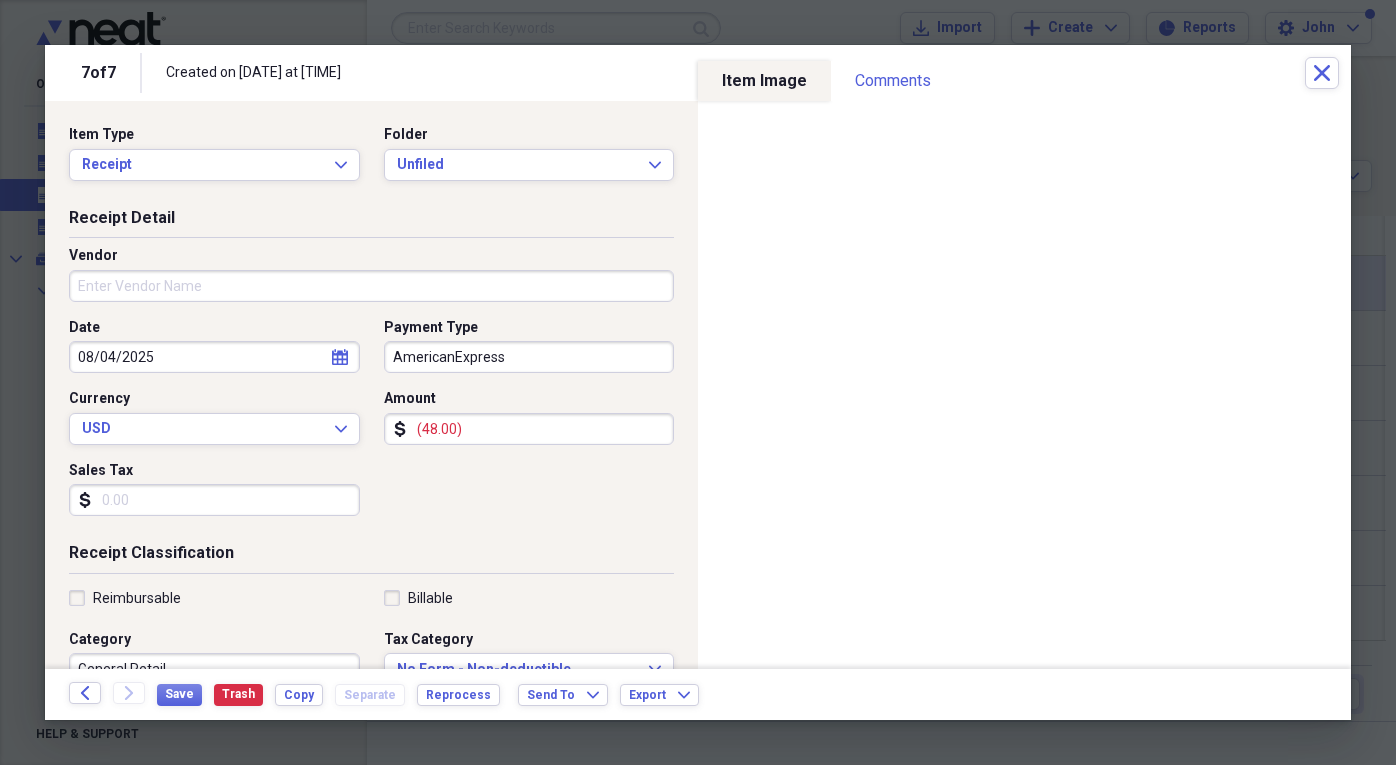 click on "Vendor" at bounding box center [371, 286] 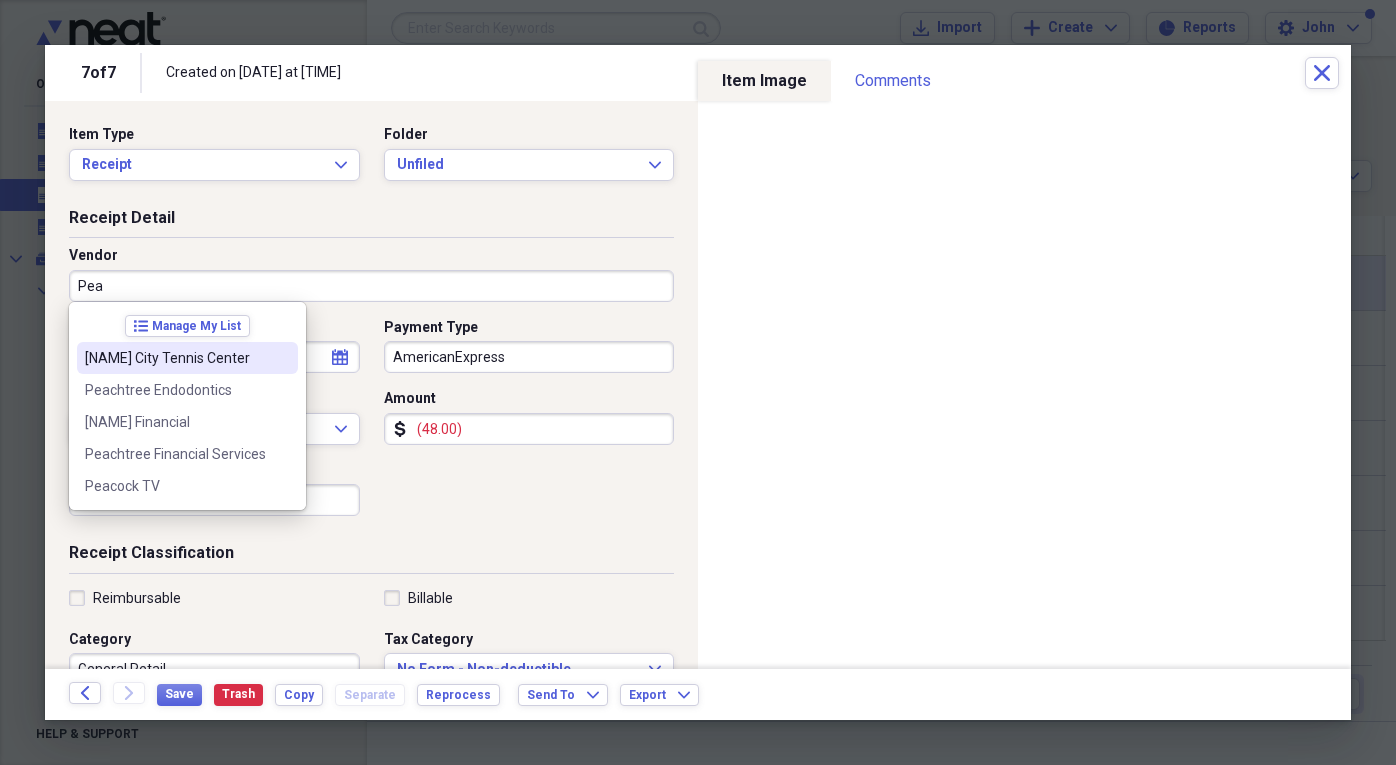 click on "[NAME] City Tennis Center" at bounding box center (175, 358) 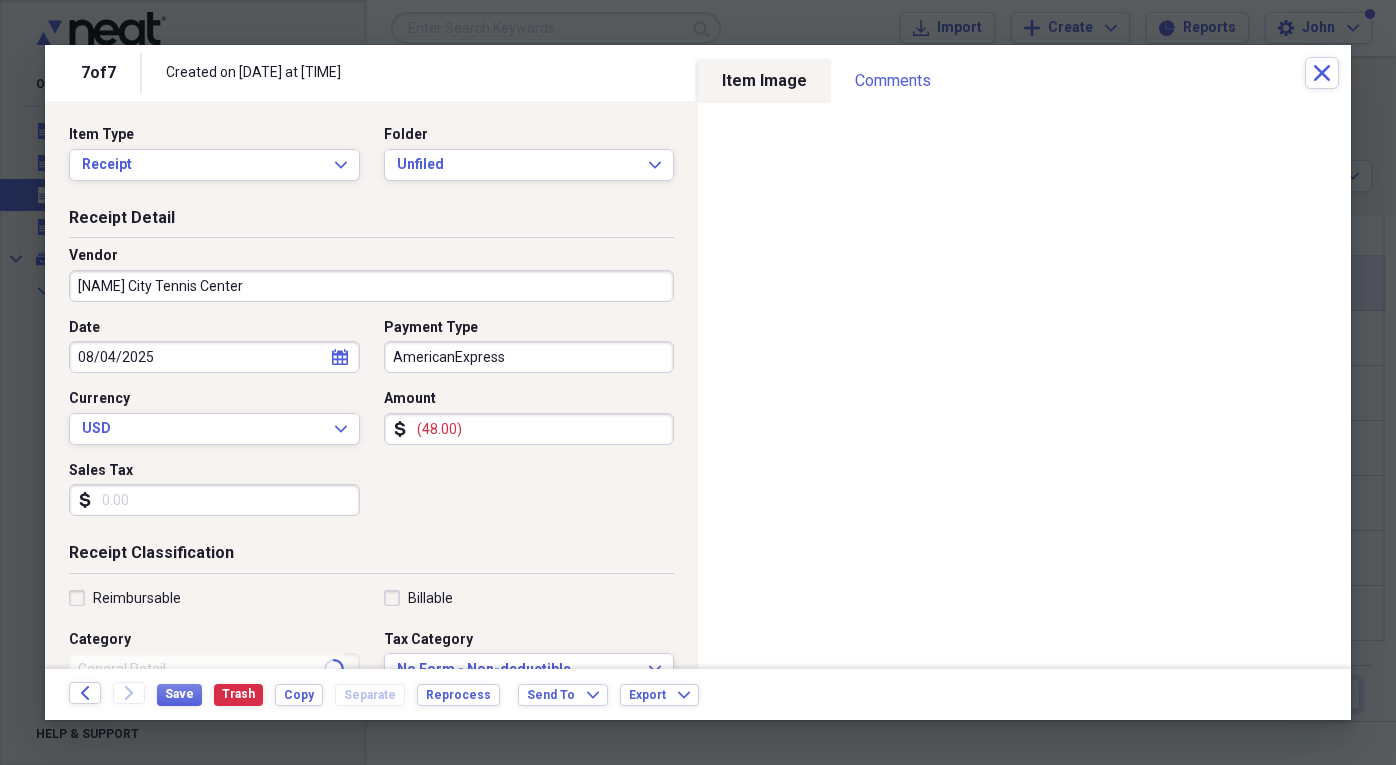 type on "Utilities" 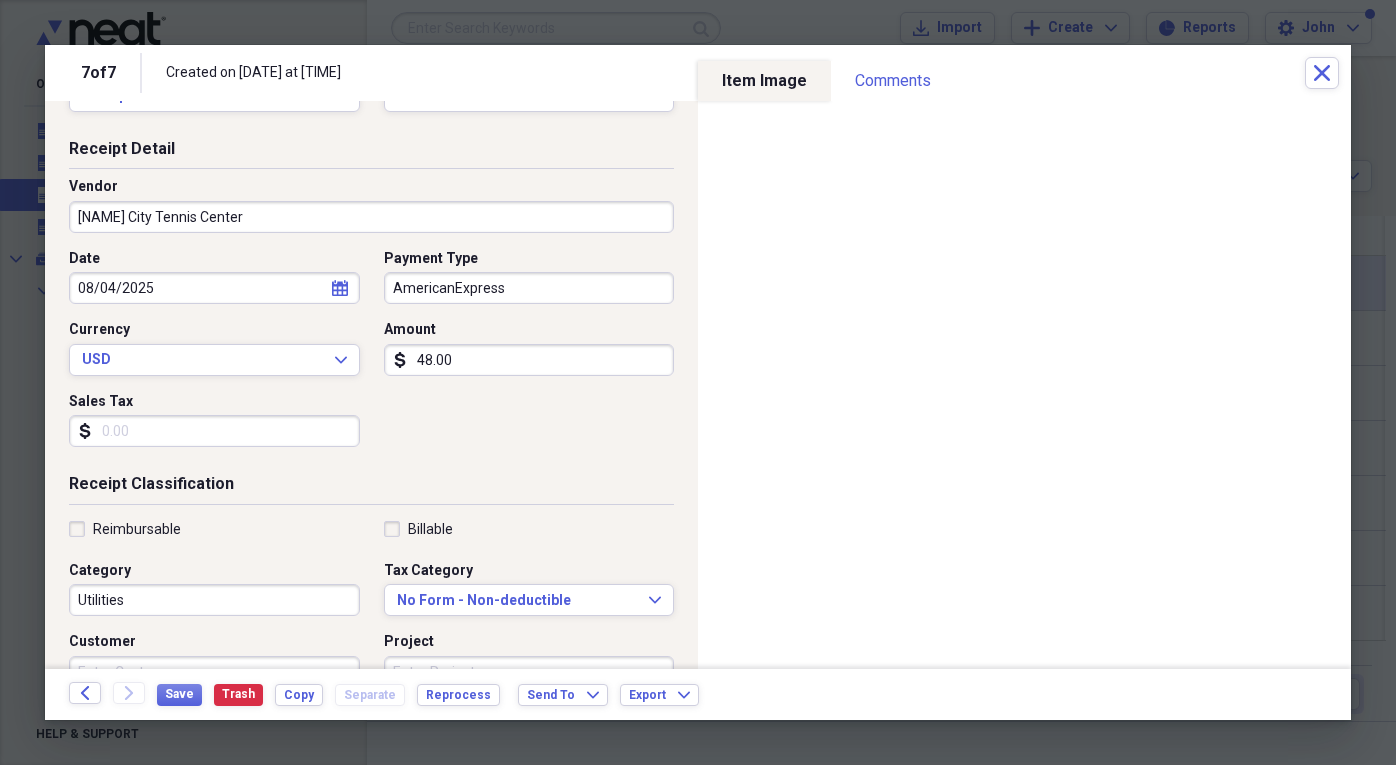 scroll, scrollTop: 100, scrollLeft: 0, axis: vertical 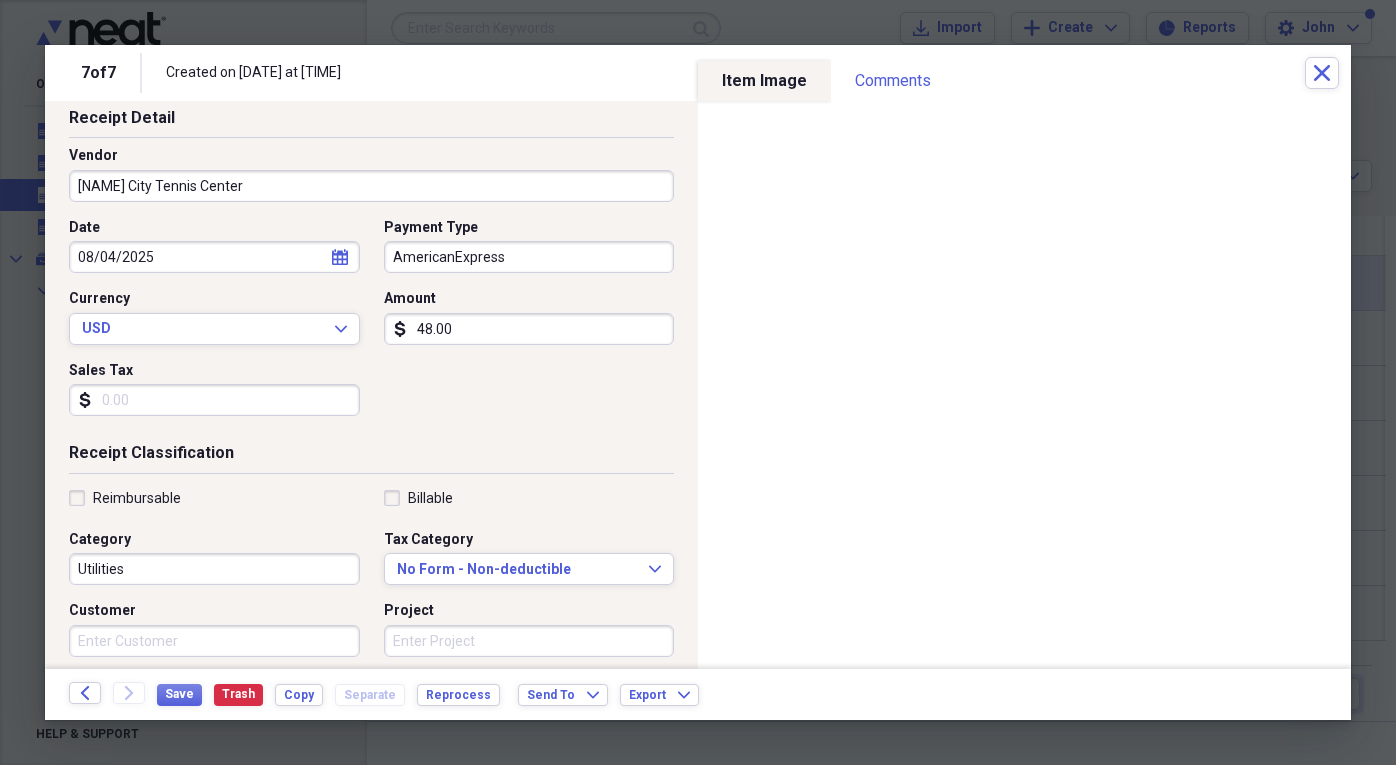 type on "48.00" 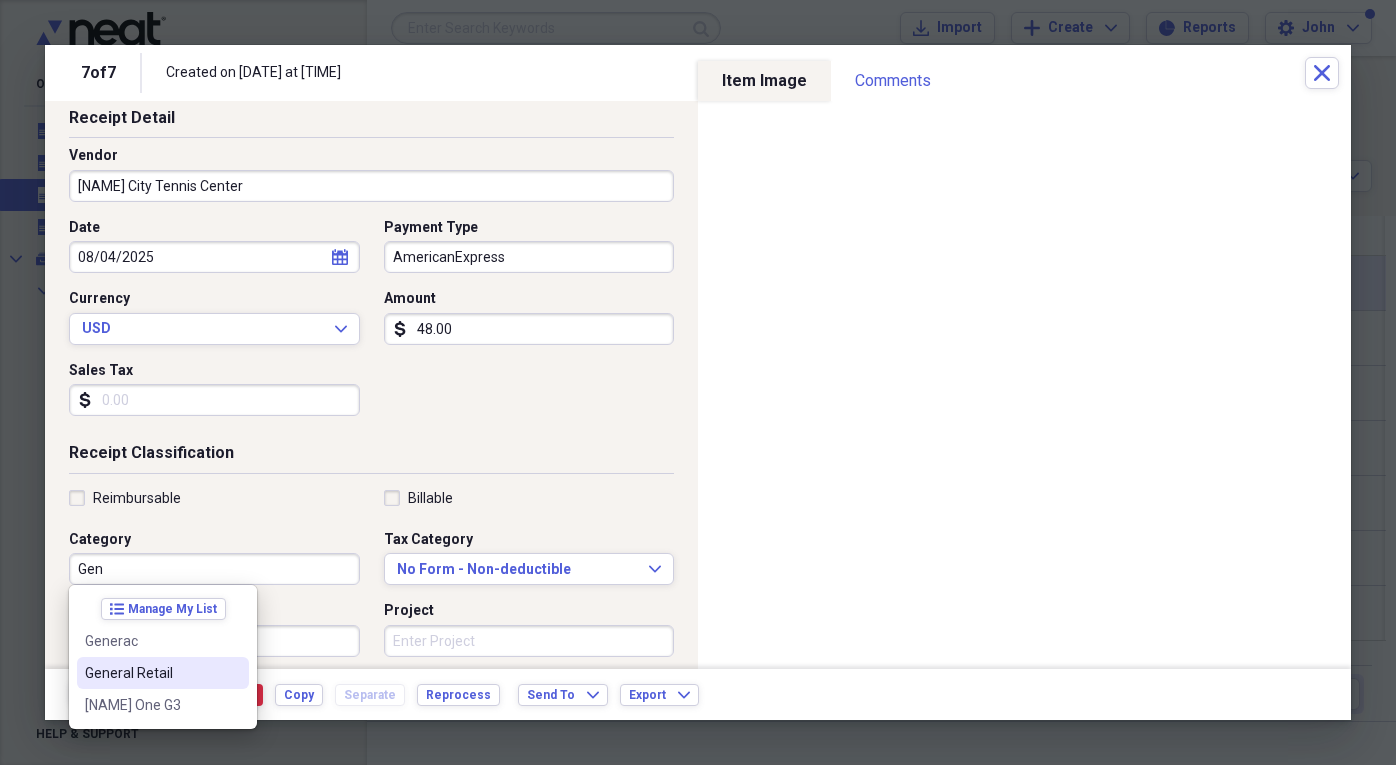 click on "General Retail" at bounding box center [163, 673] 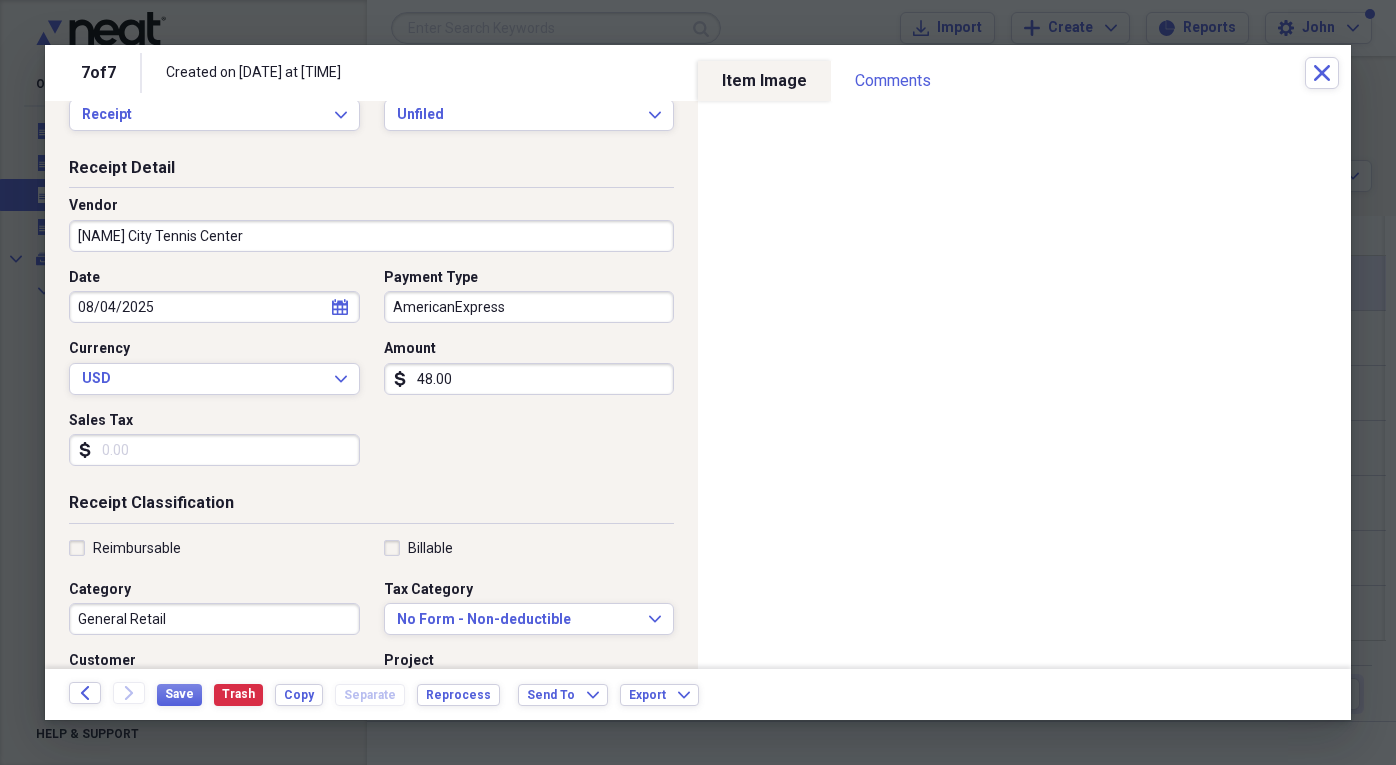 scroll, scrollTop: 0, scrollLeft: 0, axis: both 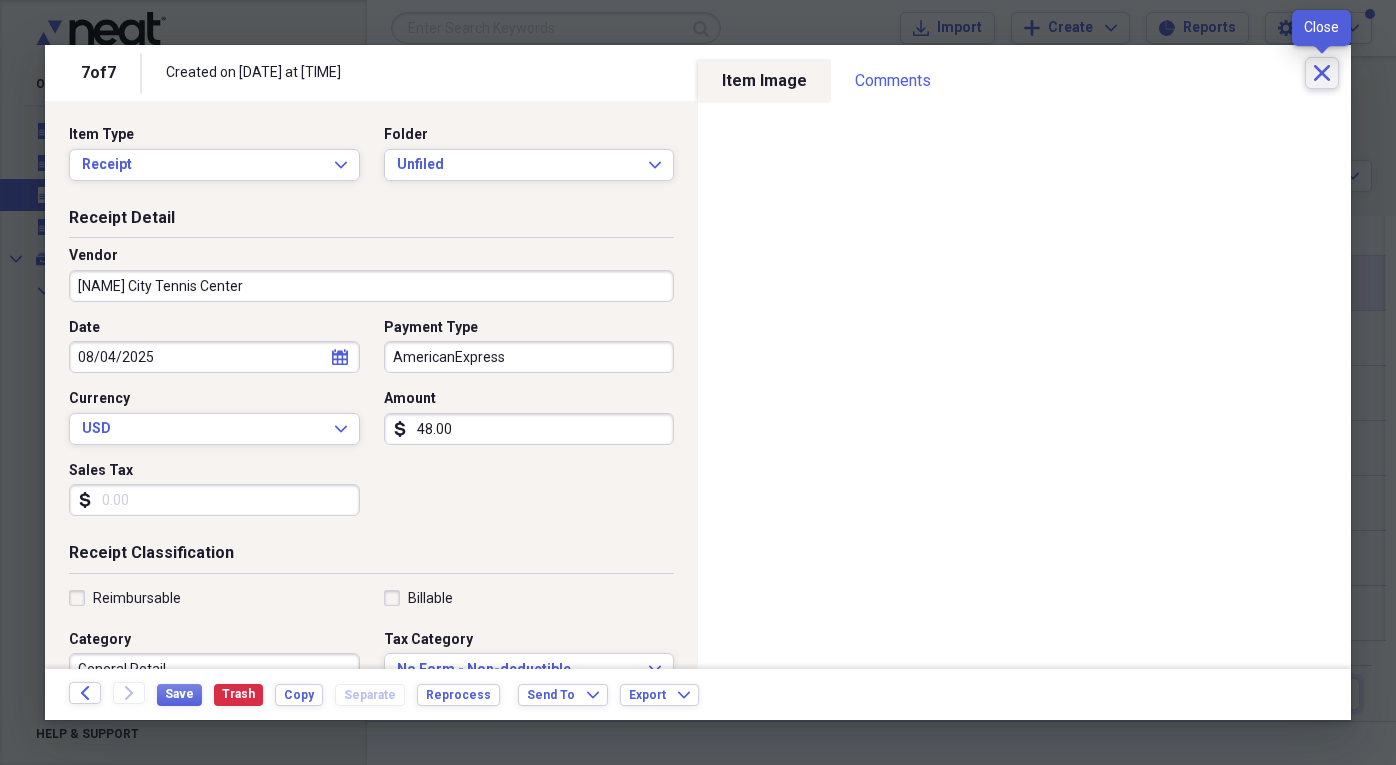 click 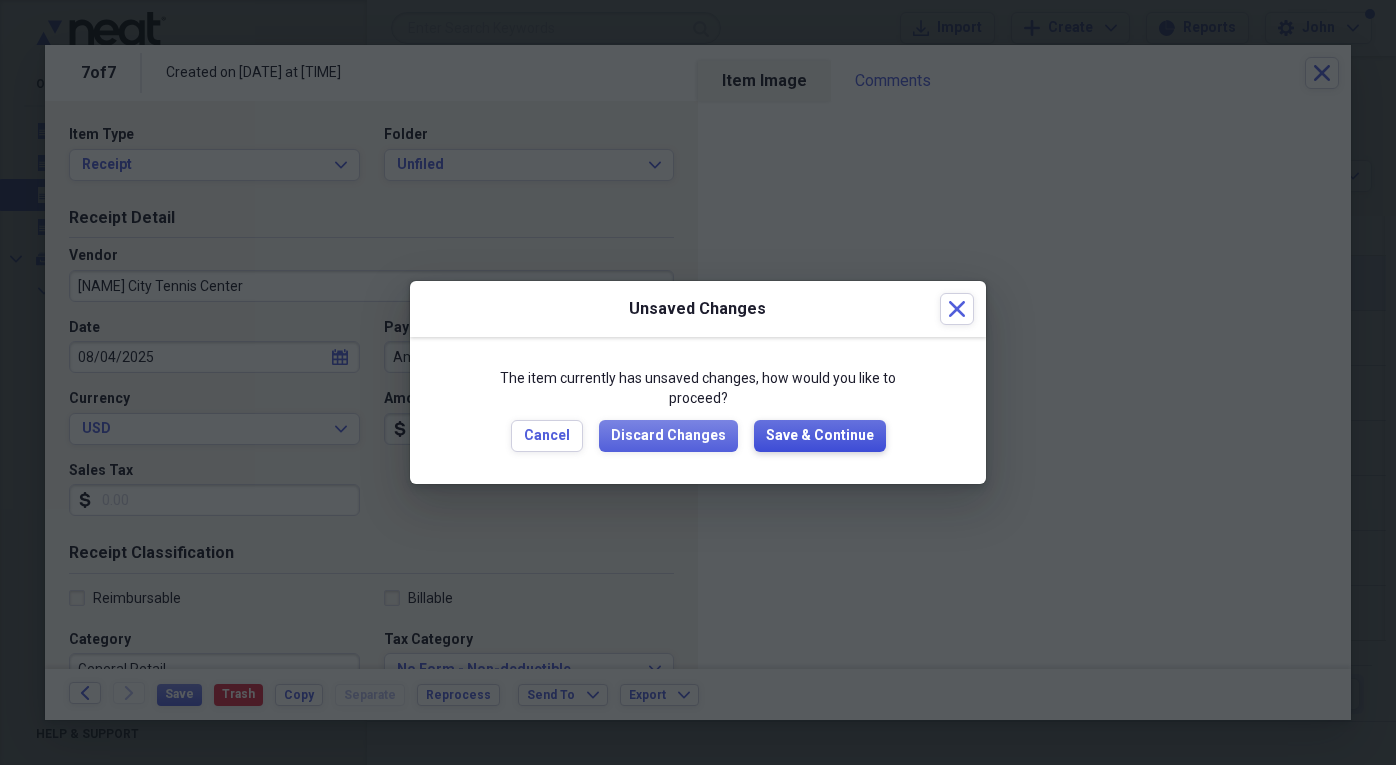click on "Save & Continue" at bounding box center [820, 436] 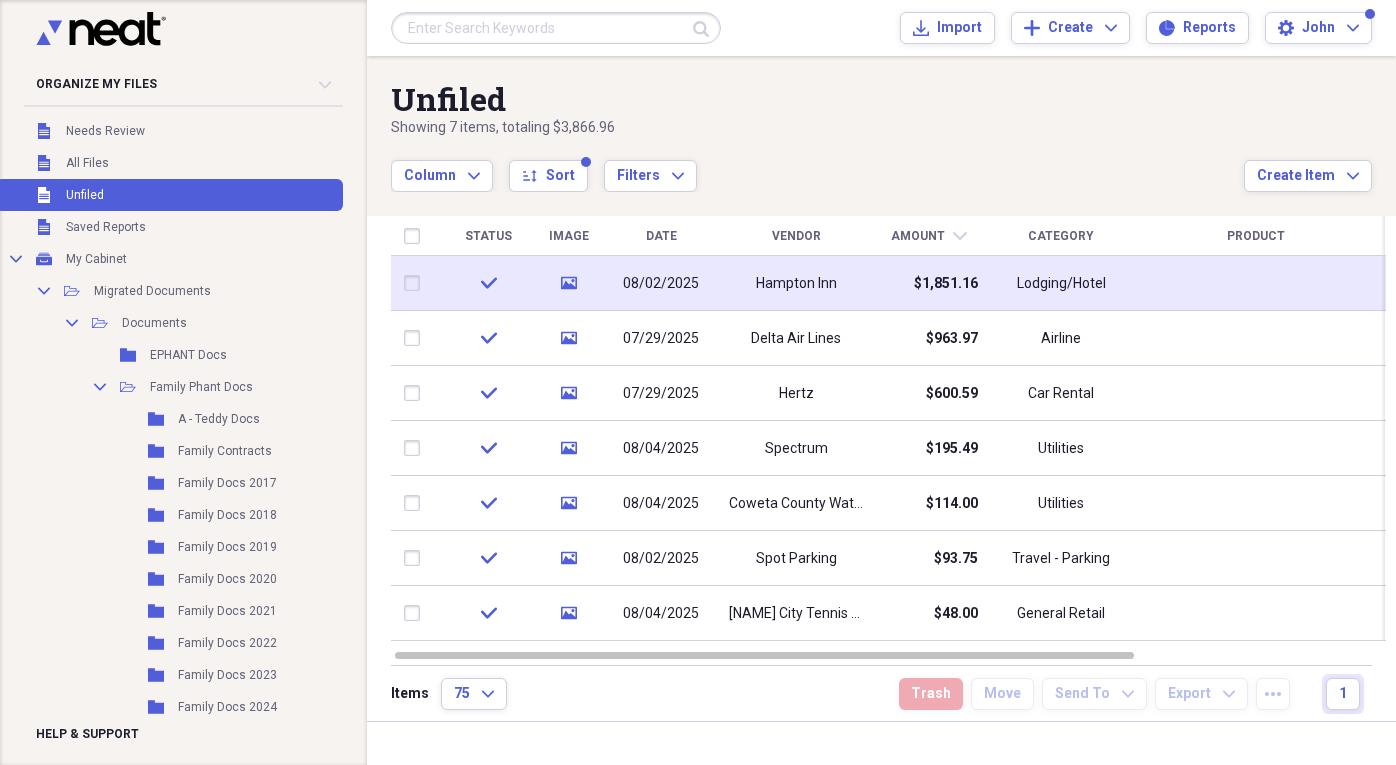 click at bounding box center (416, 283) 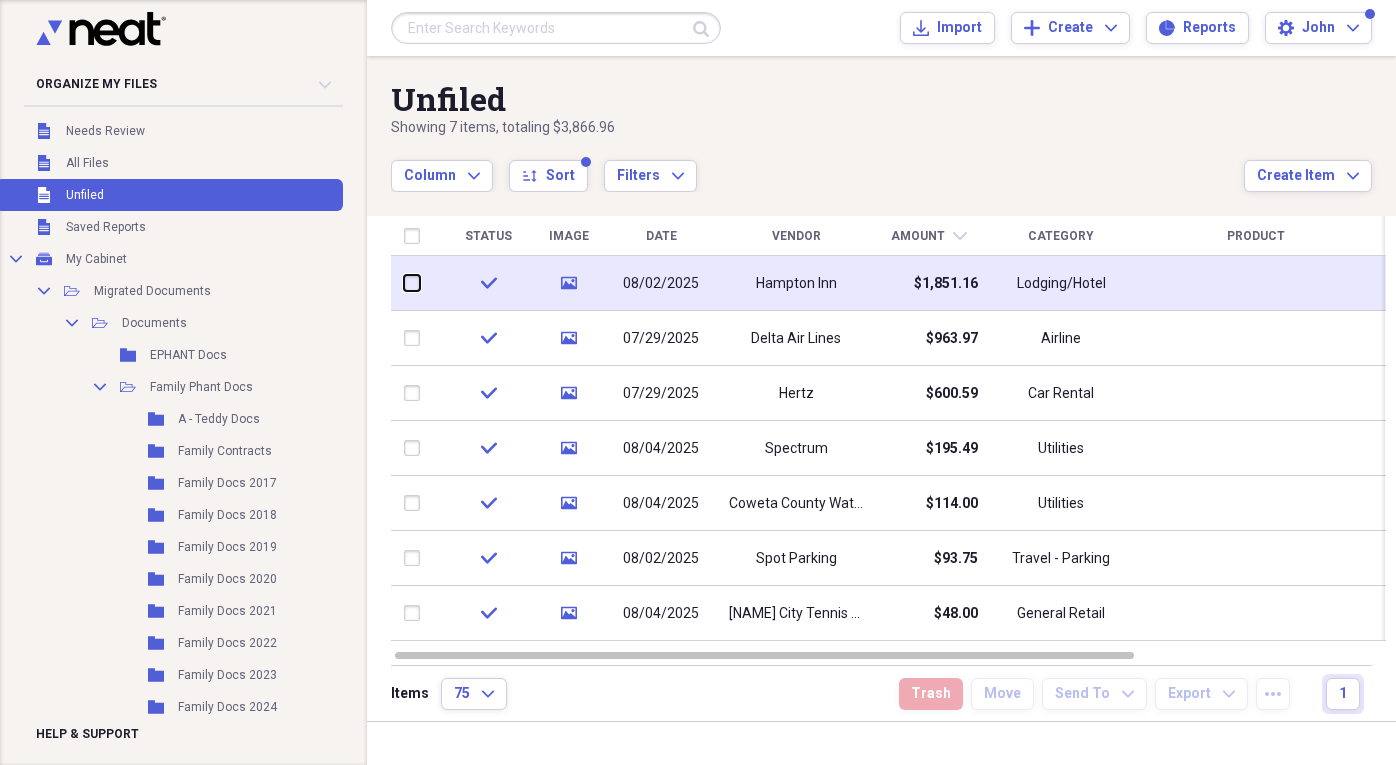 click at bounding box center [404, 283] 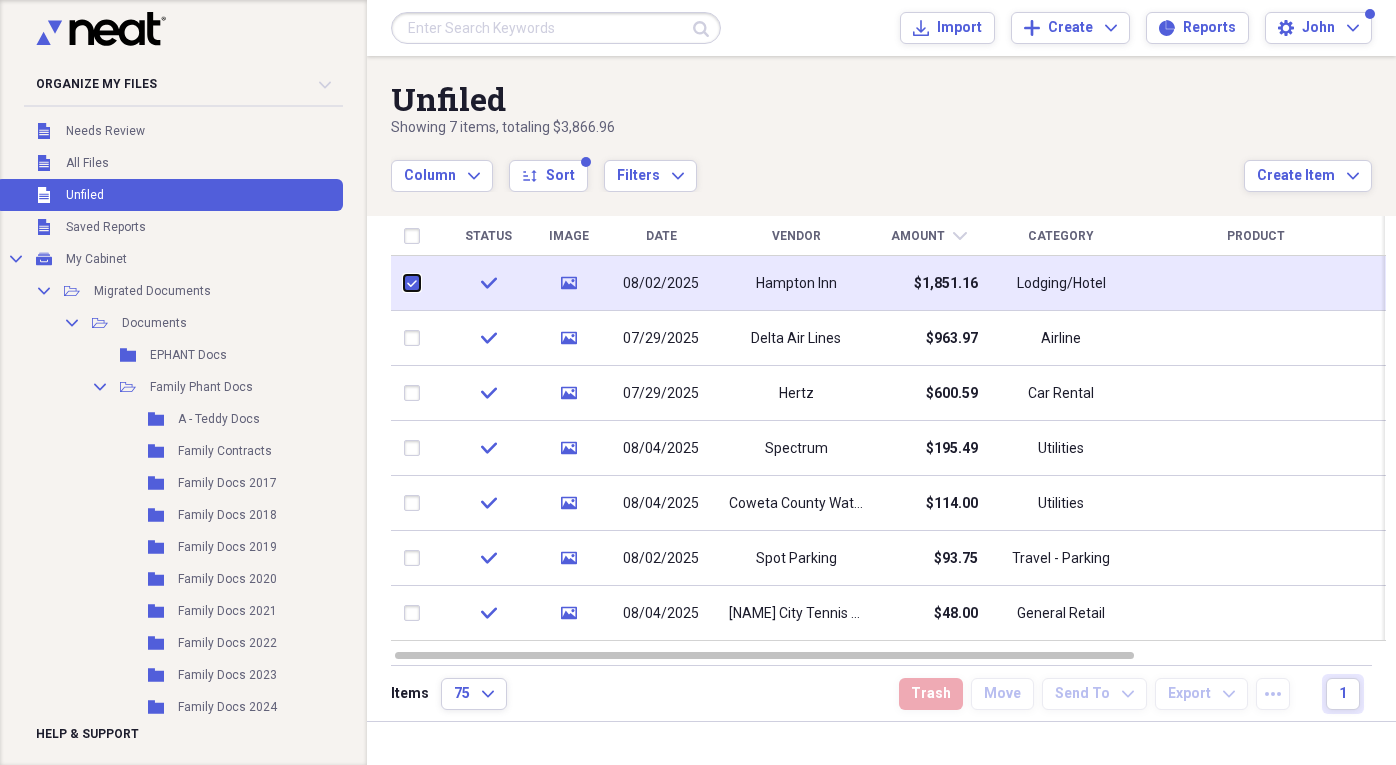 checkbox on "true" 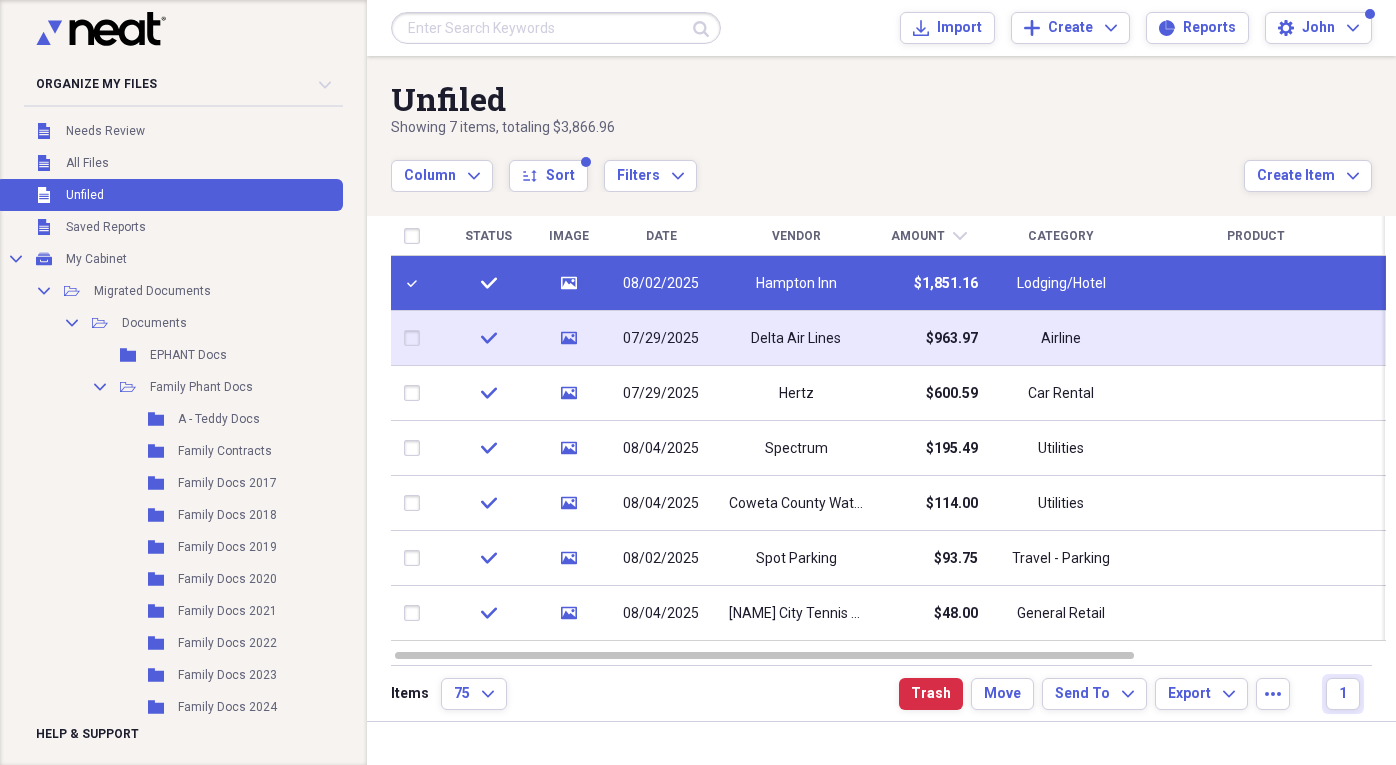 click at bounding box center (416, 338) 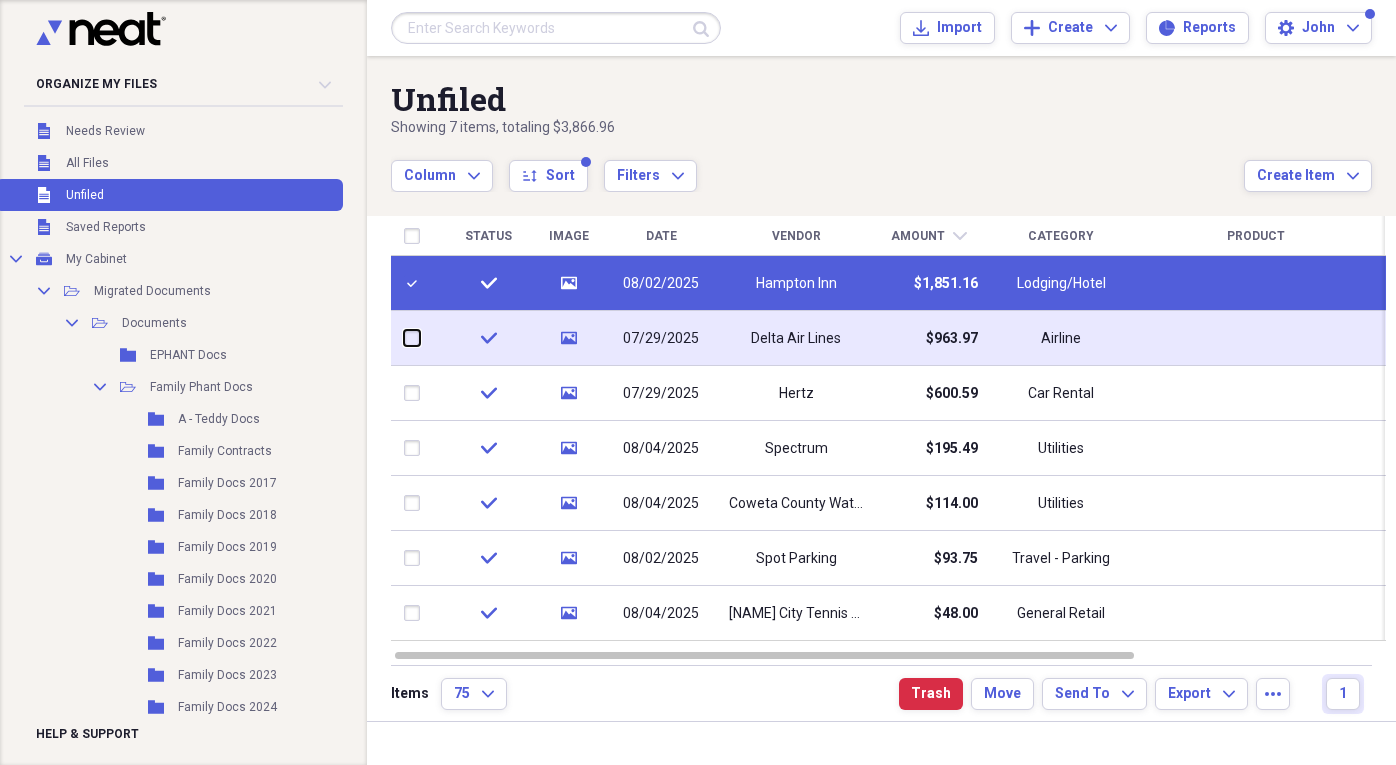 click at bounding box center [404, 338] 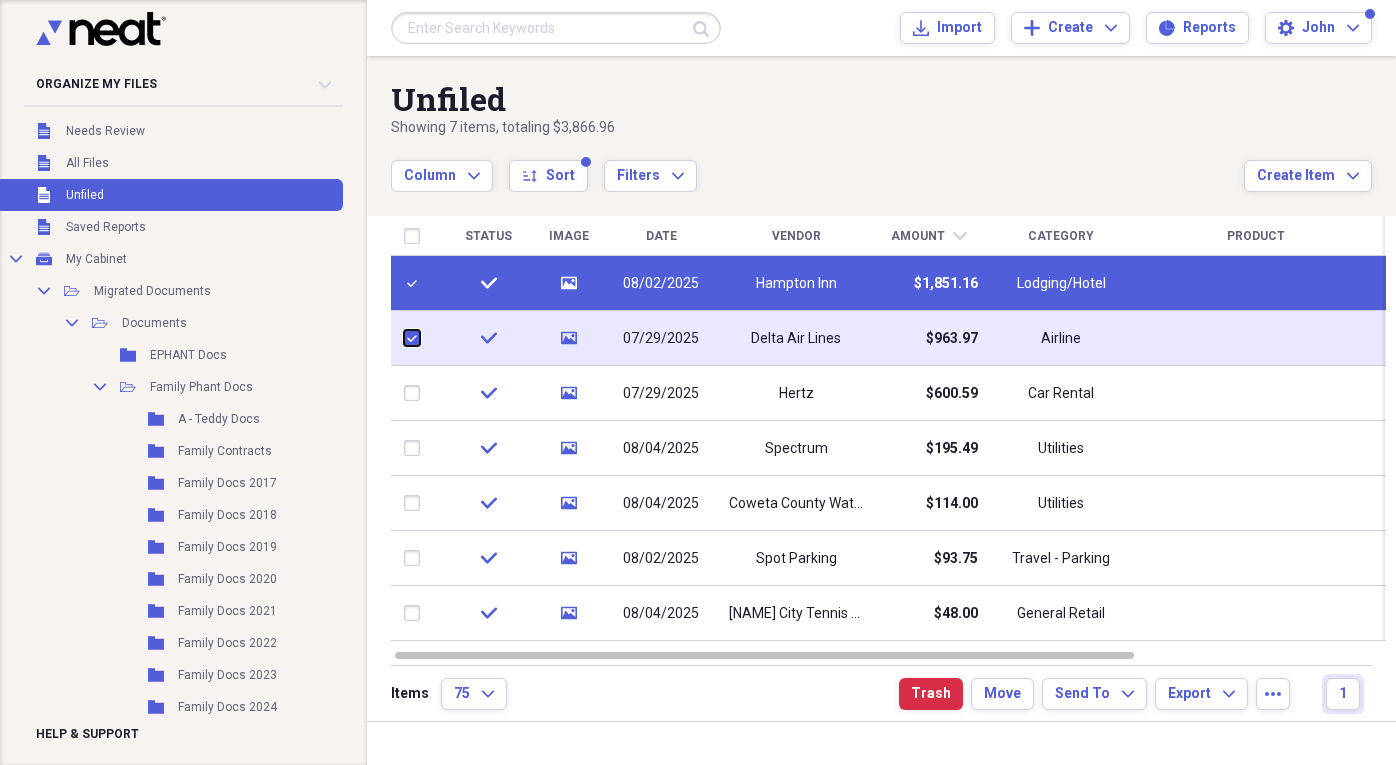 checkbox on "true" 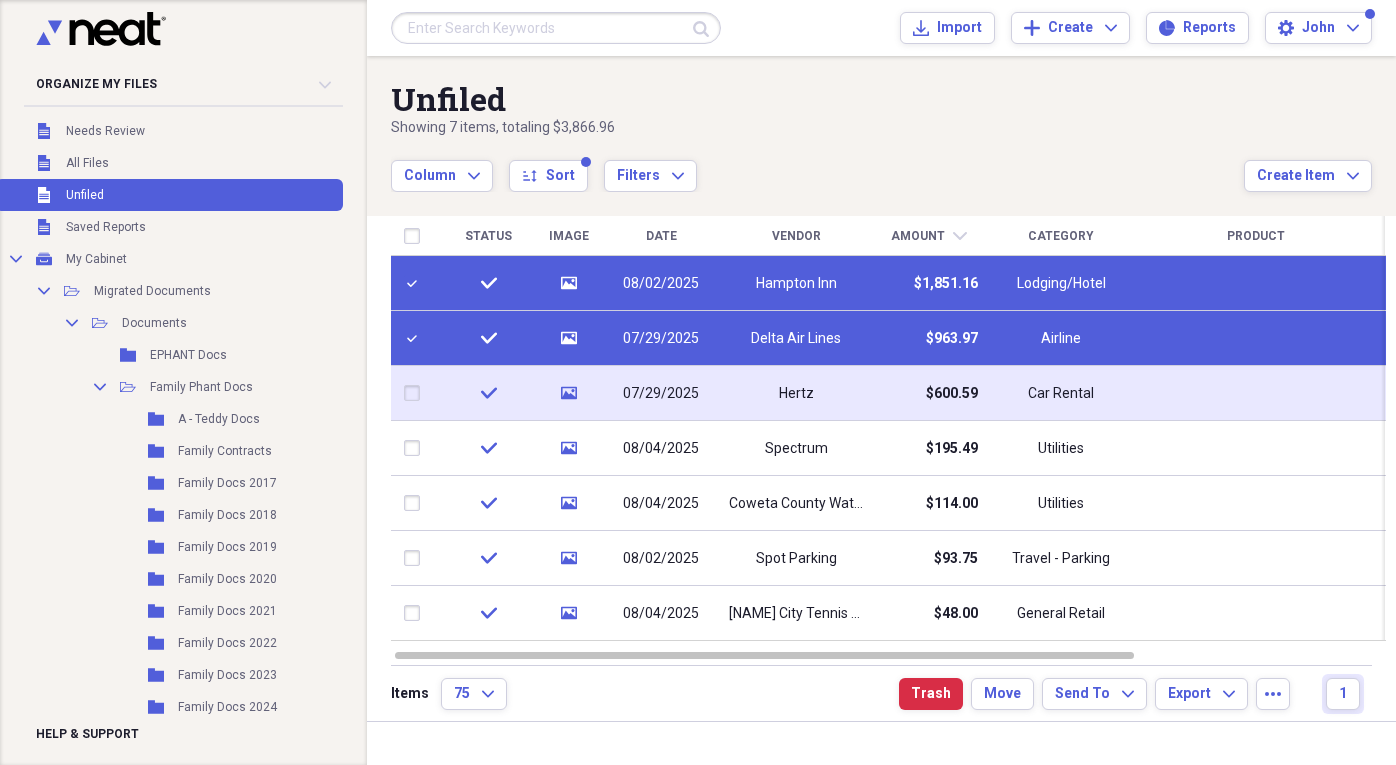 click at bounding box center [416, 393] 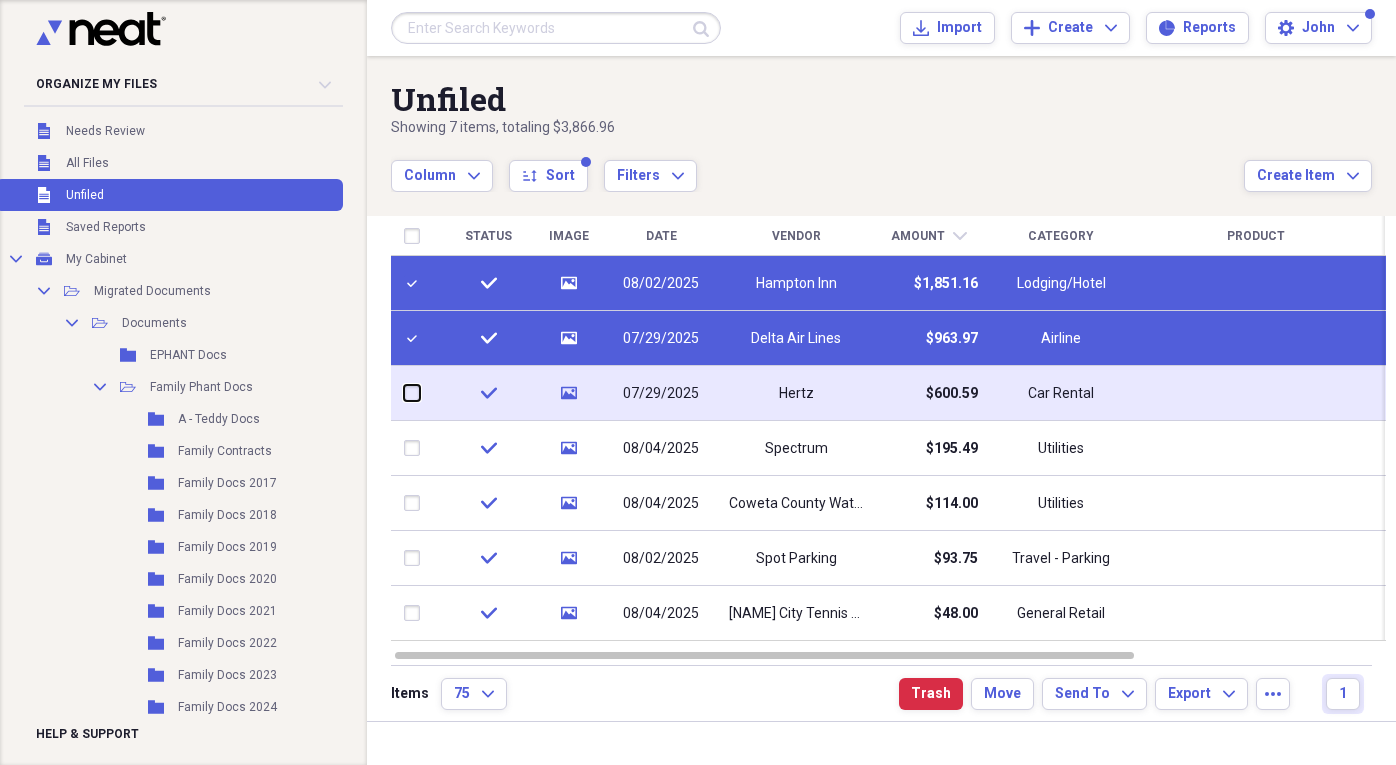 click at bounding box center (404, 393) 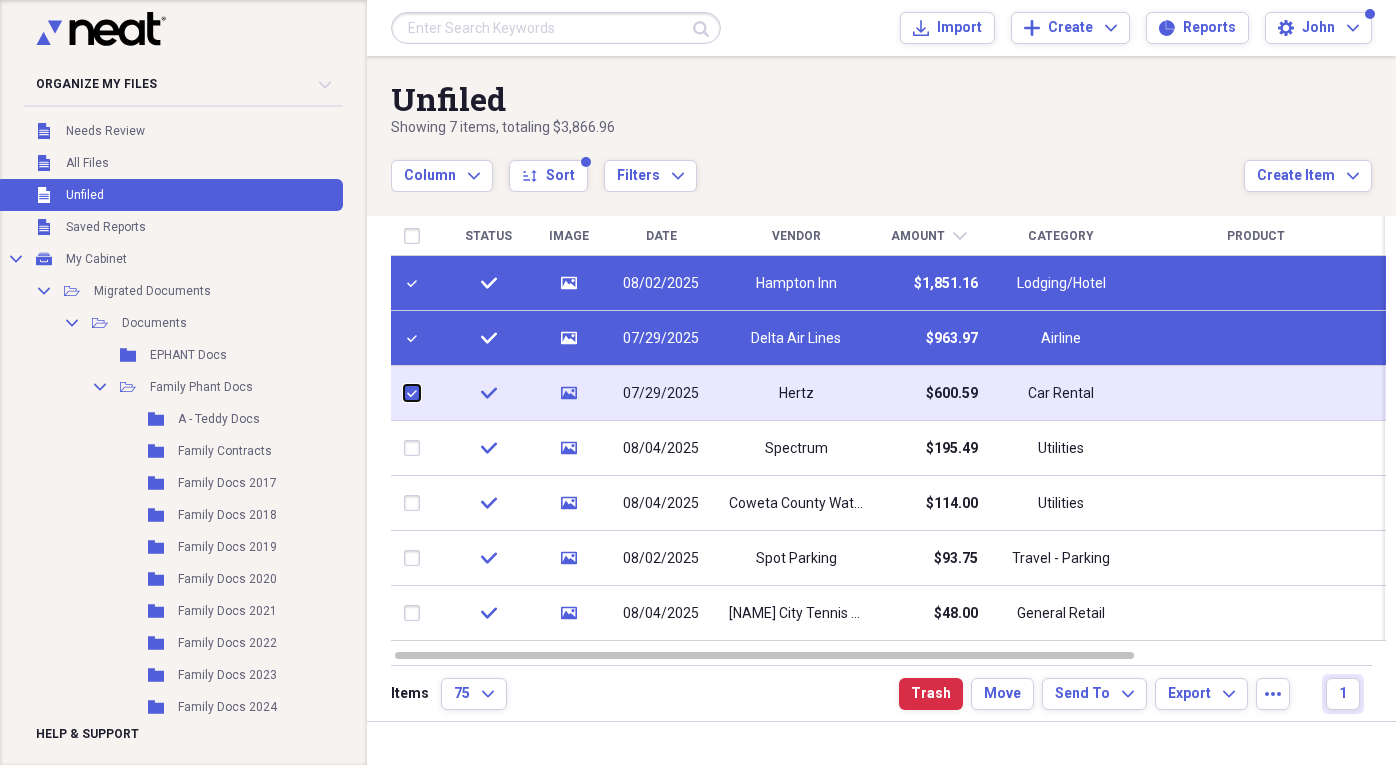 checkbox on "true" 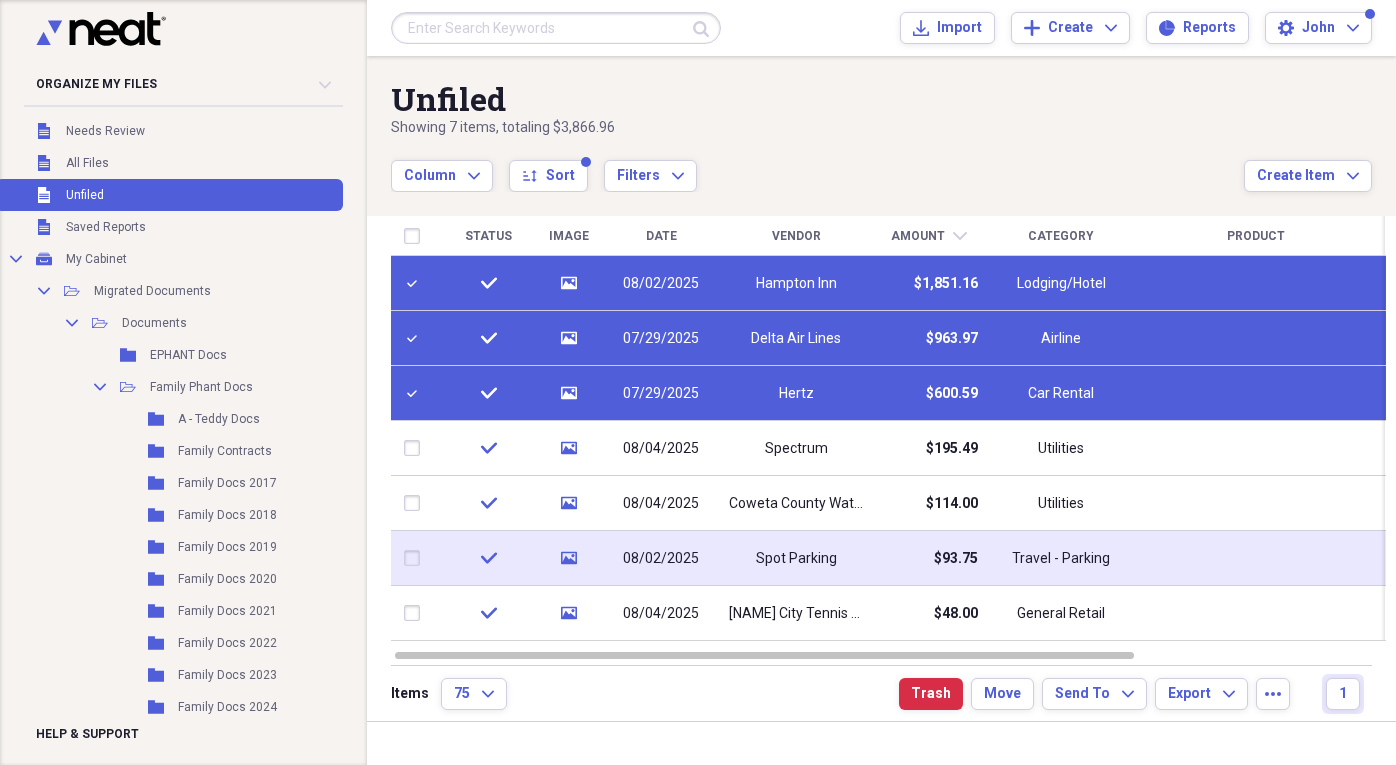 click at bounding box center (416, 558) 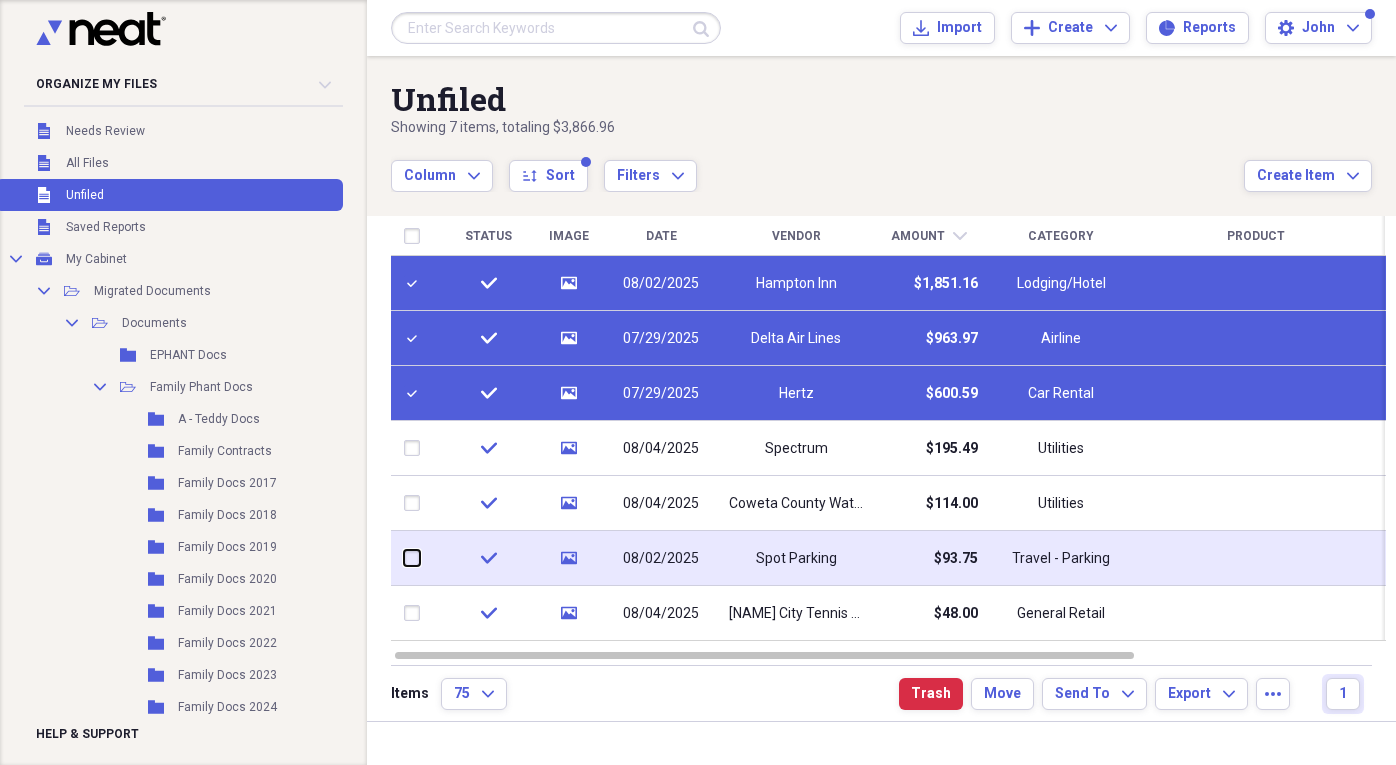 click at bounding box center (404, 558) 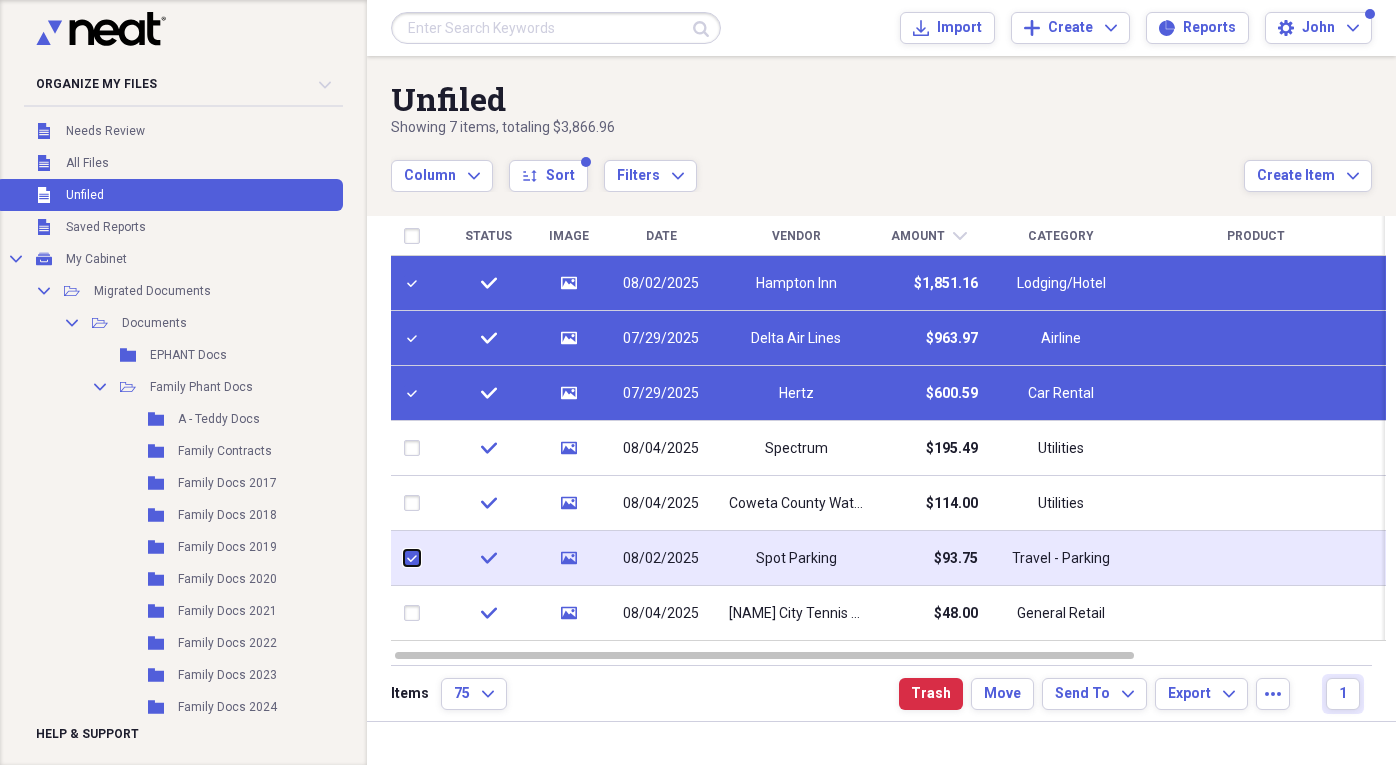 checkbox on "true" 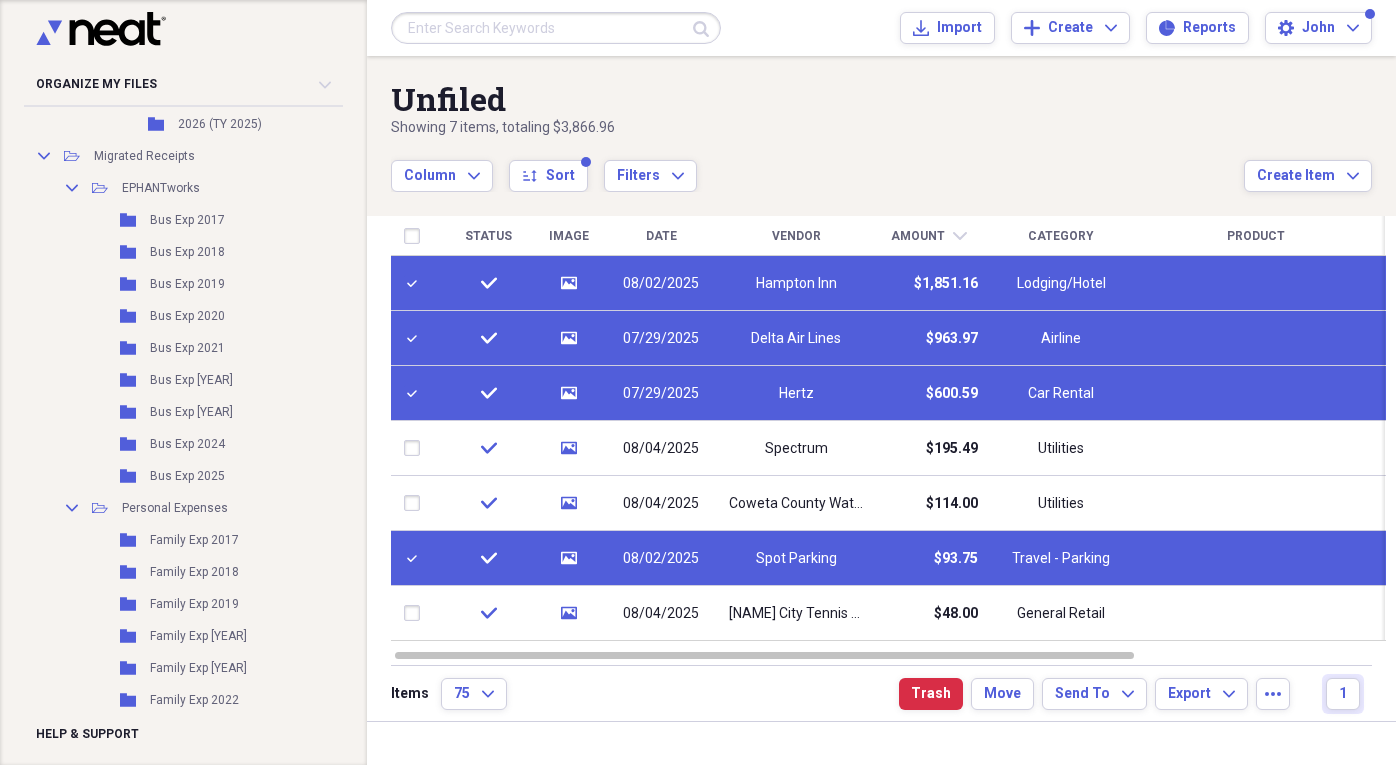scroll, scrollTop: 948, scrollLeft: 0, axis: vertical 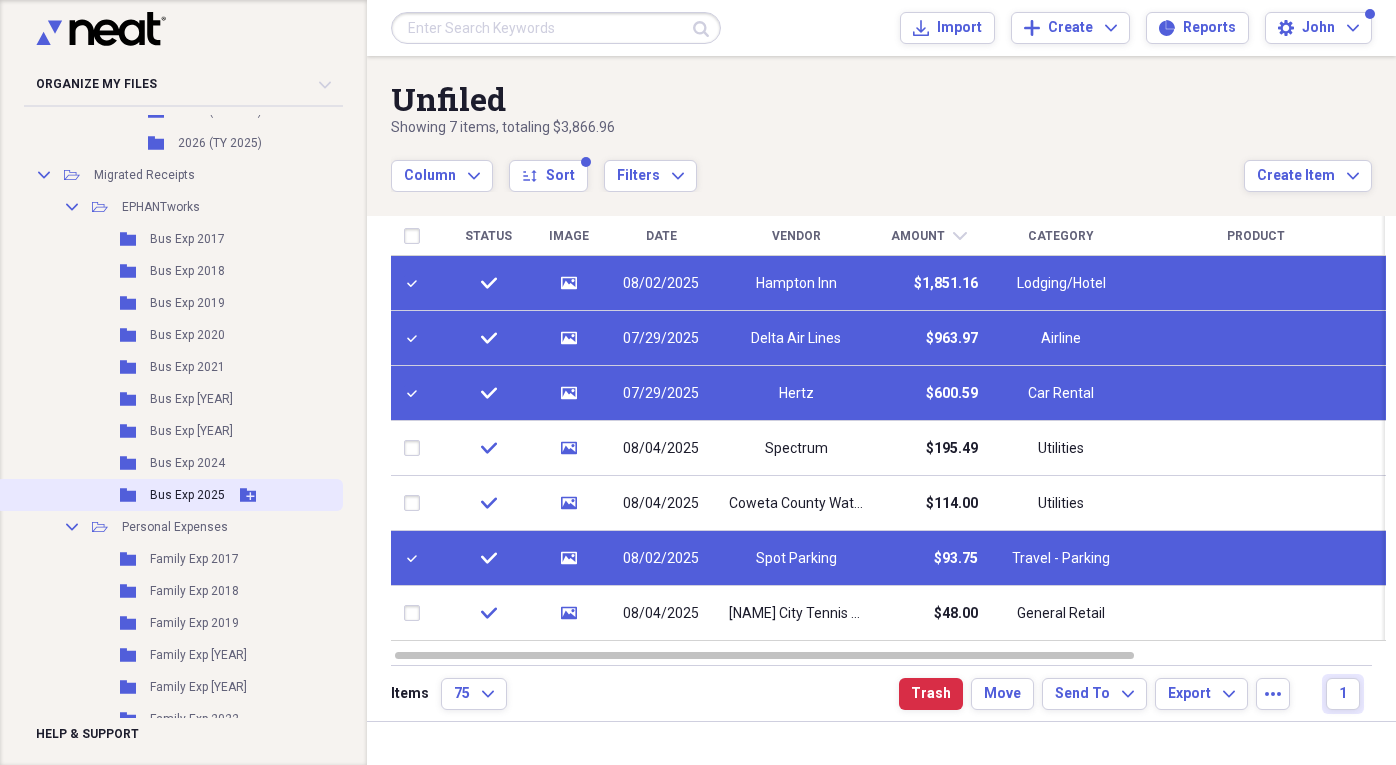 click on "Bus Exp 2025" at bounding box center (187, 495) 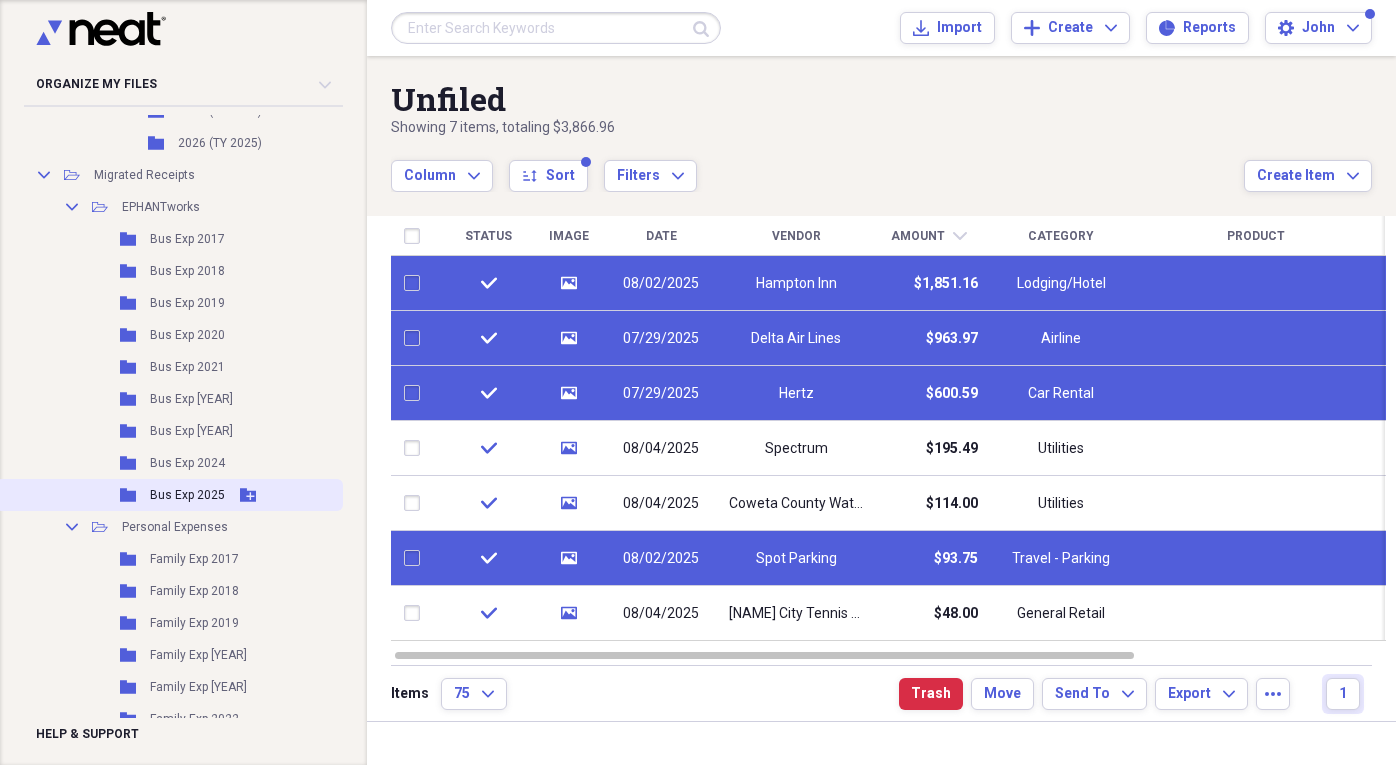checkbox on "false" 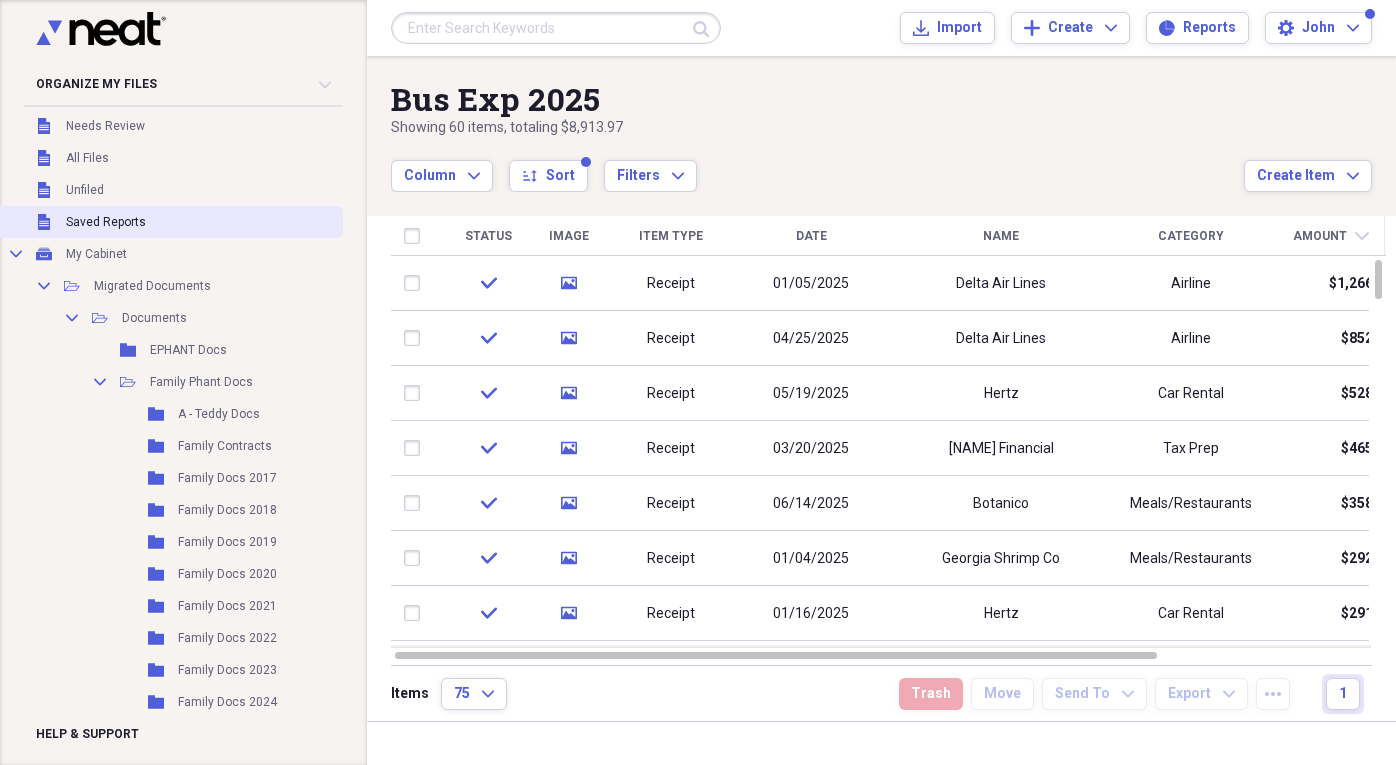 scroll, scrollTop: 0, scrollLeft: 0, axis: both 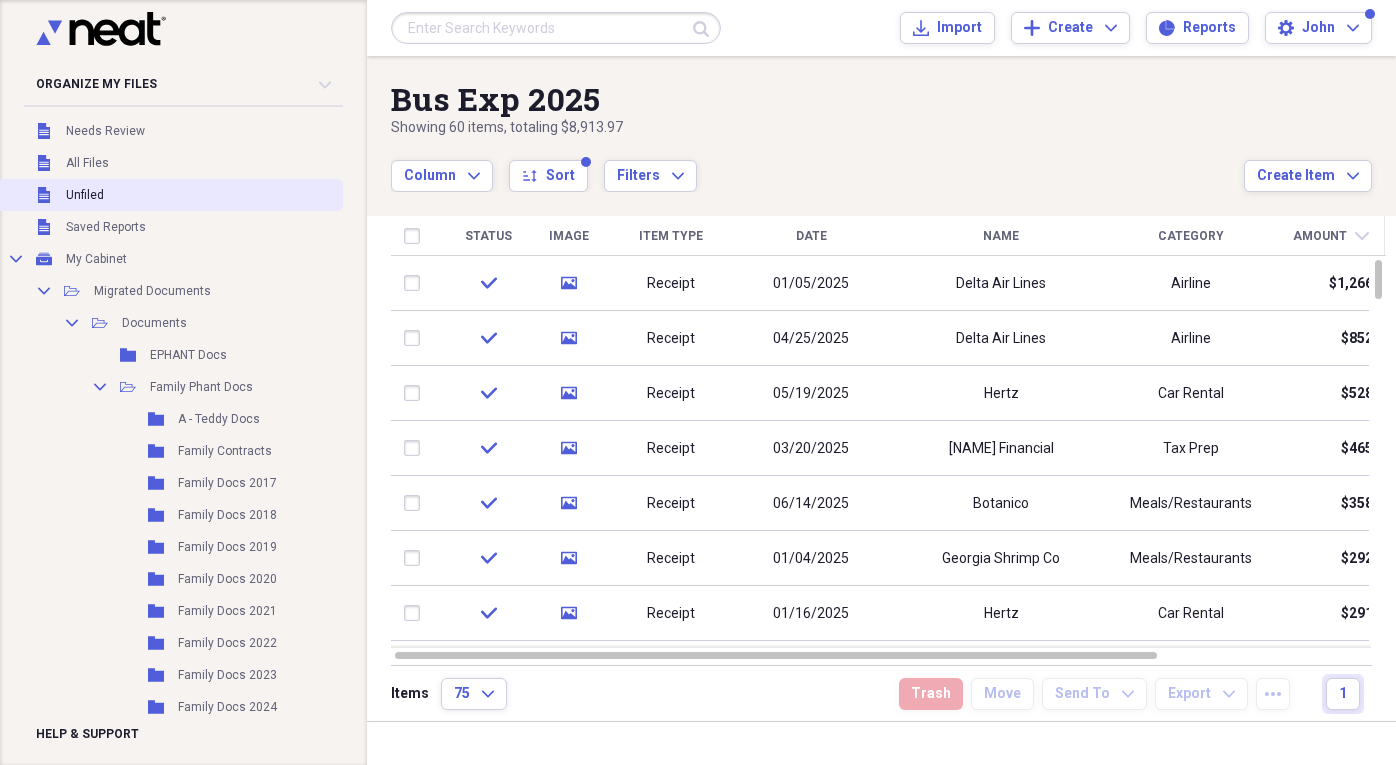 click on "Unfiled" at bounding box center (85, 195) 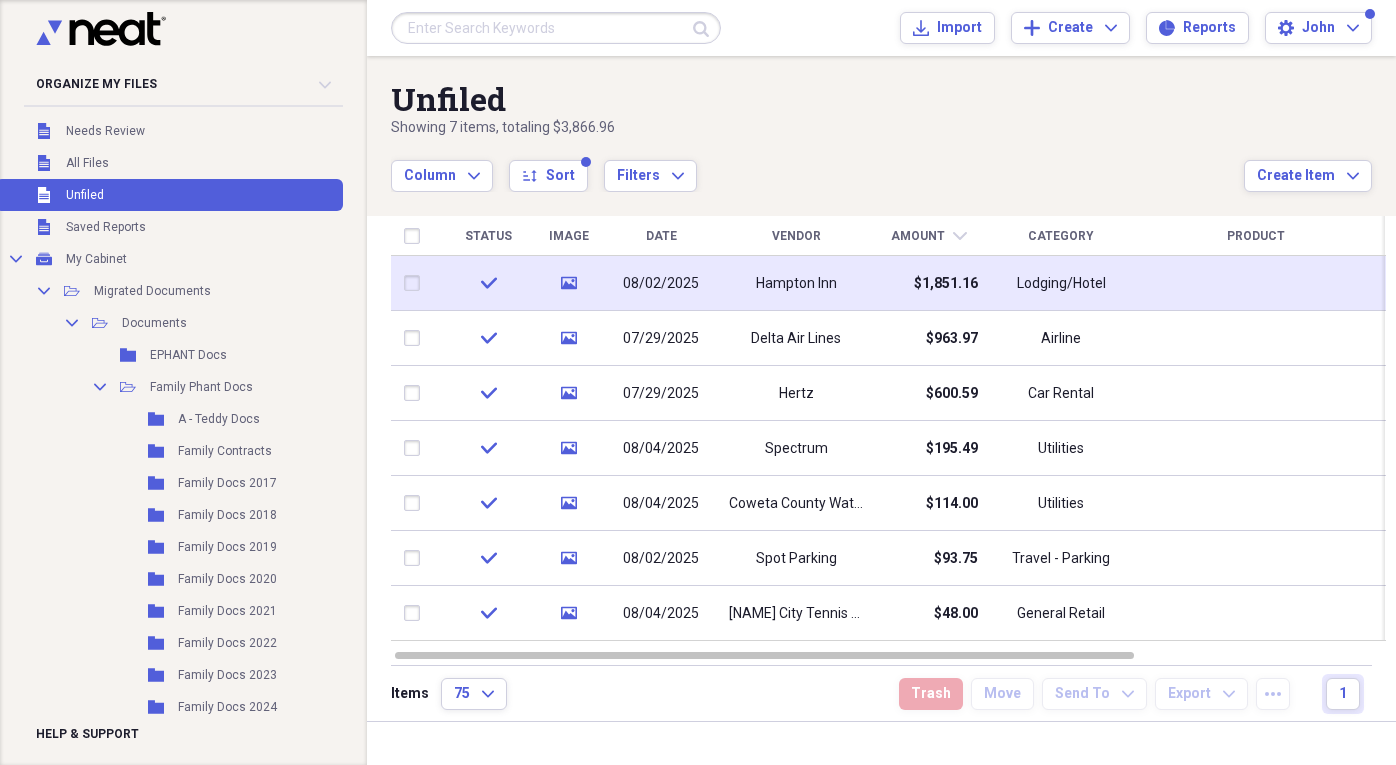 click at bounding box center (416, 283) 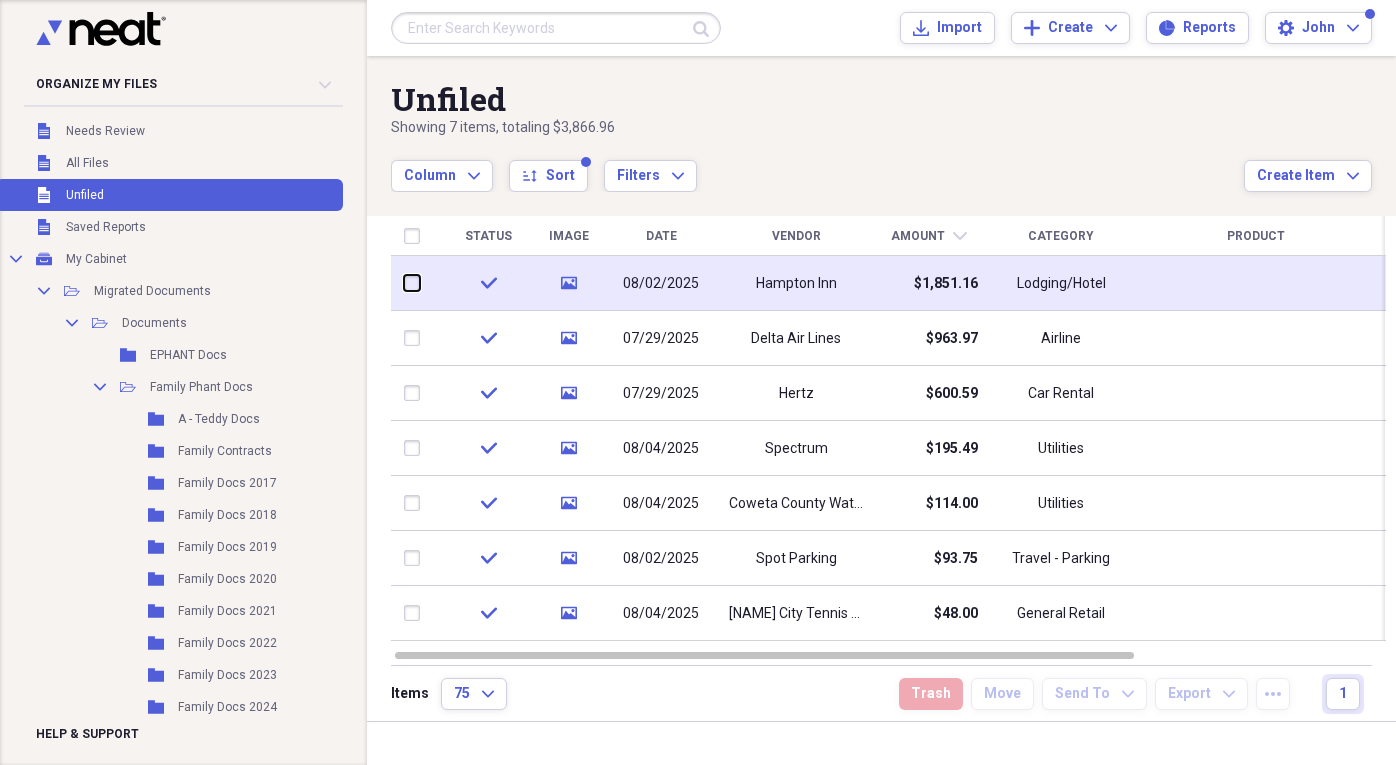 click at bounding box center [404, 283] 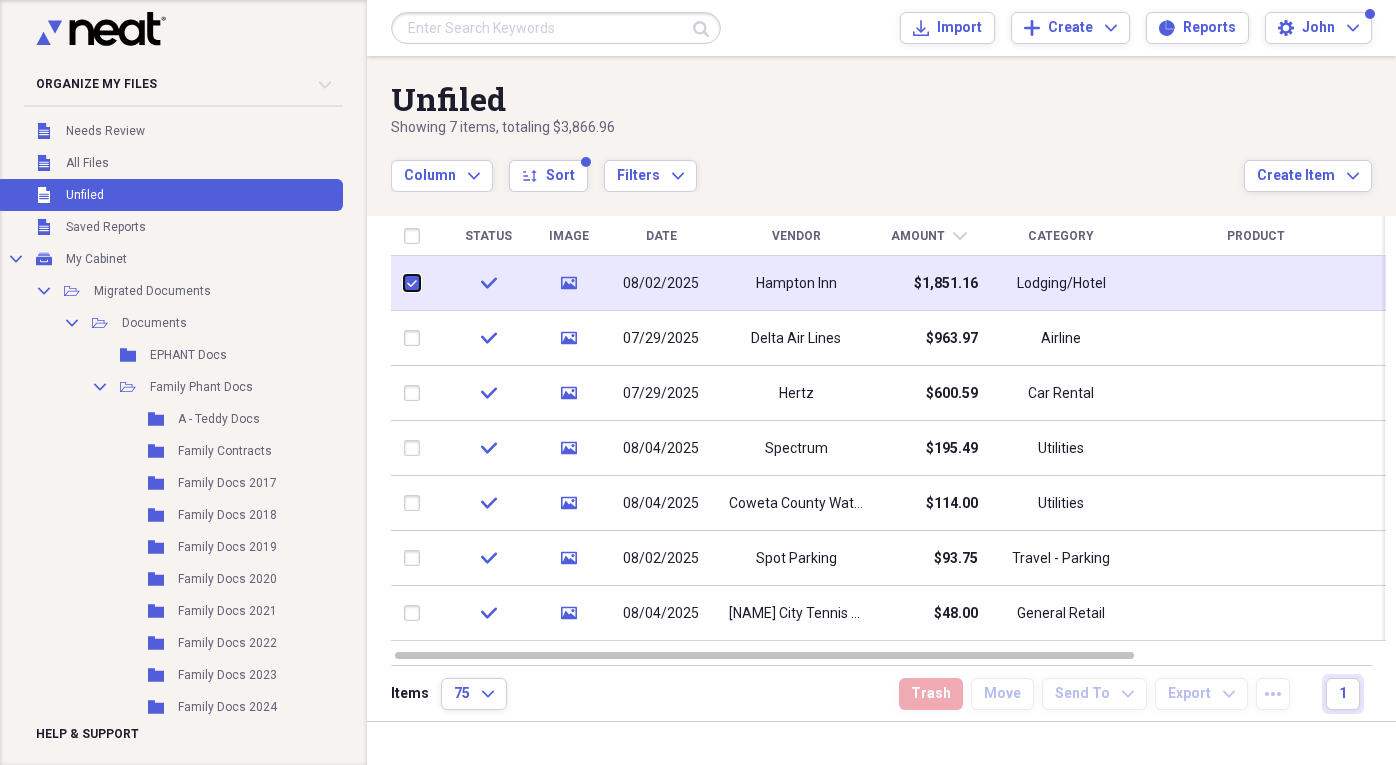checkbox on "true" 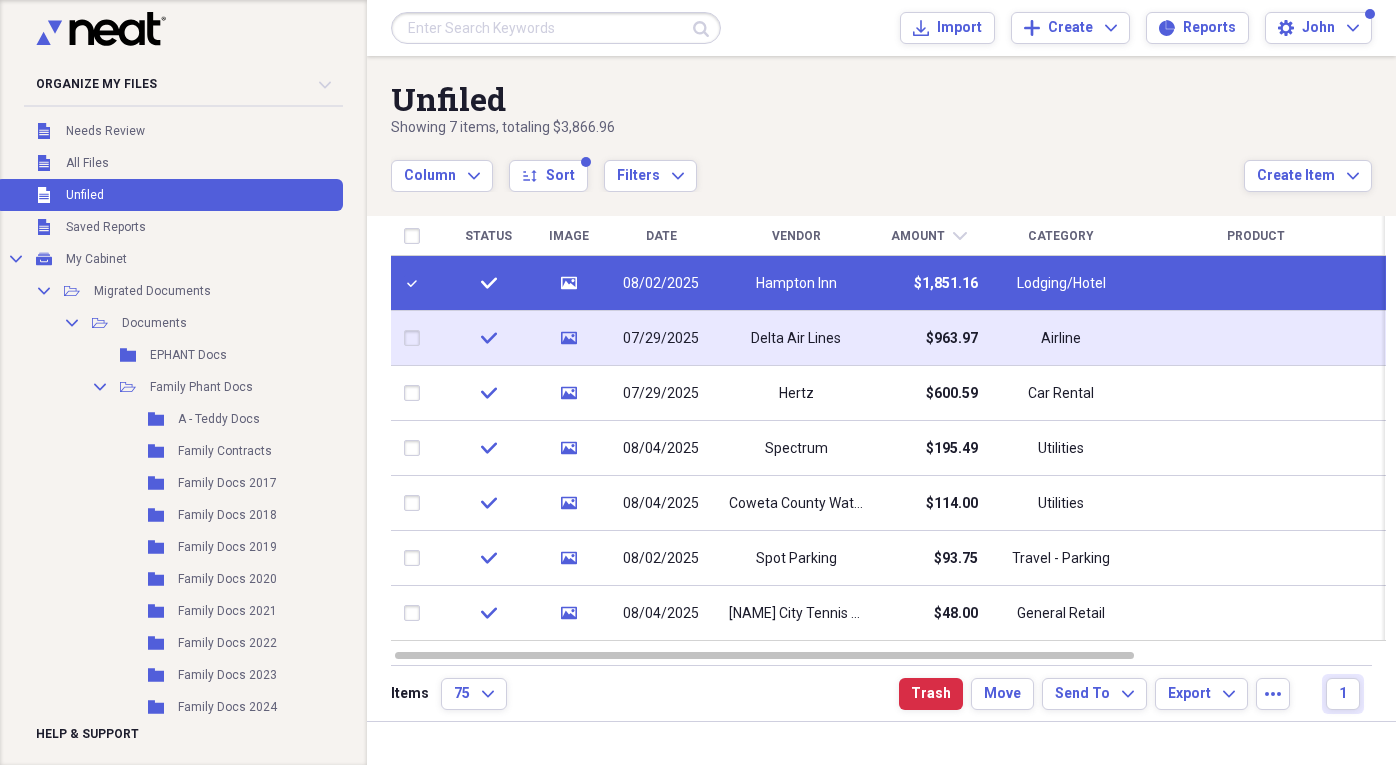 click at bounding box center [416, 338] 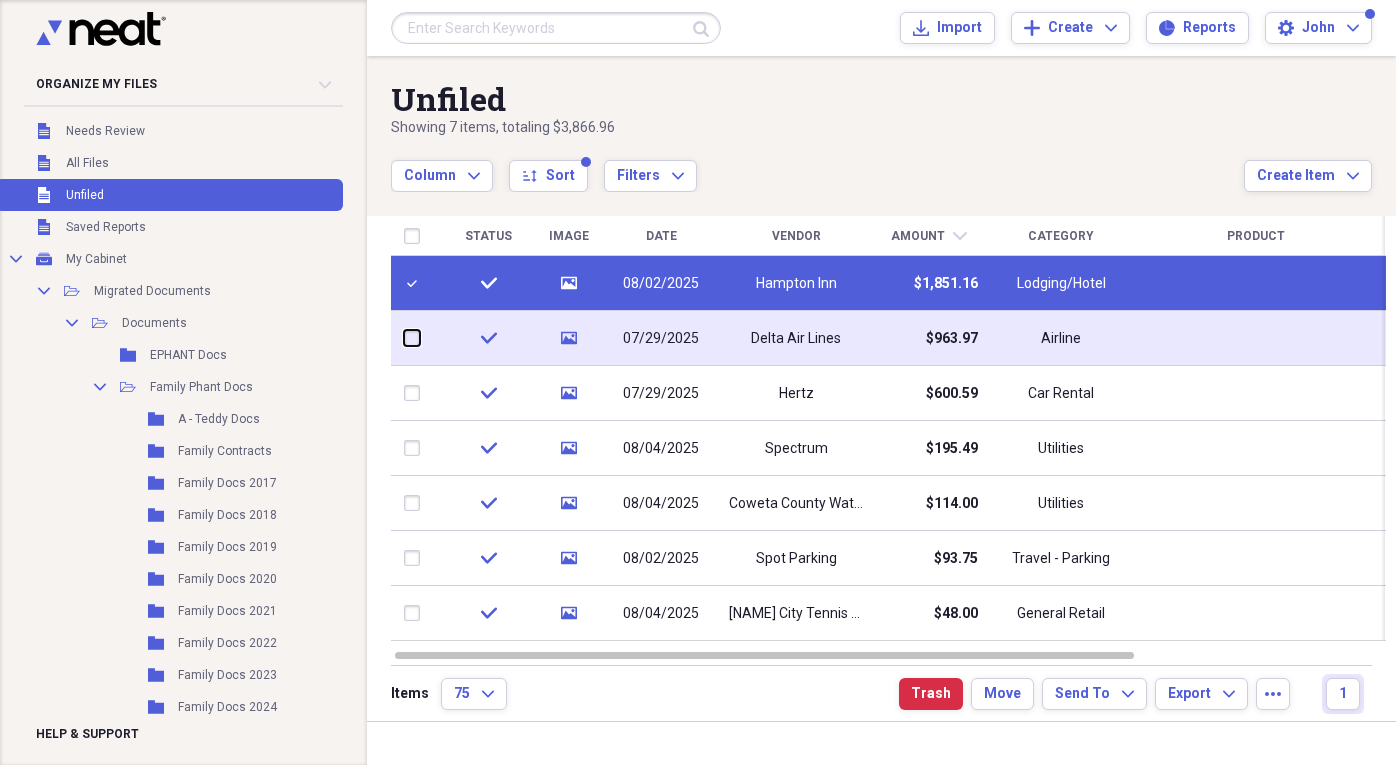 click at bounding box center (404, 338) 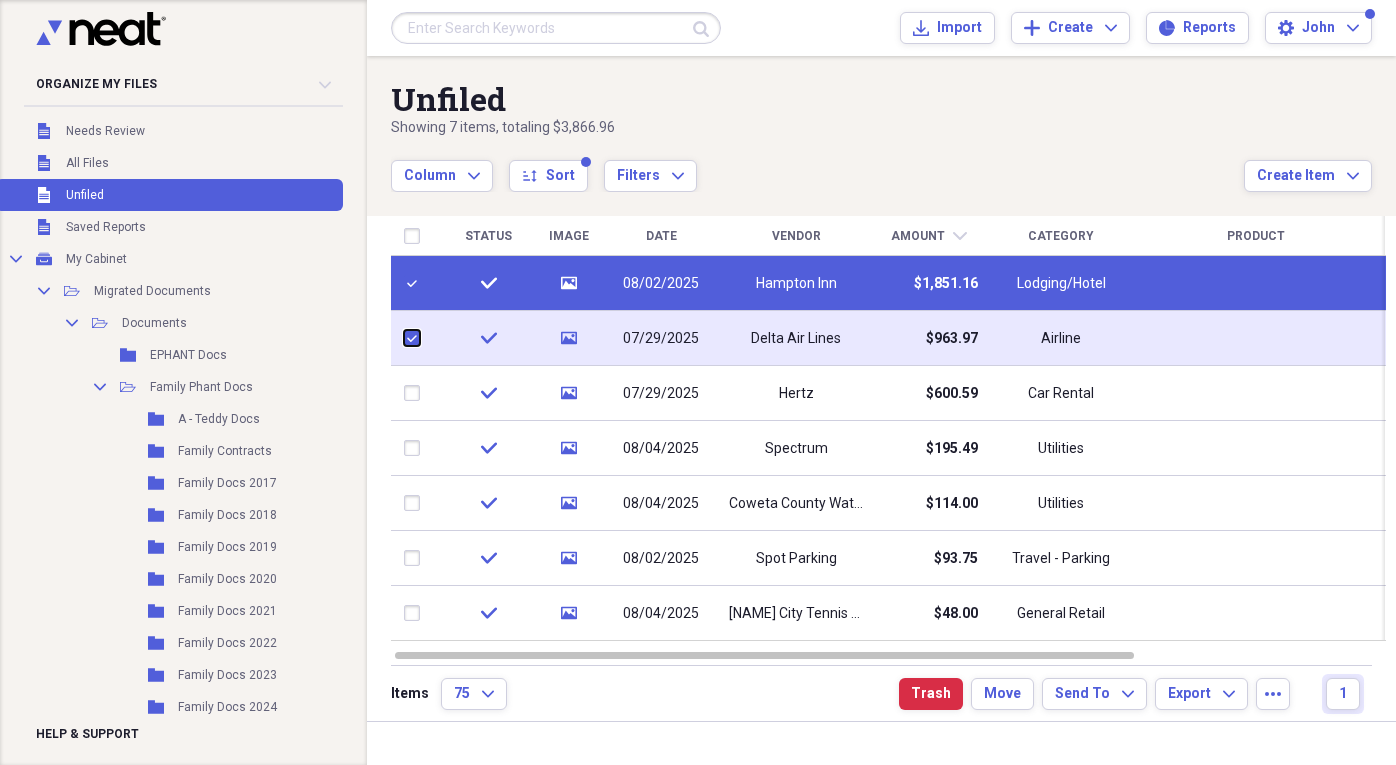 checkbox on "true" 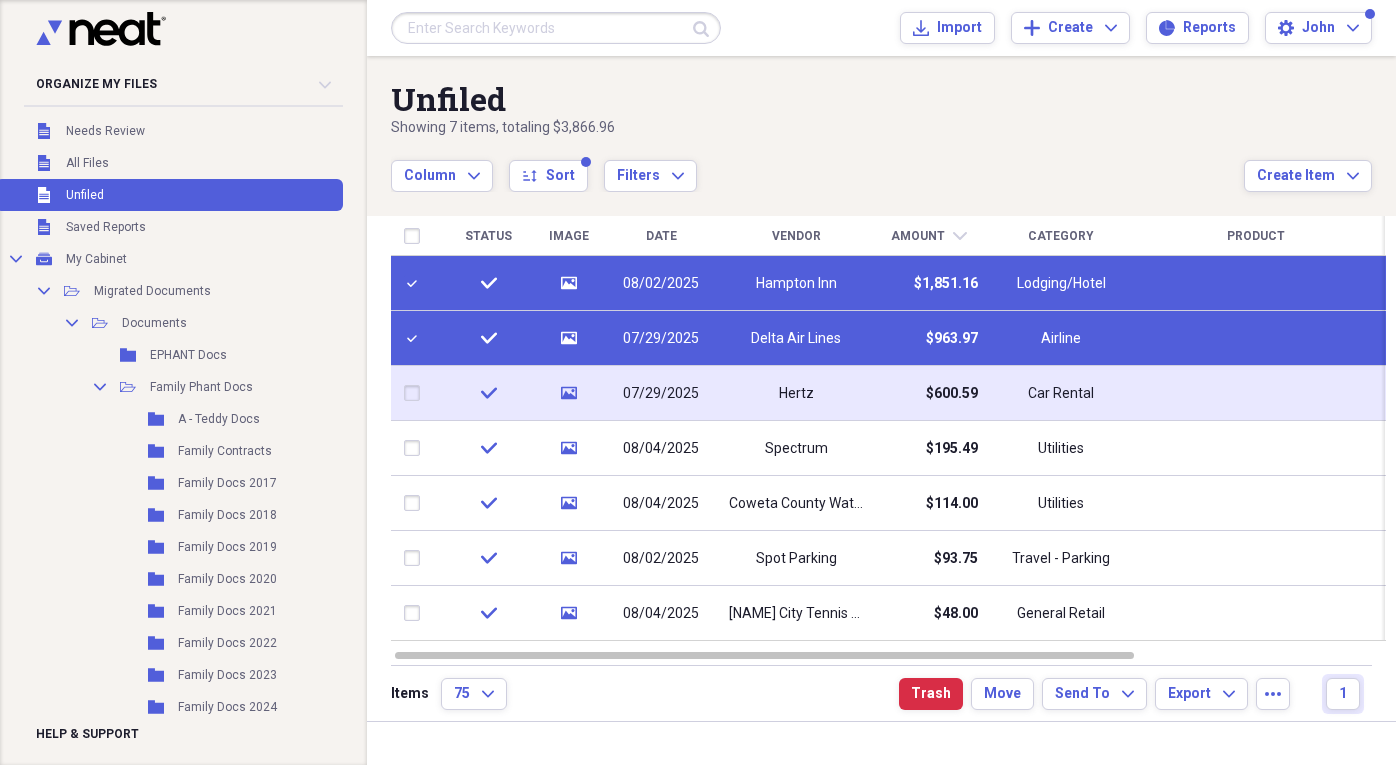 click at bounding box center (416, 393) 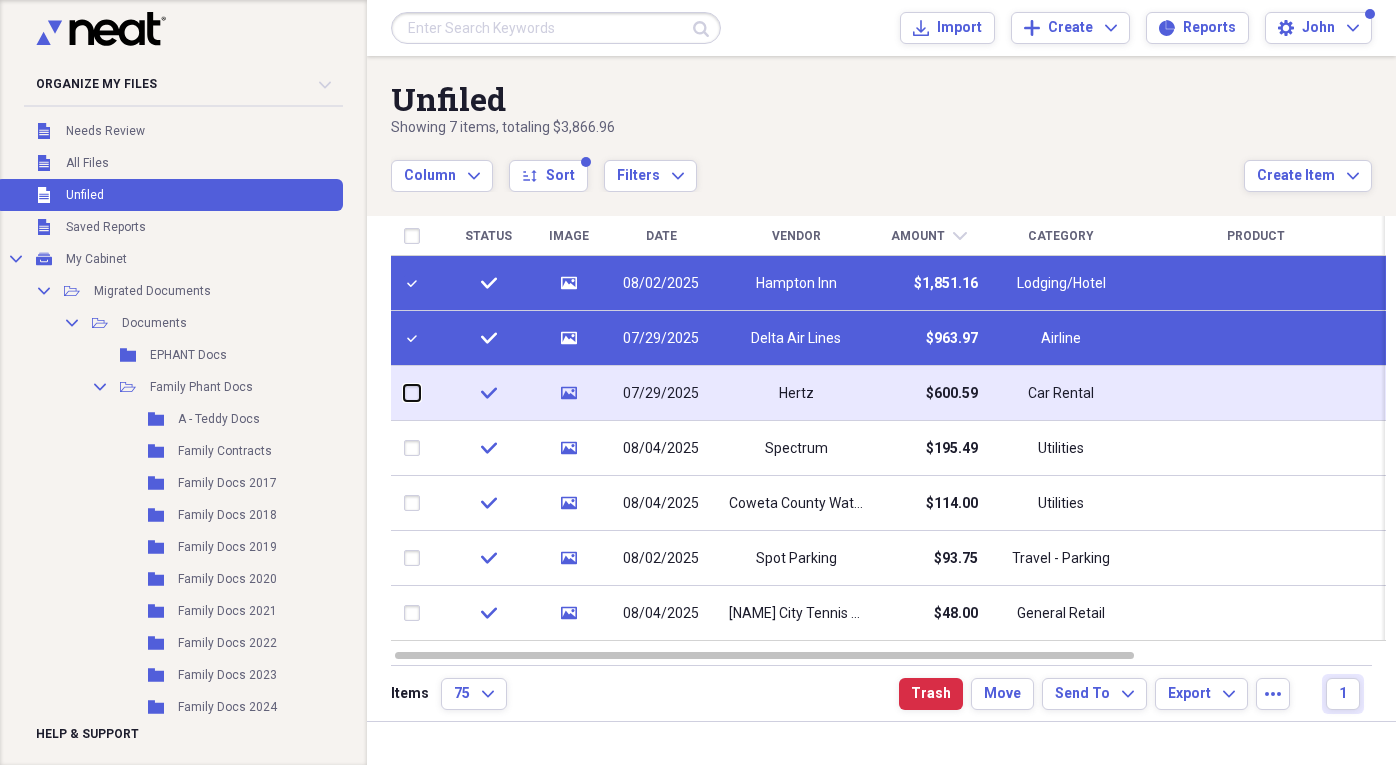 click at bounding box center (404, 393) 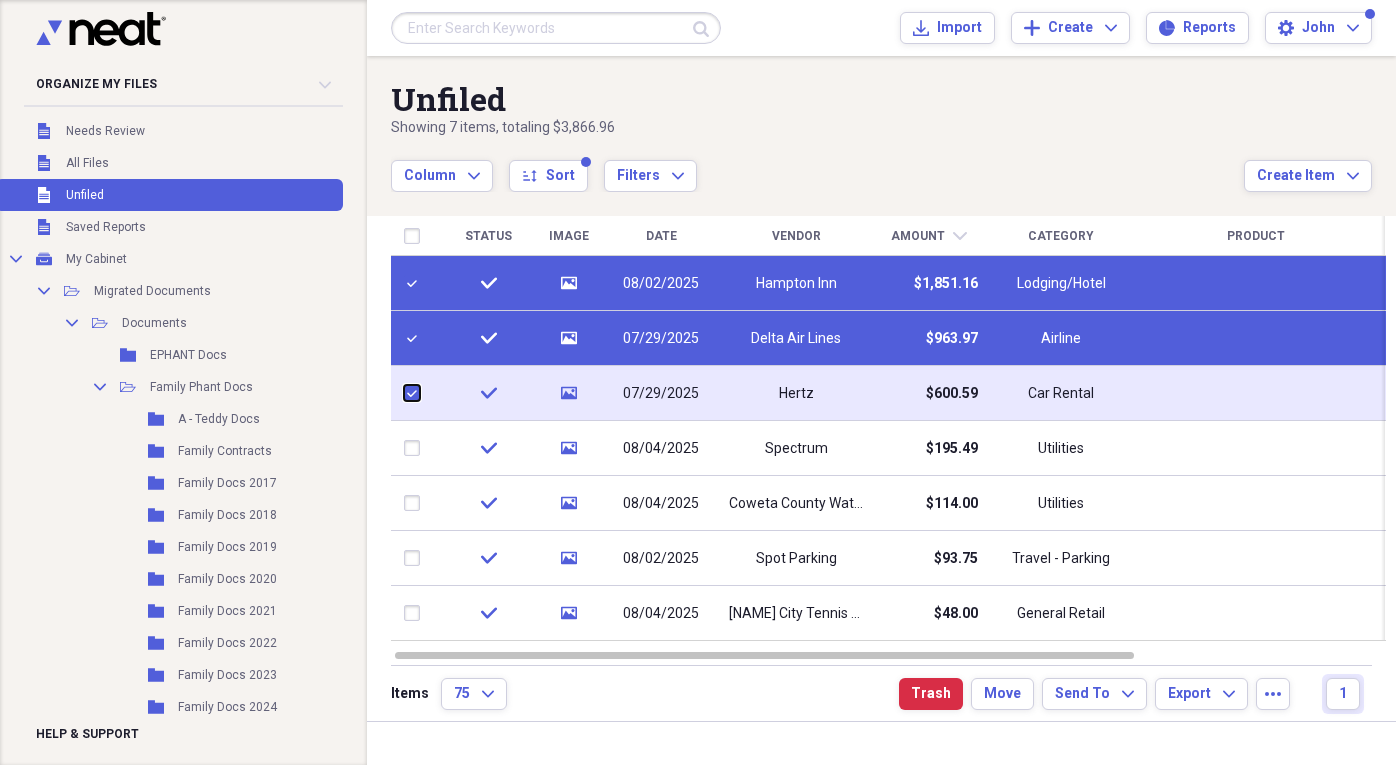 checkbox on "true" 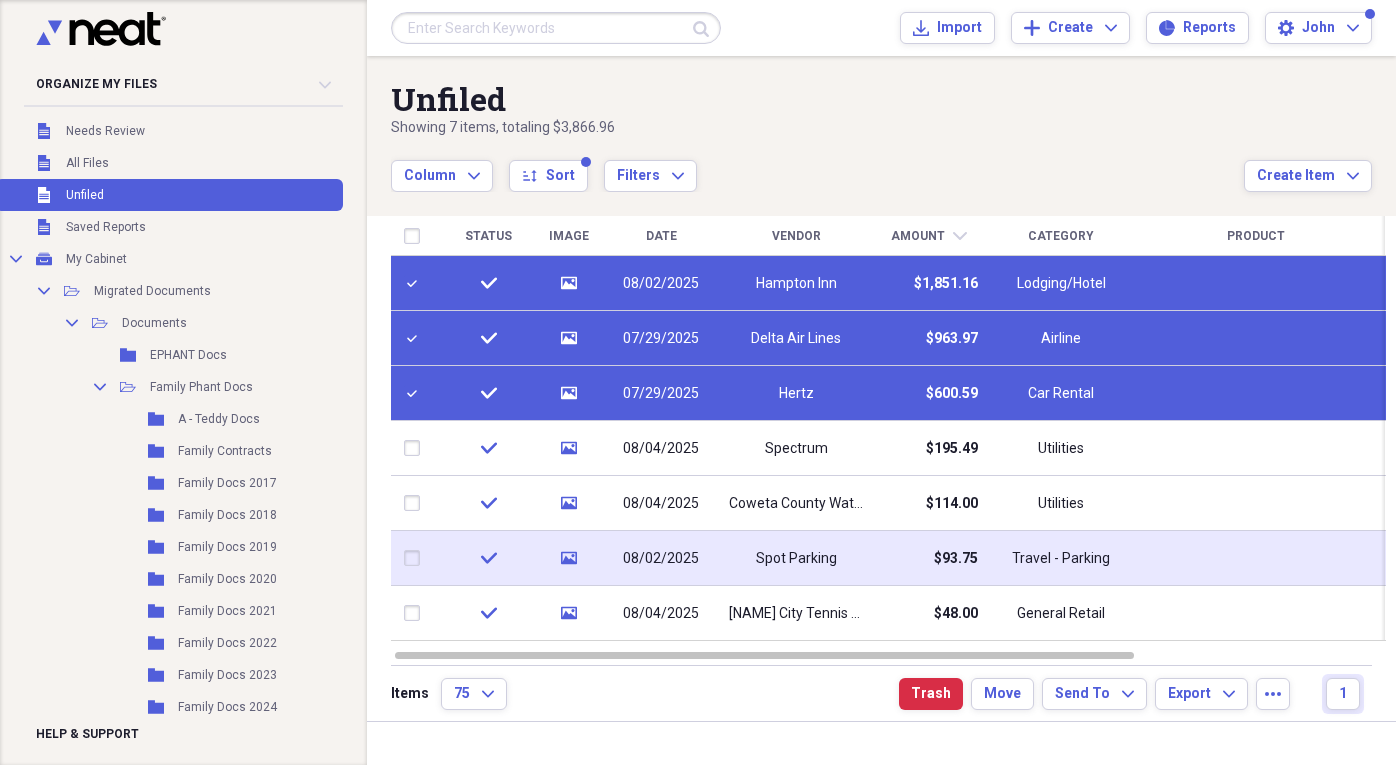 click at bounding box center (416, 558) 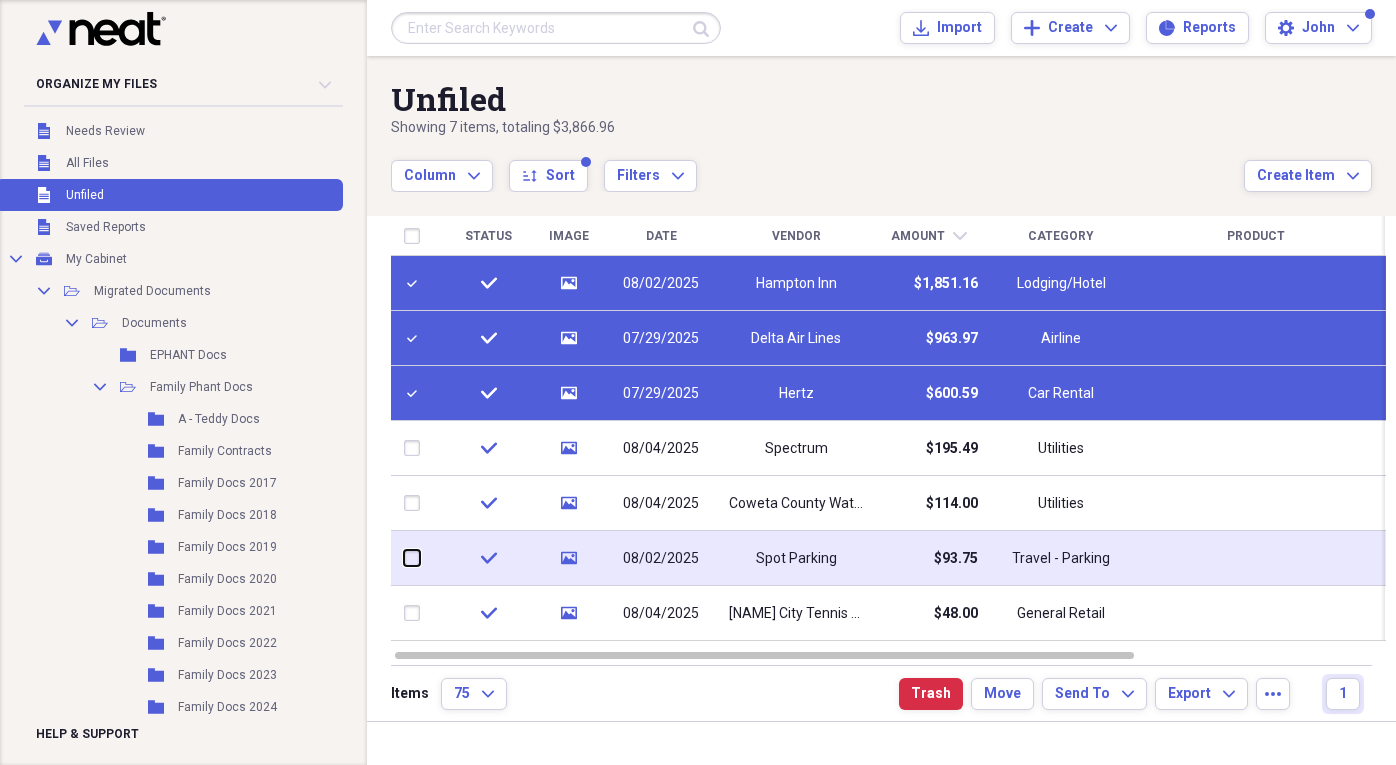 click at bounding box center [404, 558] 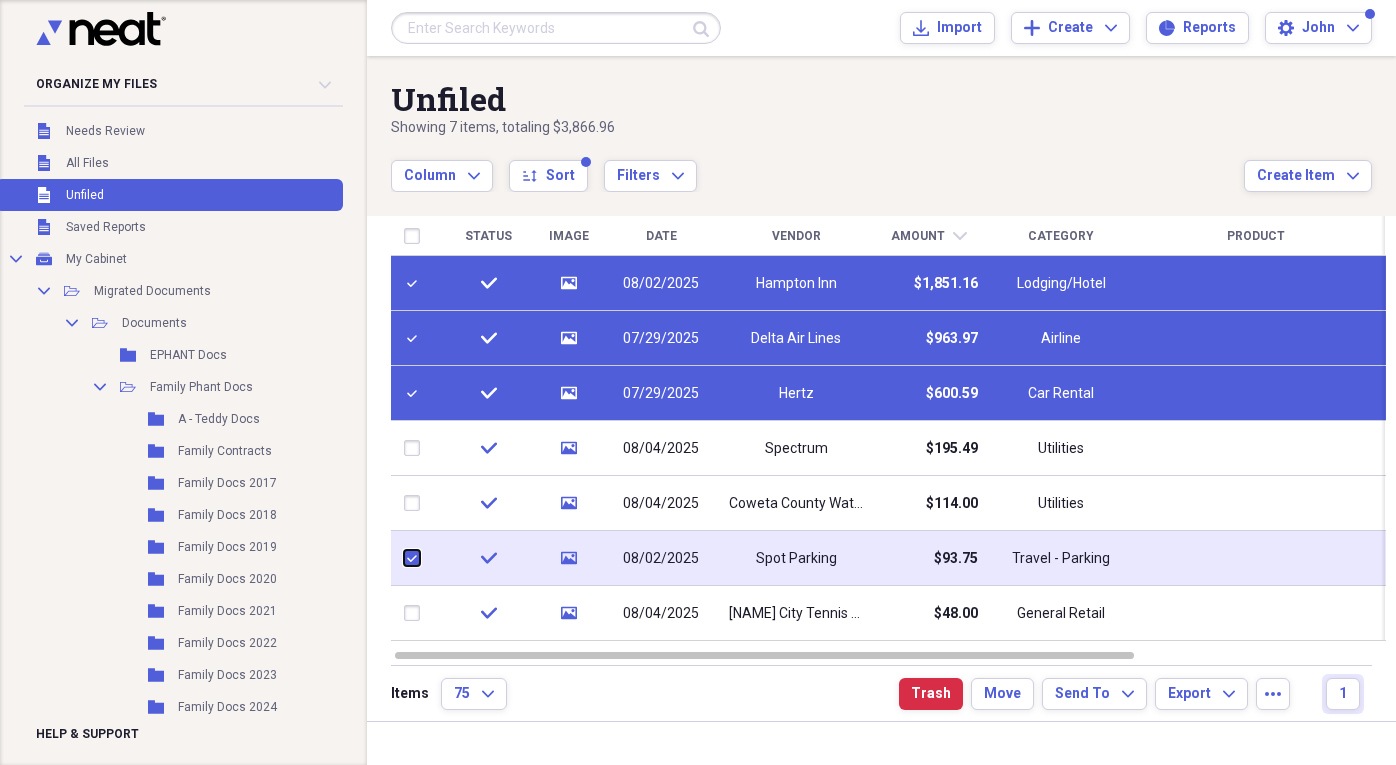 checkbox on "true" 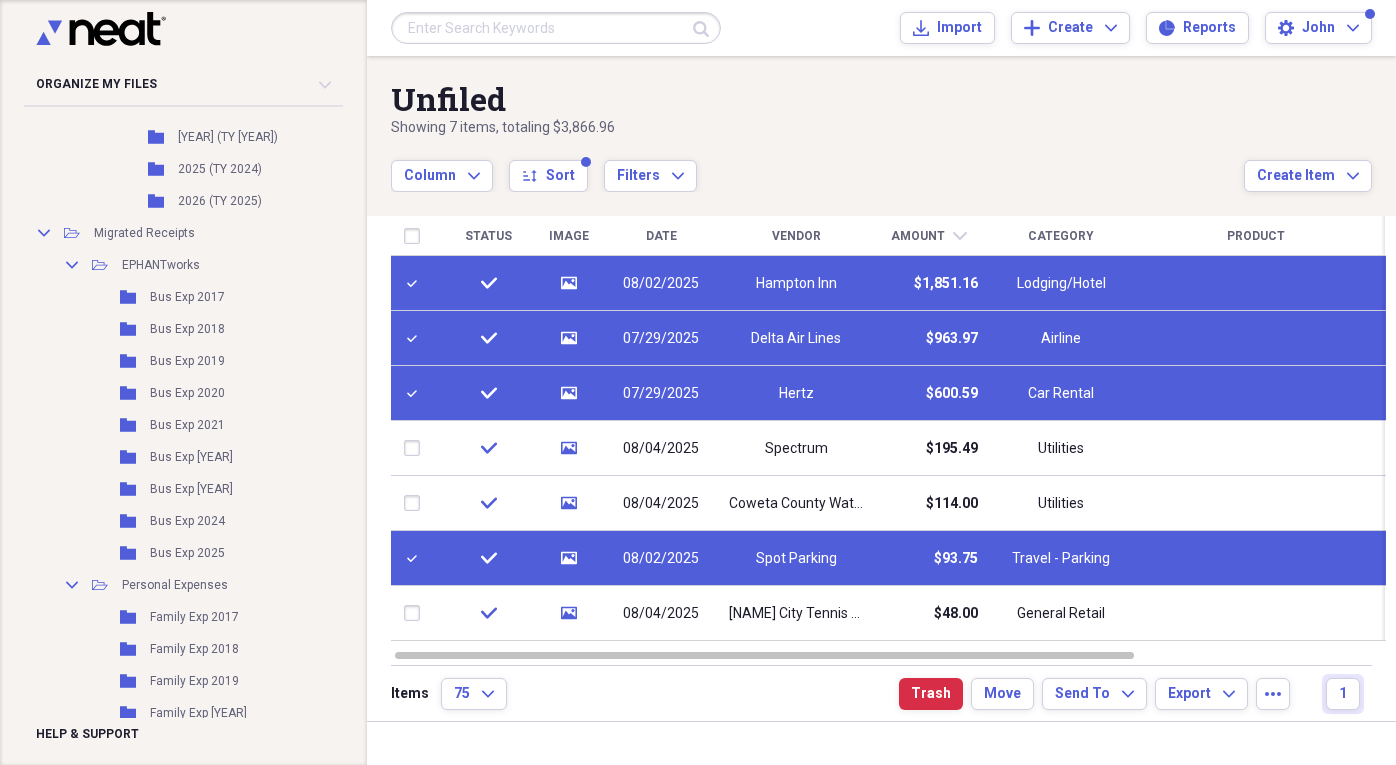scroll, scrollTop: 893, scrollLeft: 0, axis: vertical 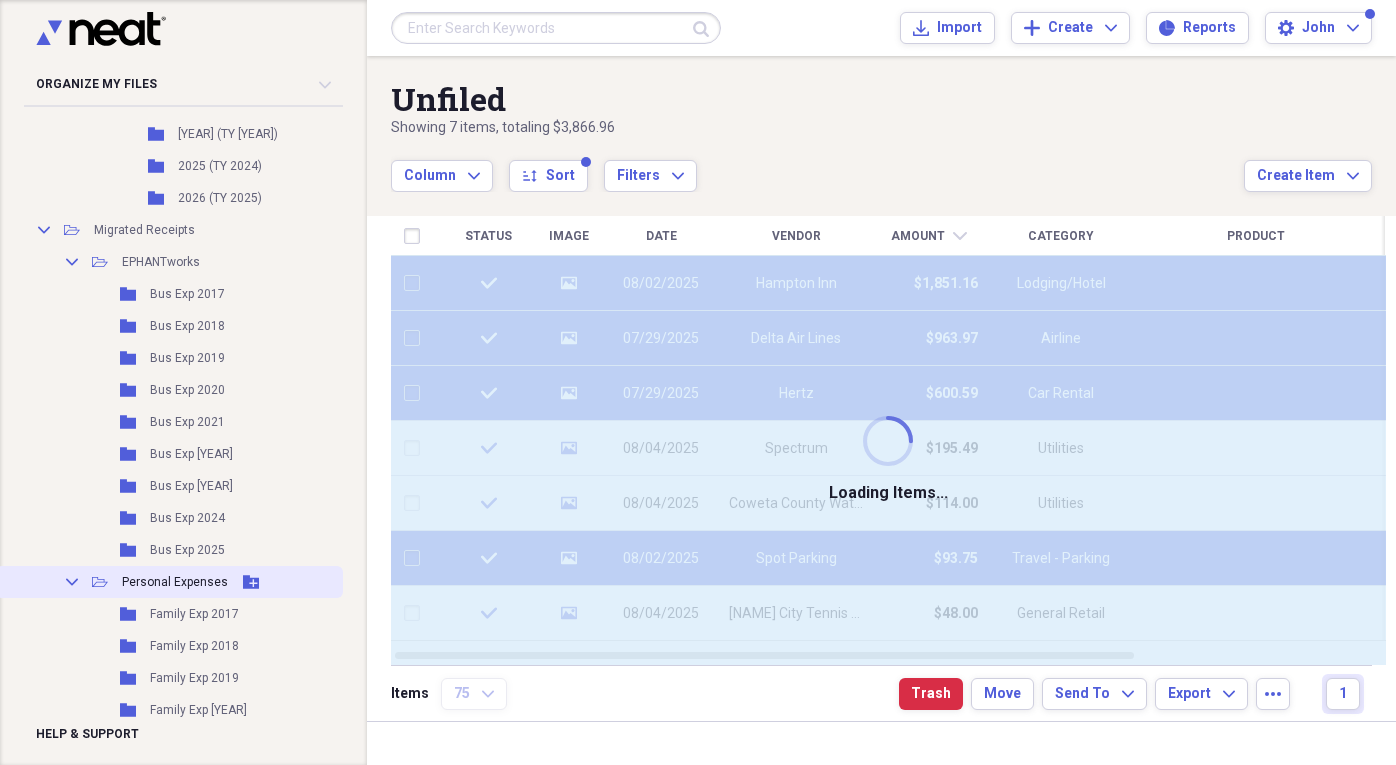 checkbox on "false" 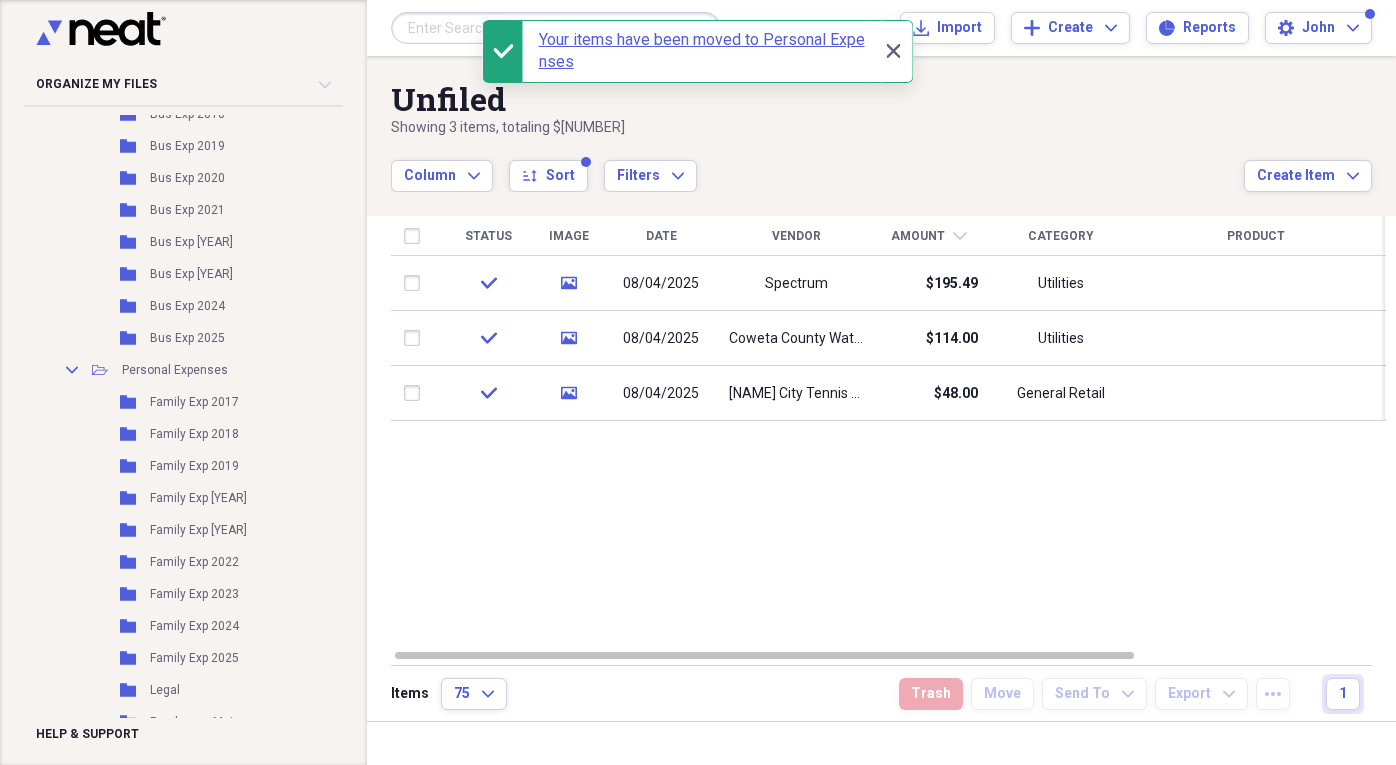 scroll, scrollTop: 1221, scrollLeft: 0, axis: vertical 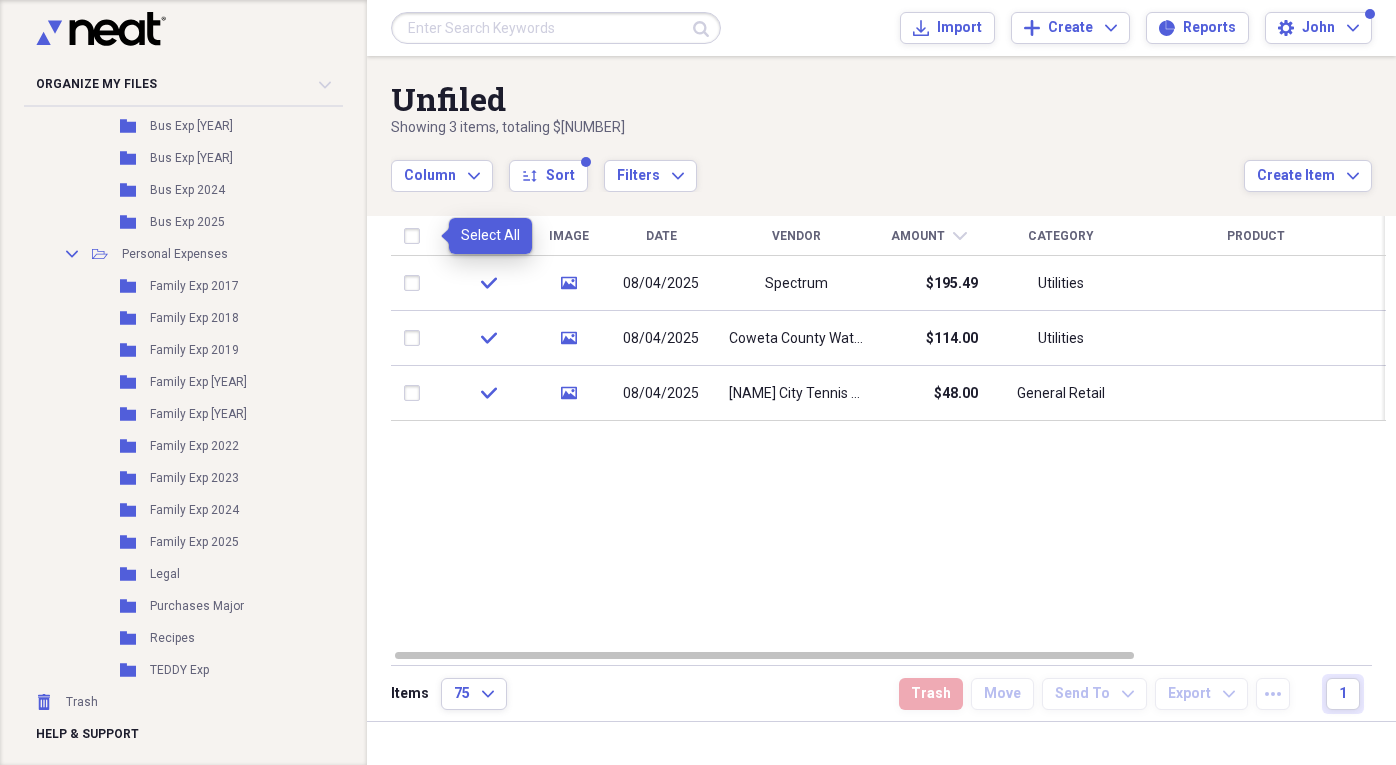 click at bounding box center [416, 236] 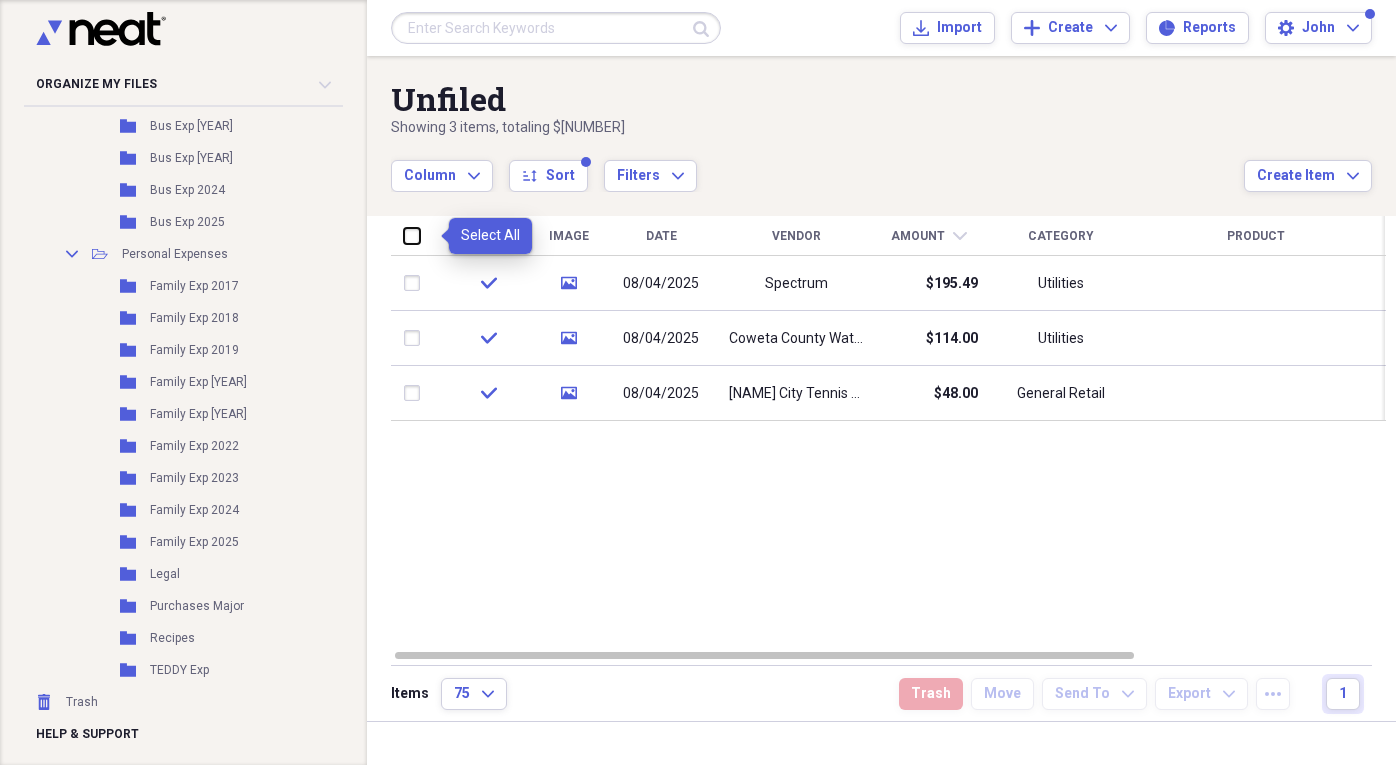 click at bounding box center [404, 235] 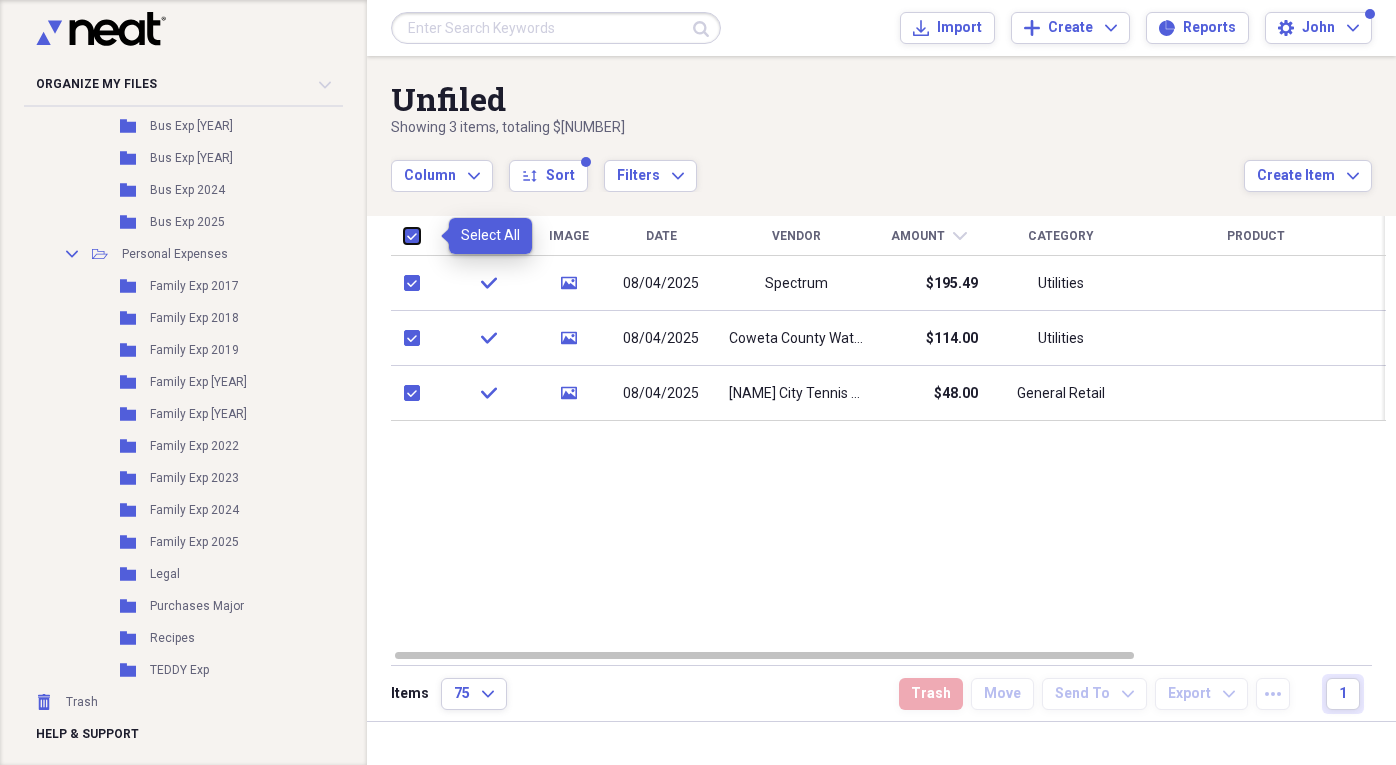 checkbox on "true" 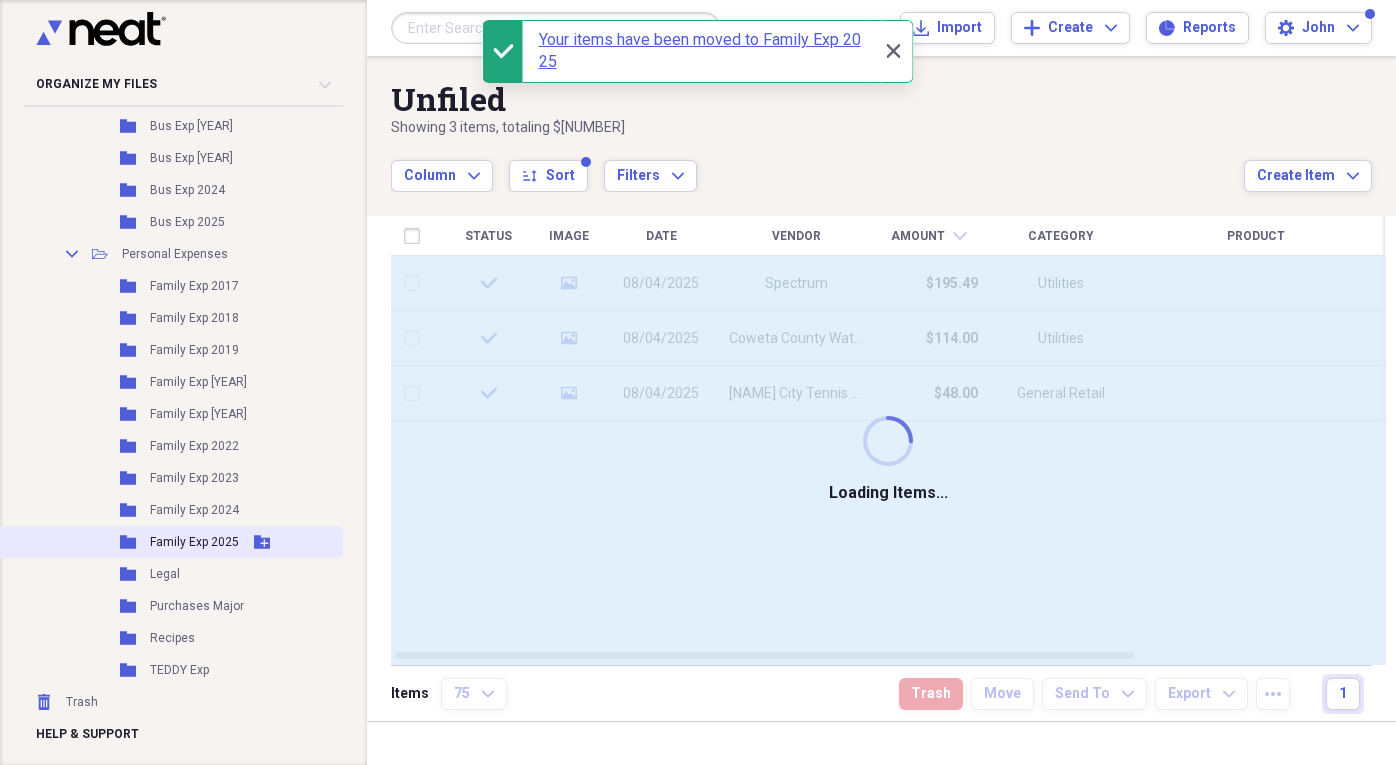 checkbox on "false" 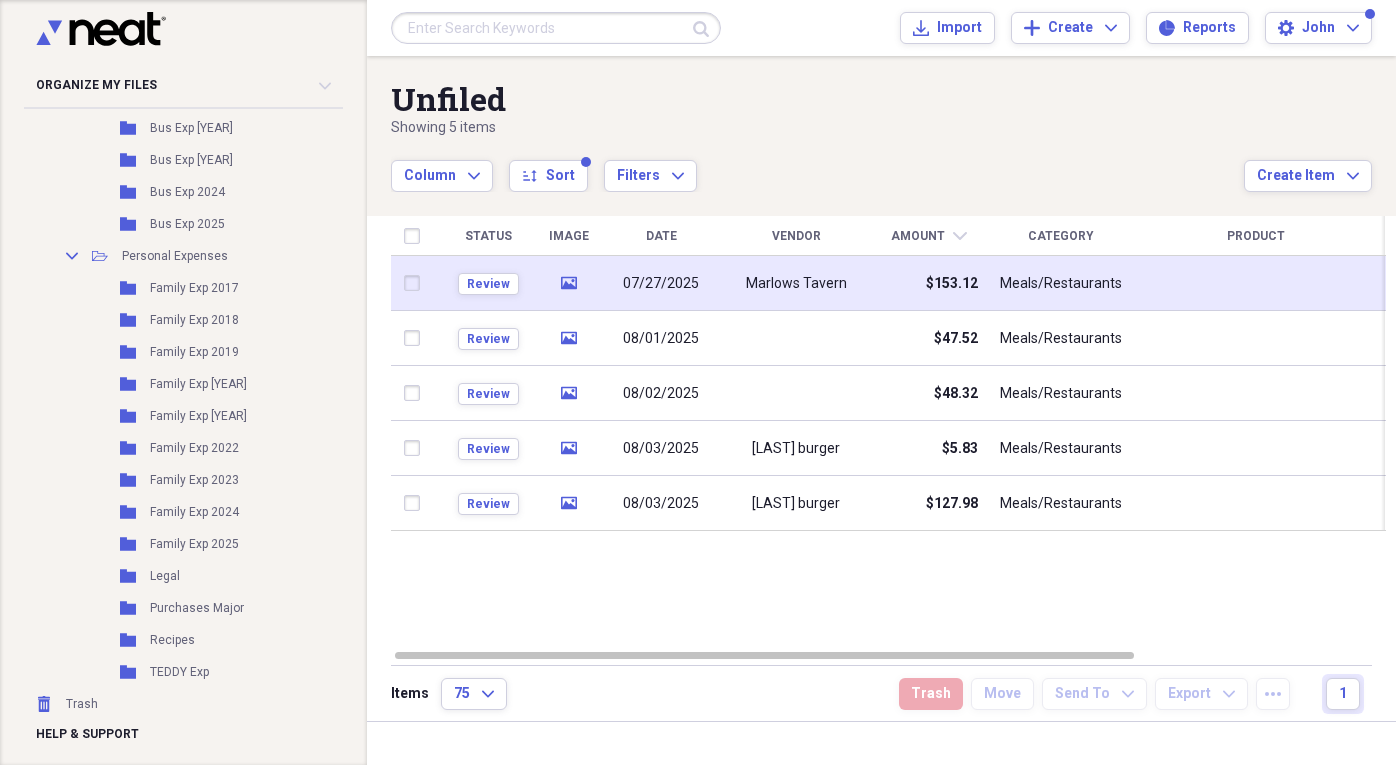 click at bounding box center [416, 283] 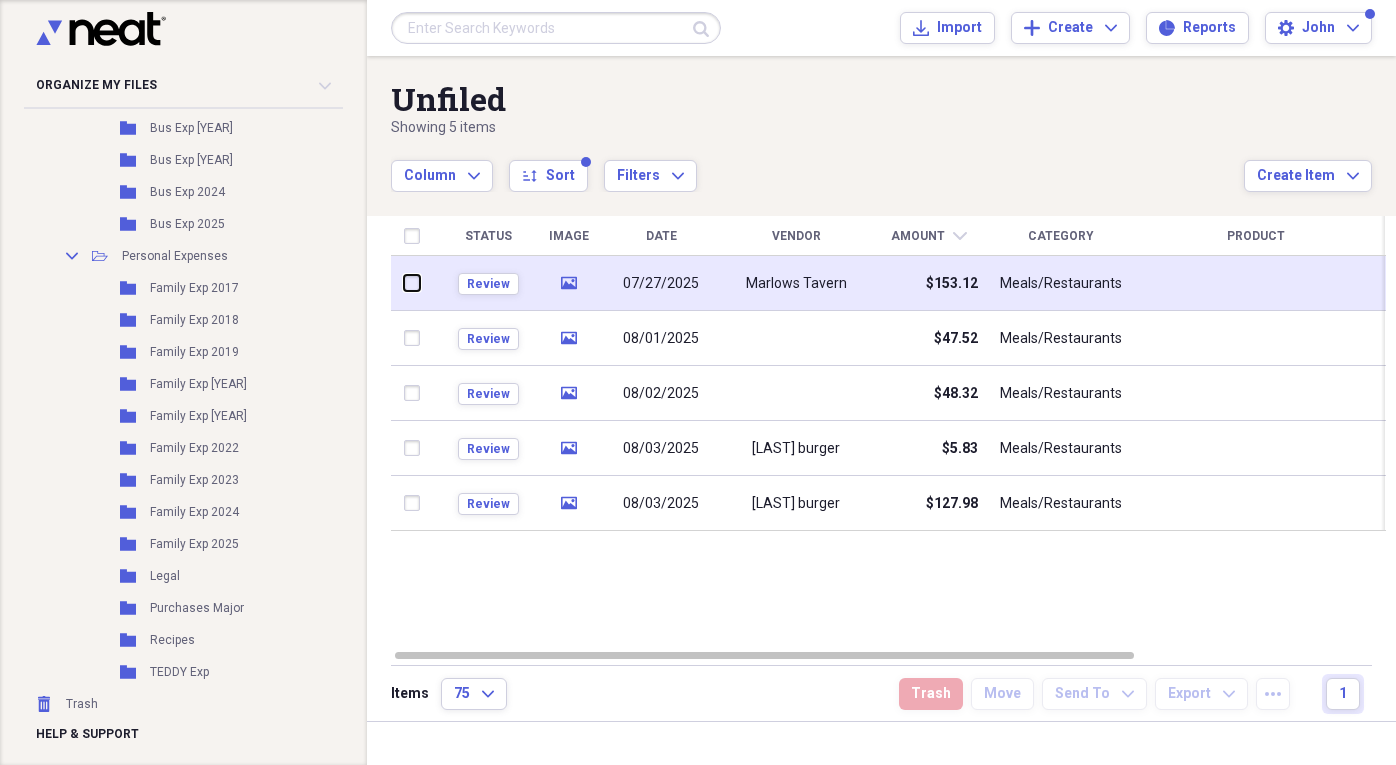 click at bounding box center [404, 283] 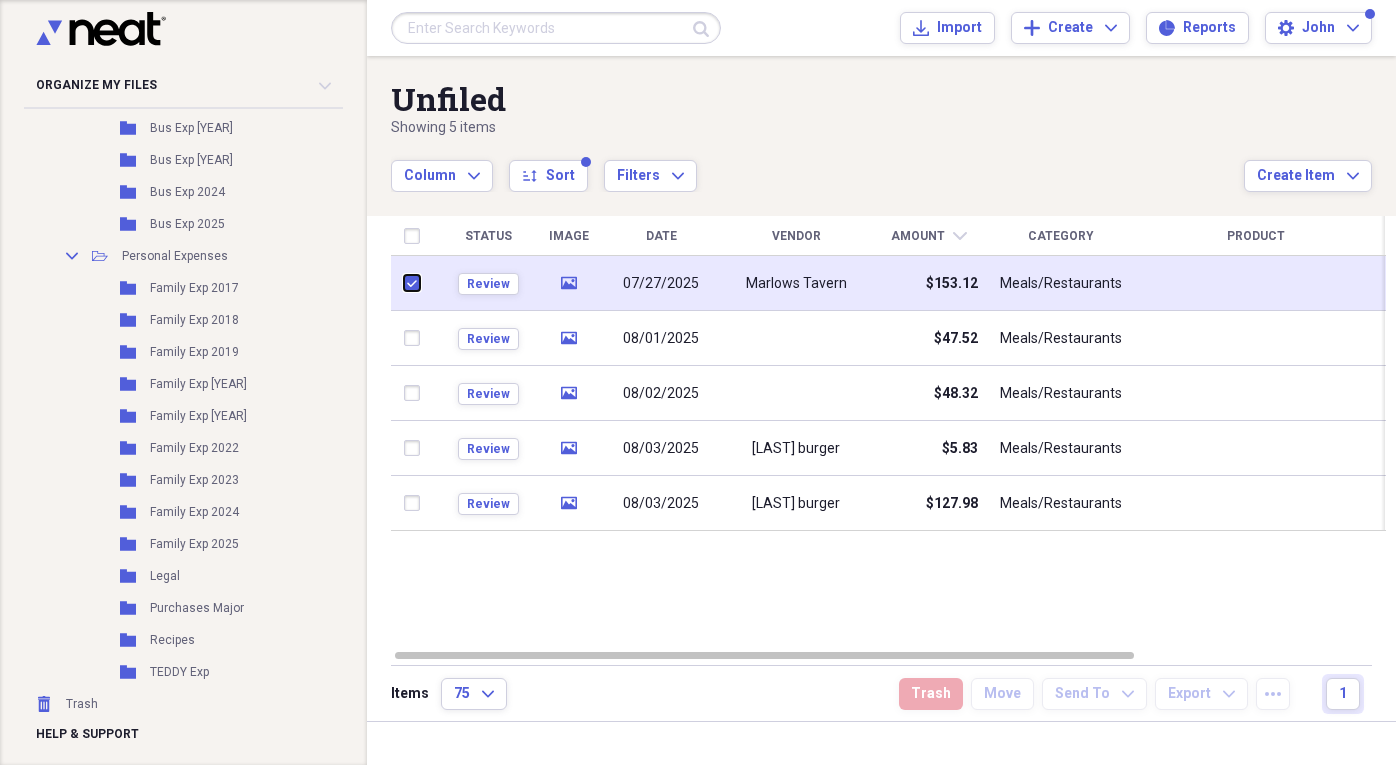 checkbox on "true" 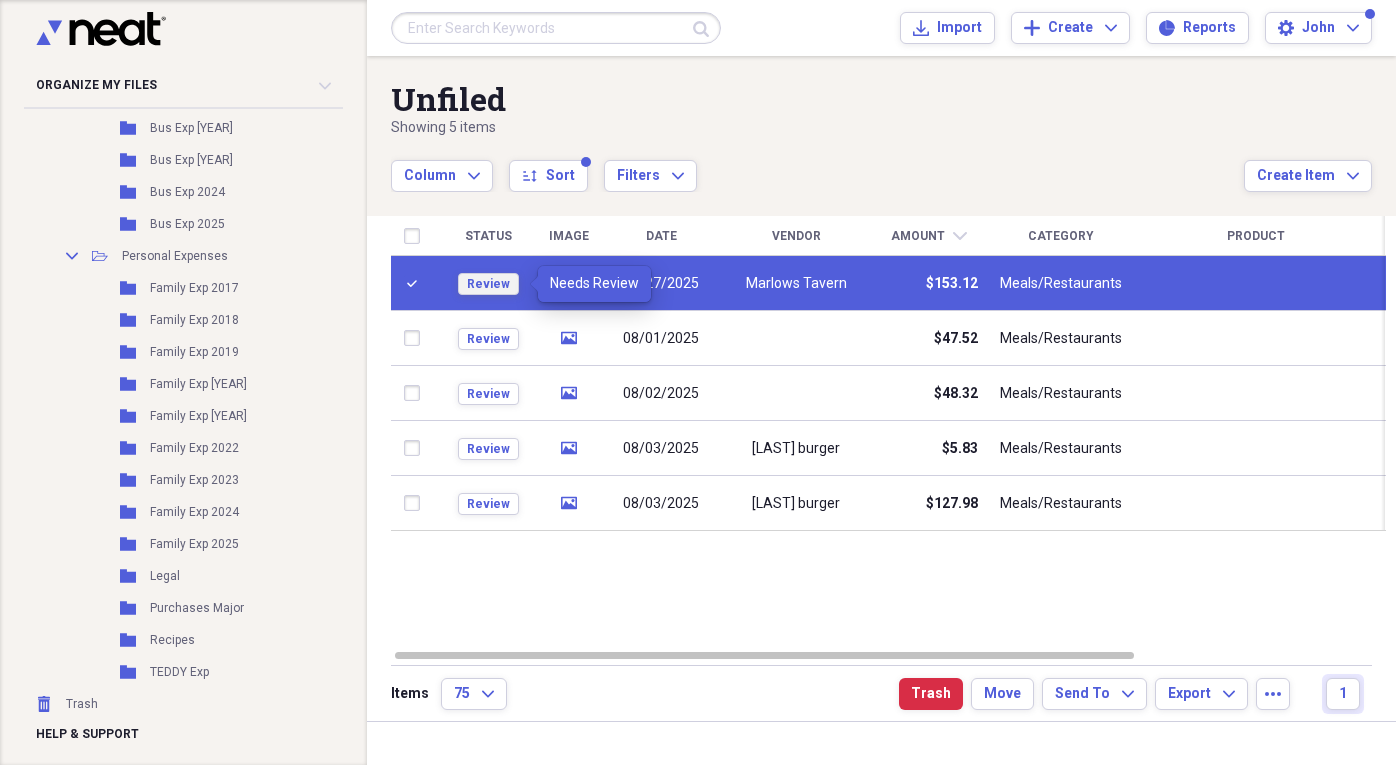 click on "Review" at bounding box center (488, 284) 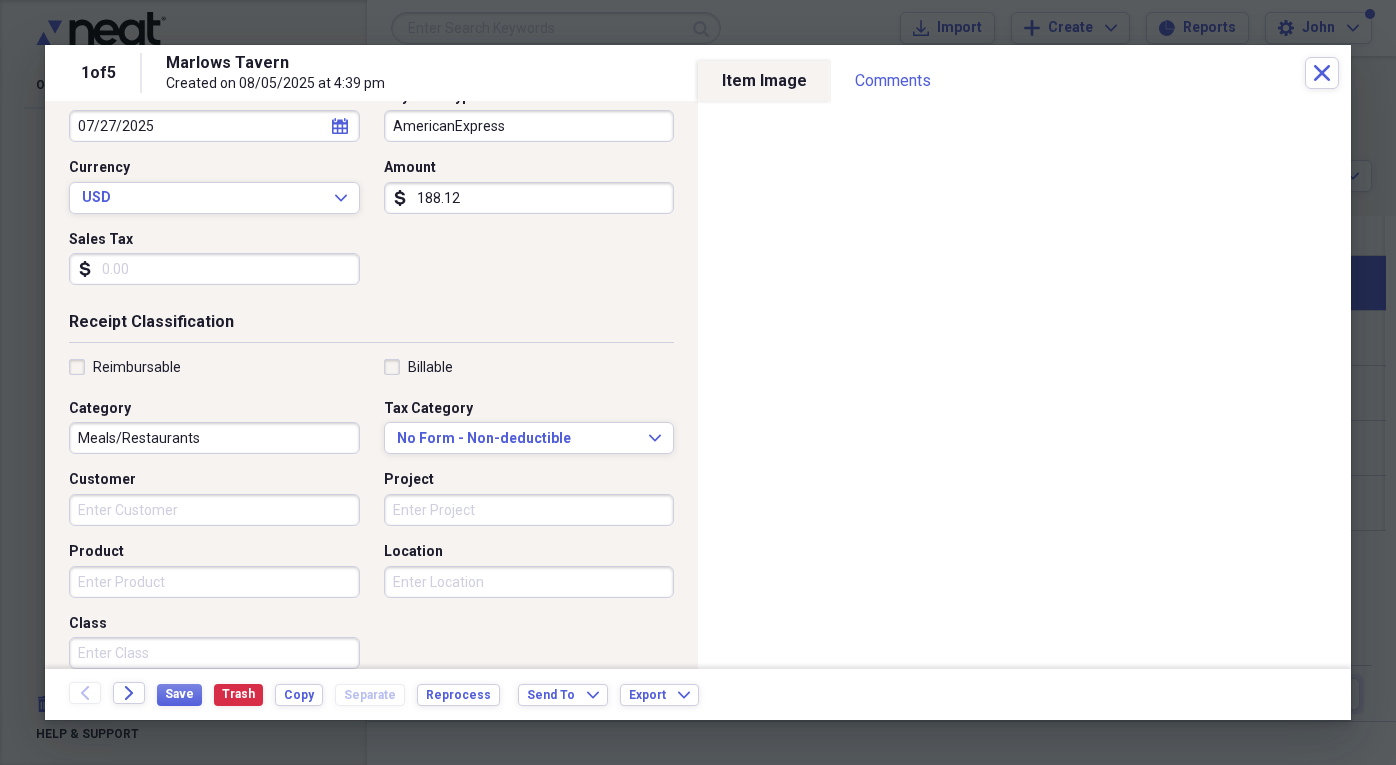 scroll, scrollTop: 300, scrollLeft: 0, axis: vertical 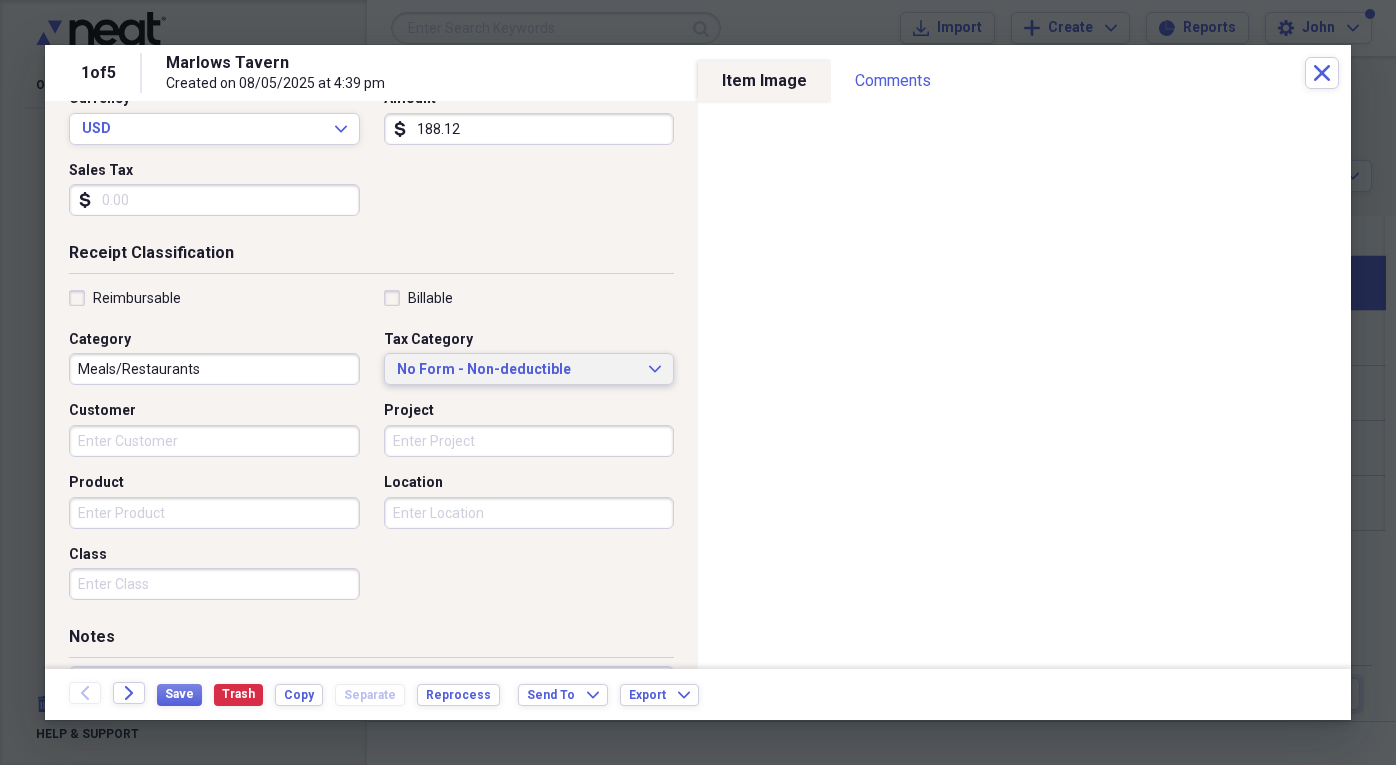 type on "188.12" 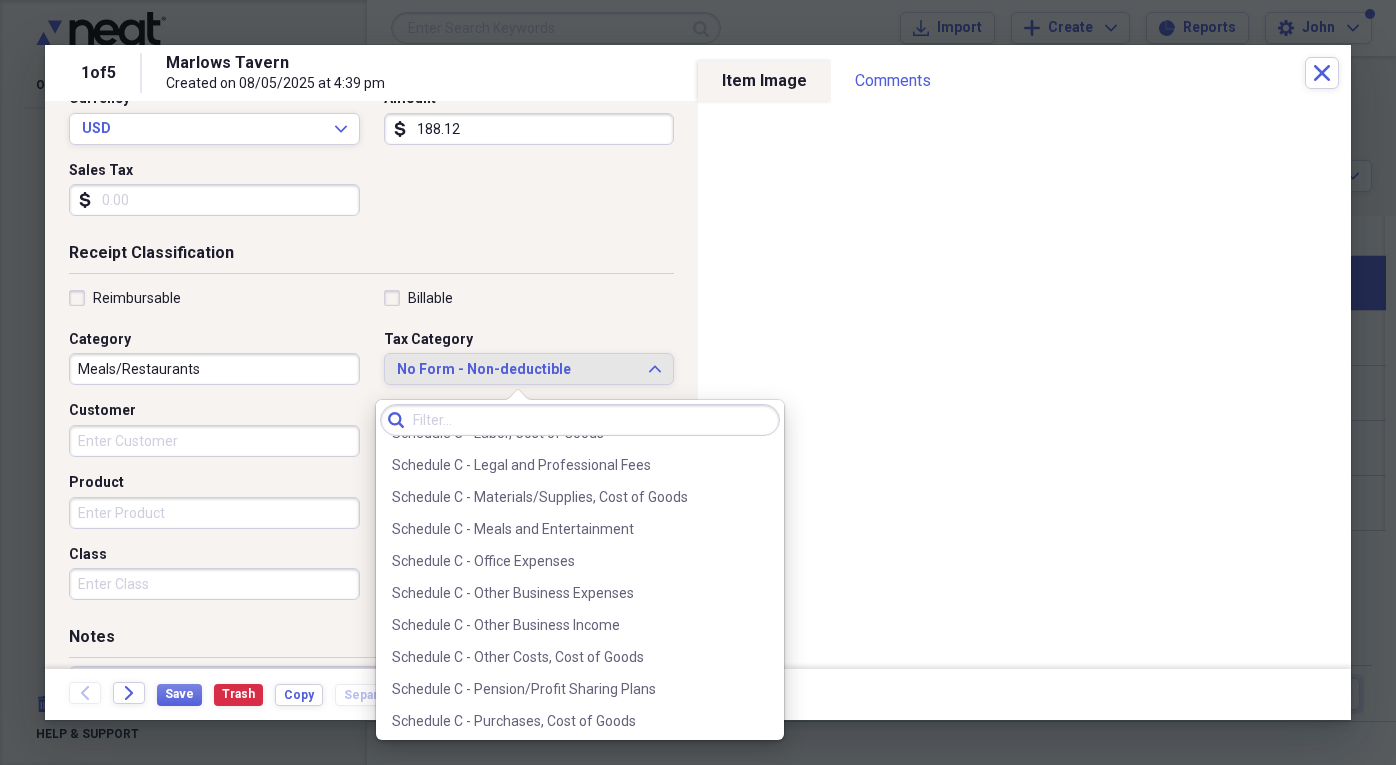 scroll, scrollTop: 4000, scrollLeft: 0, axis: vertical 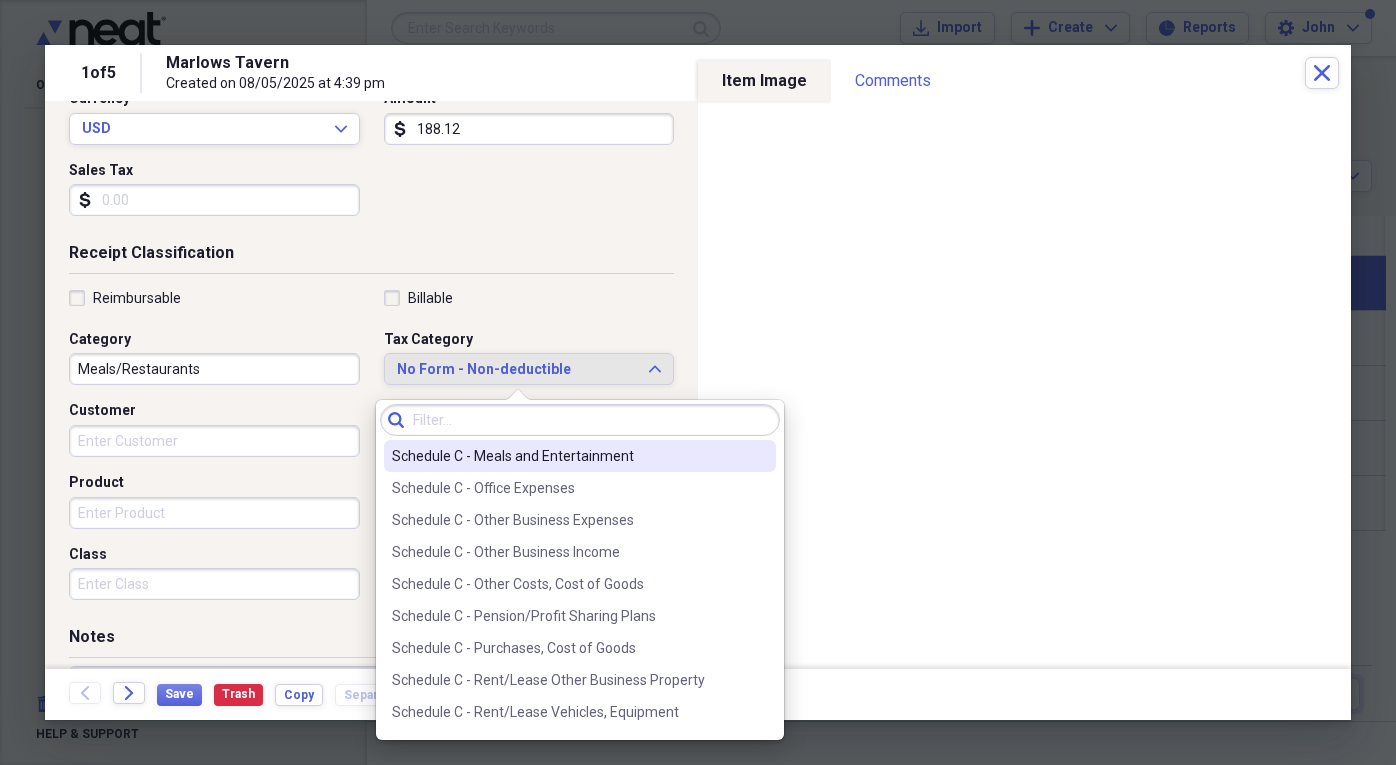 click on "Schedule C - Meals and Entertainment" at bounding box center [568, 456] 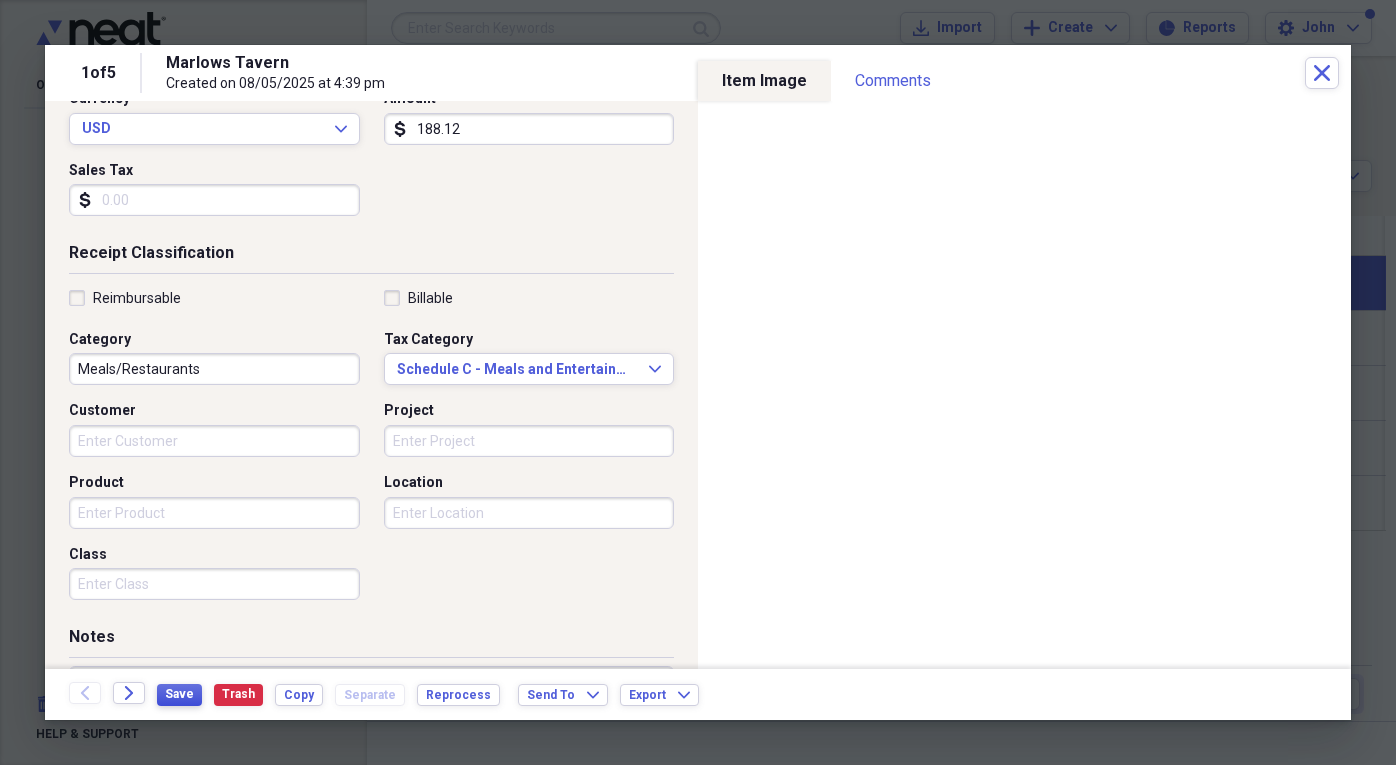click on "Save" at bounding box center (179, 694) 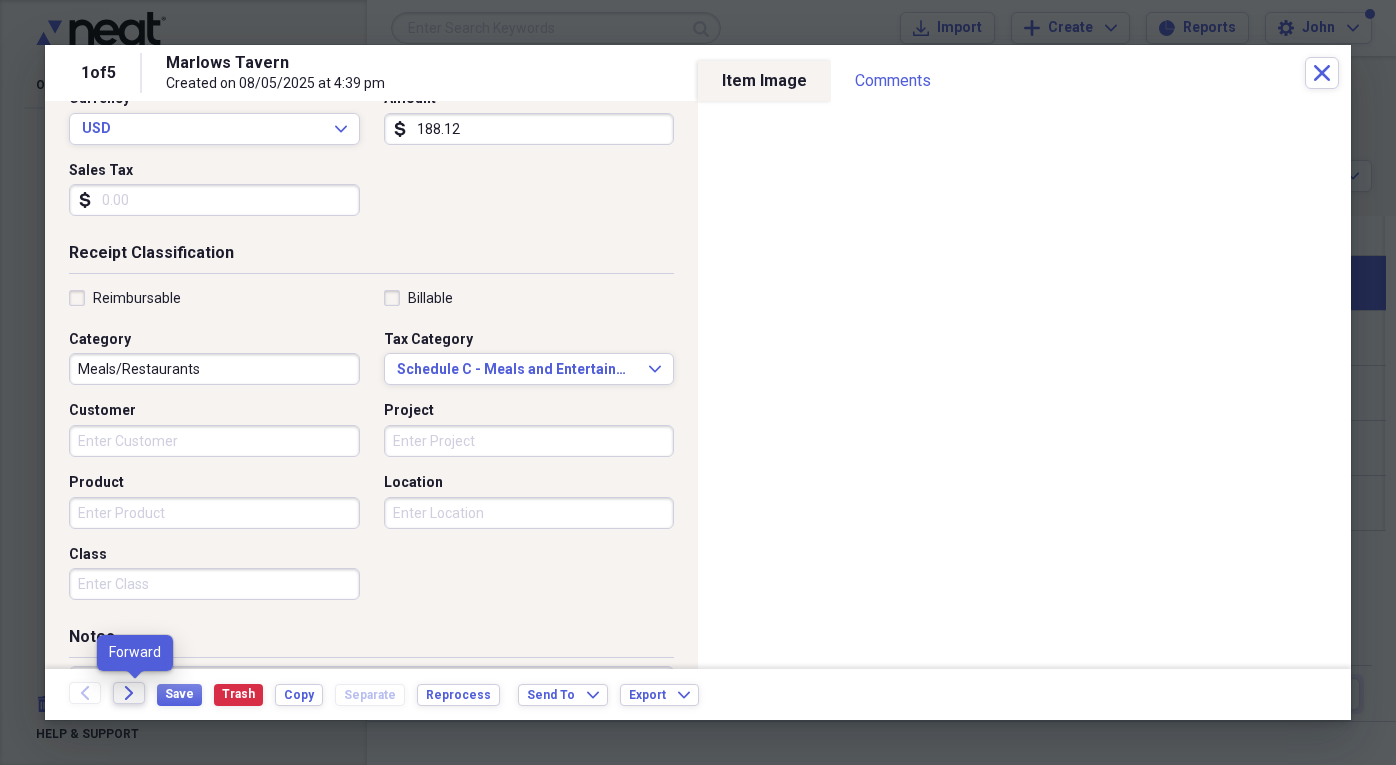 click on "Forward" 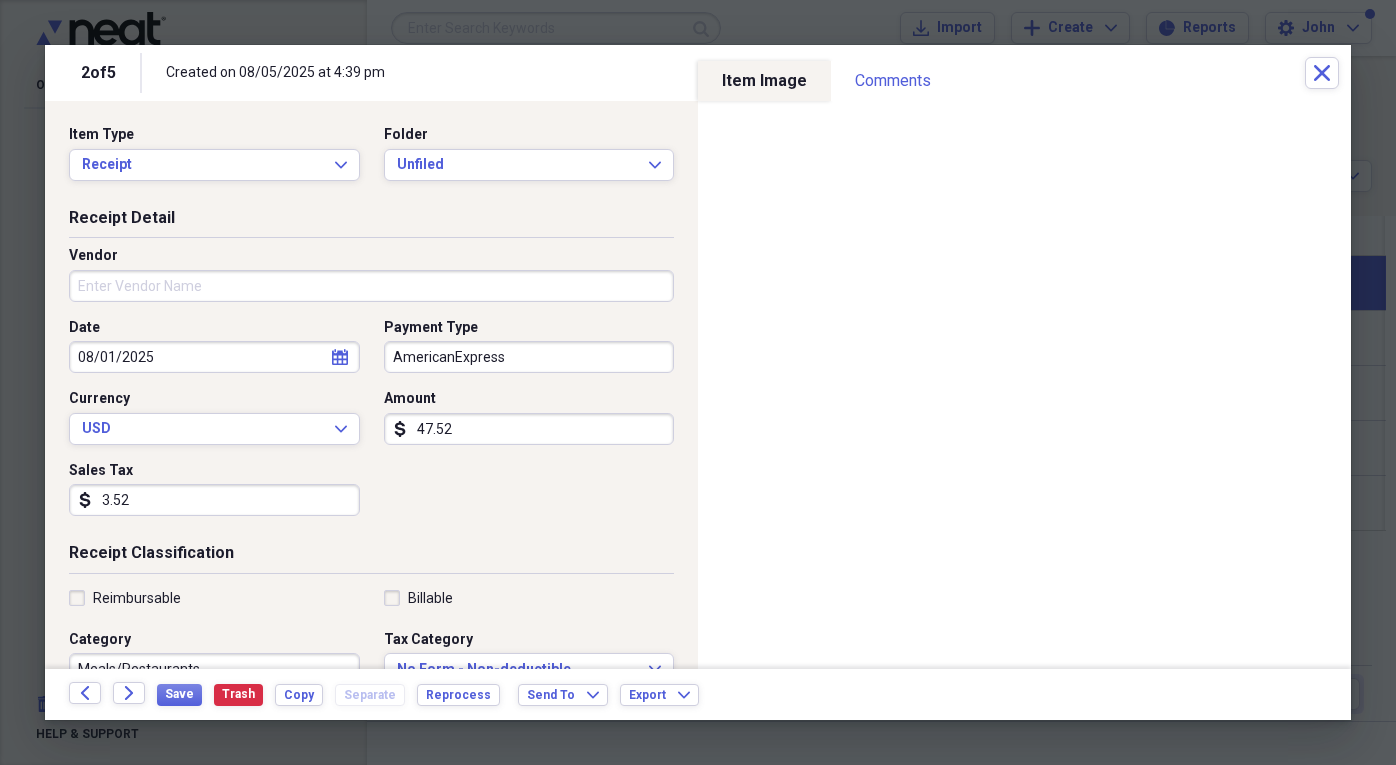 click on "Vendor" at bounding box center (371, 286) 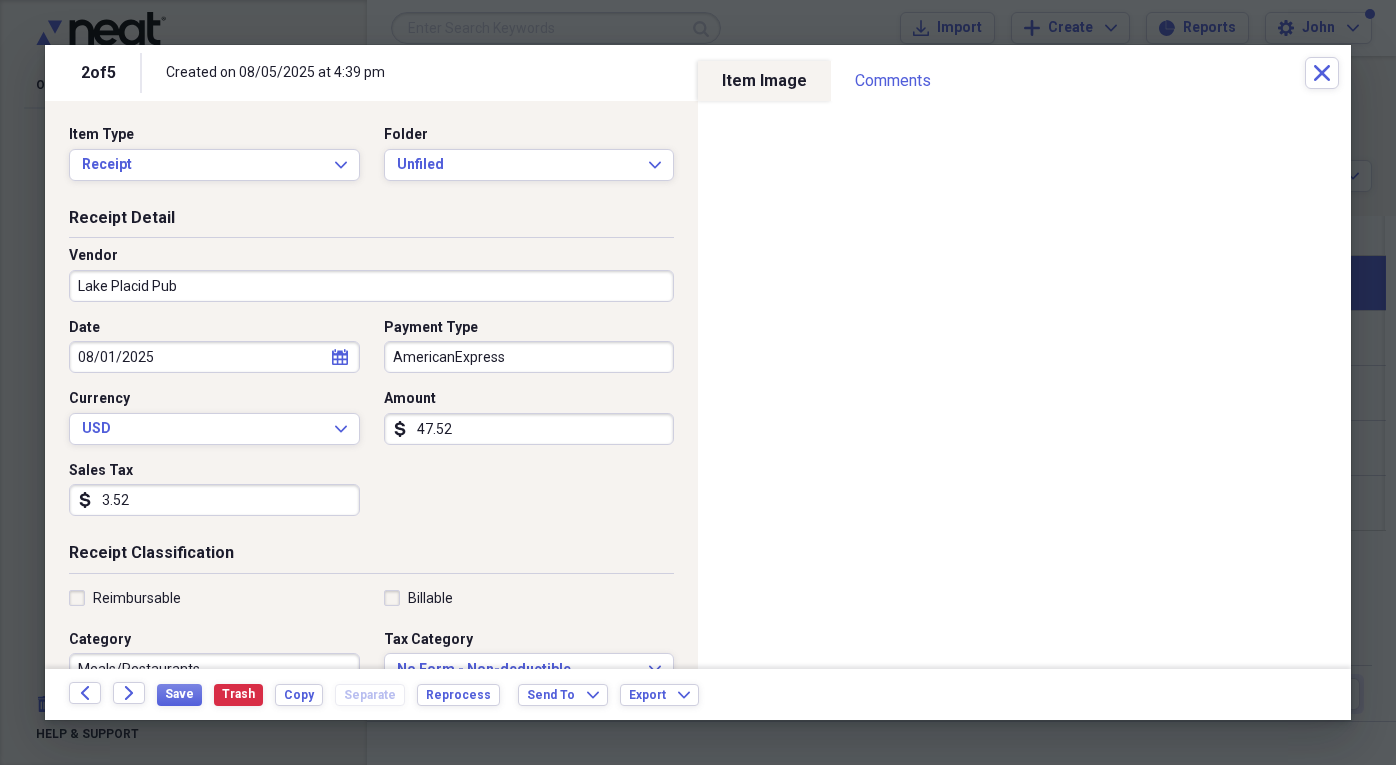type on "Lake Placid Pub" 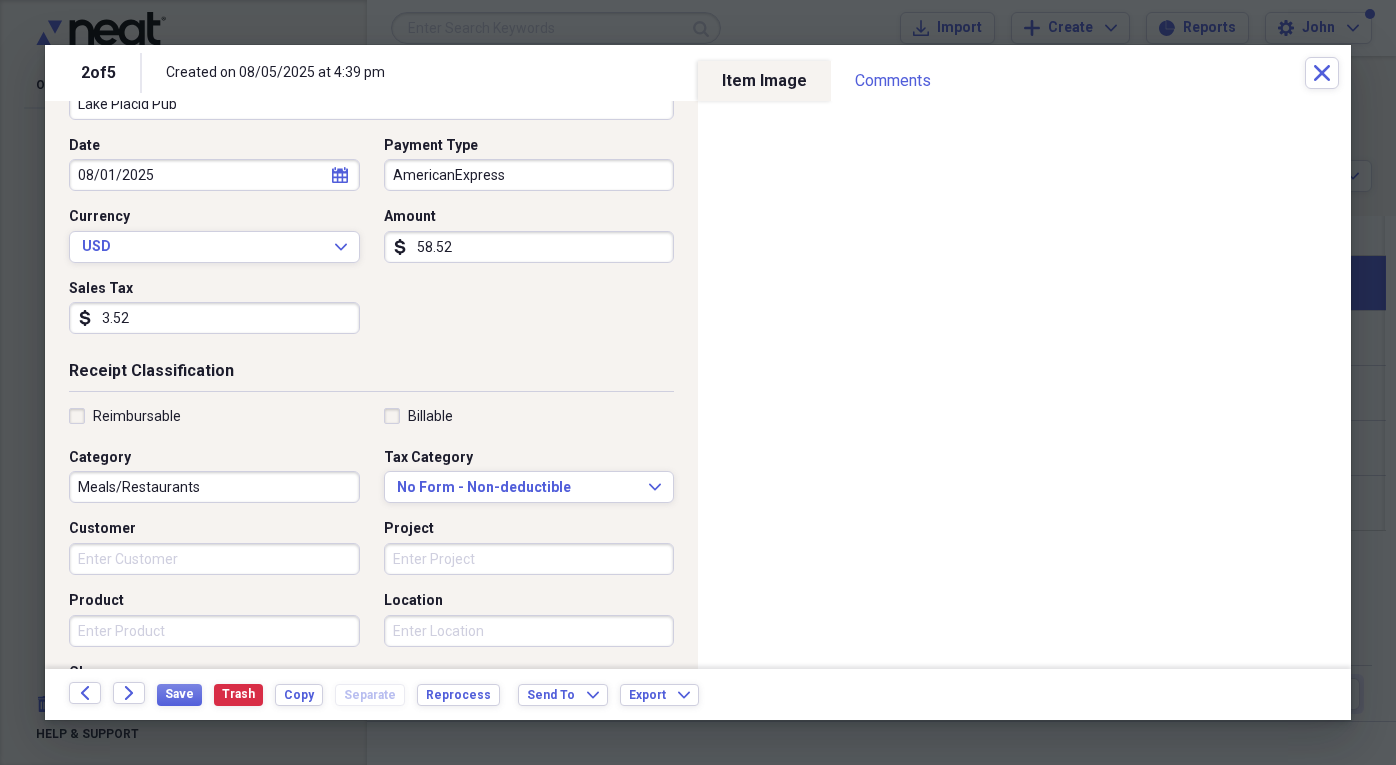 scroll, scrollTop: 200, scrollLeft: 0, axis: vertical 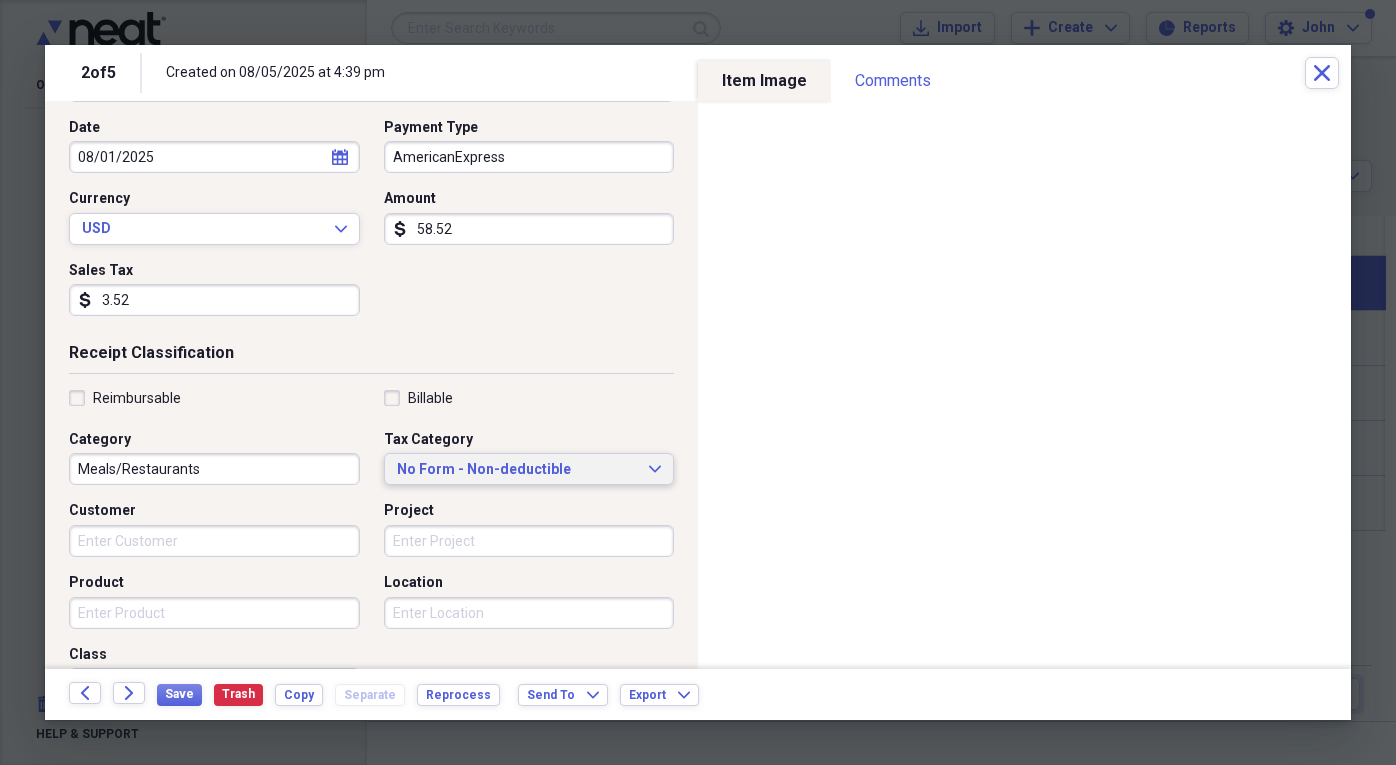 type on "58.52" 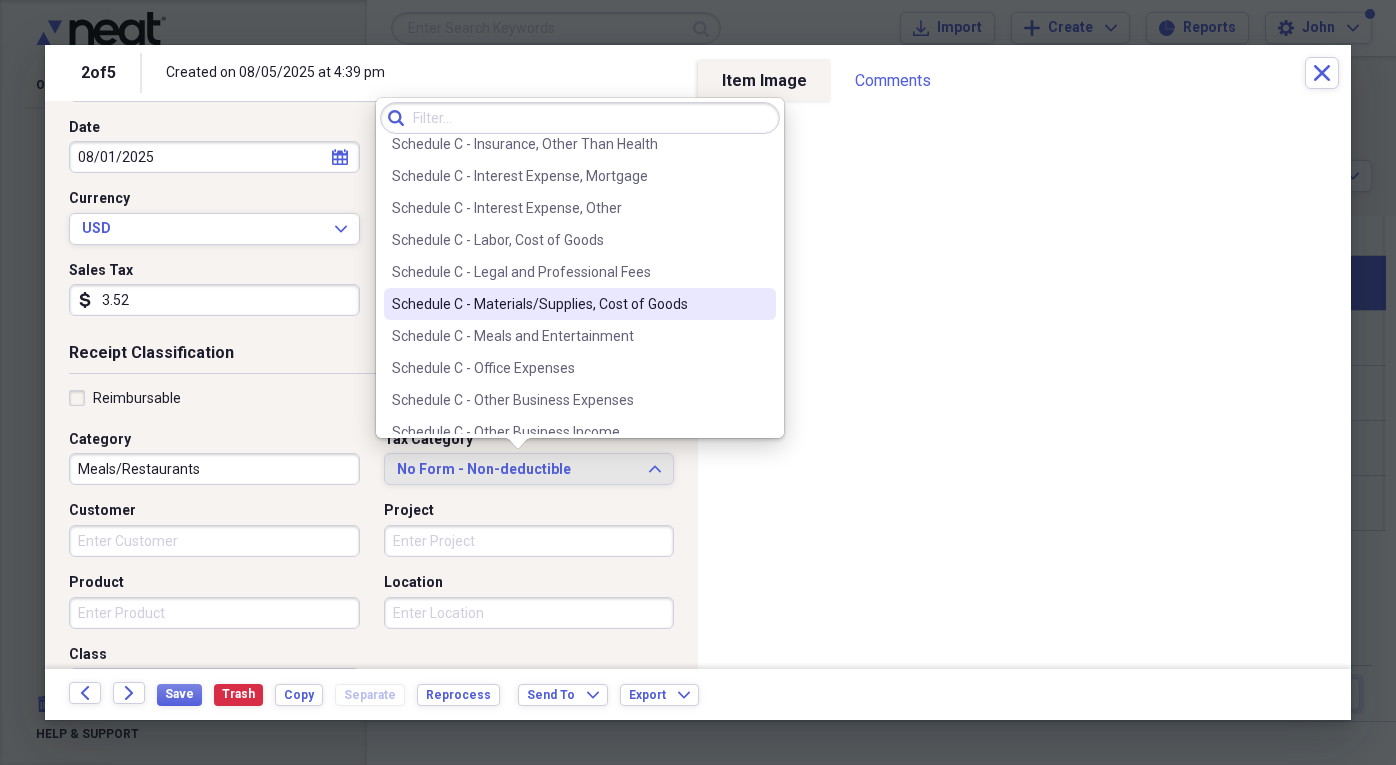 scroll, scrollTop: 3800, scrollLeft: 0, axis: vertical 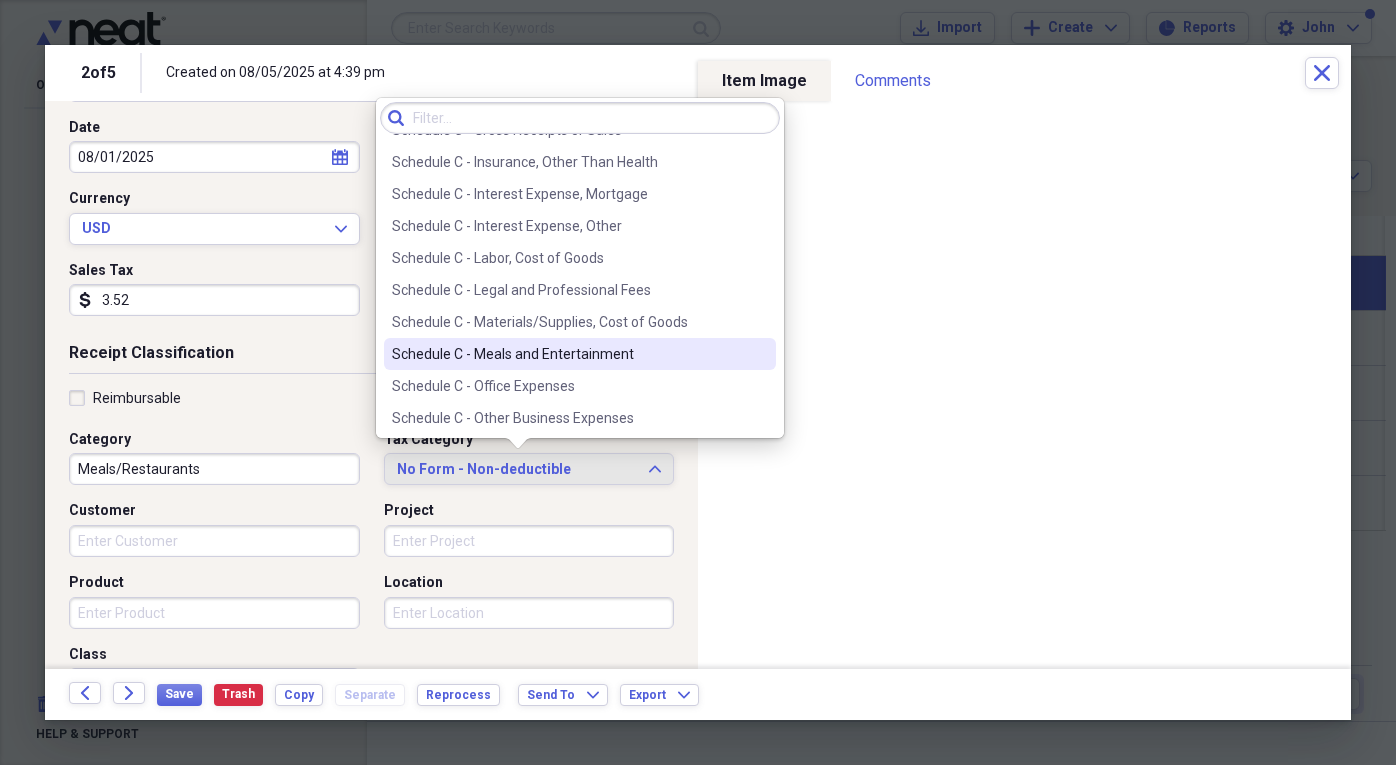 click on "Schedule C - Meals and Entertainment" at bounding box center (568, 354) 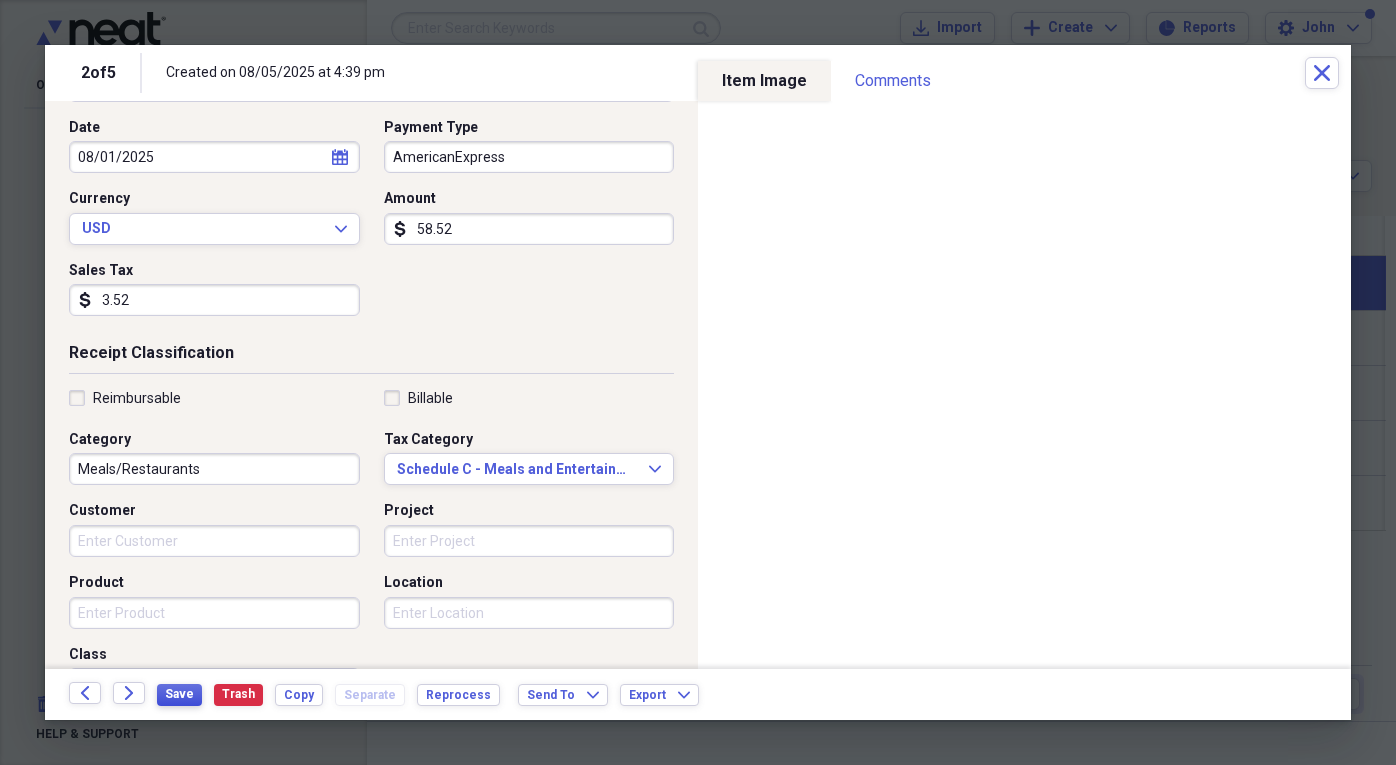 click on "Save" at bounding box center (179, 694) 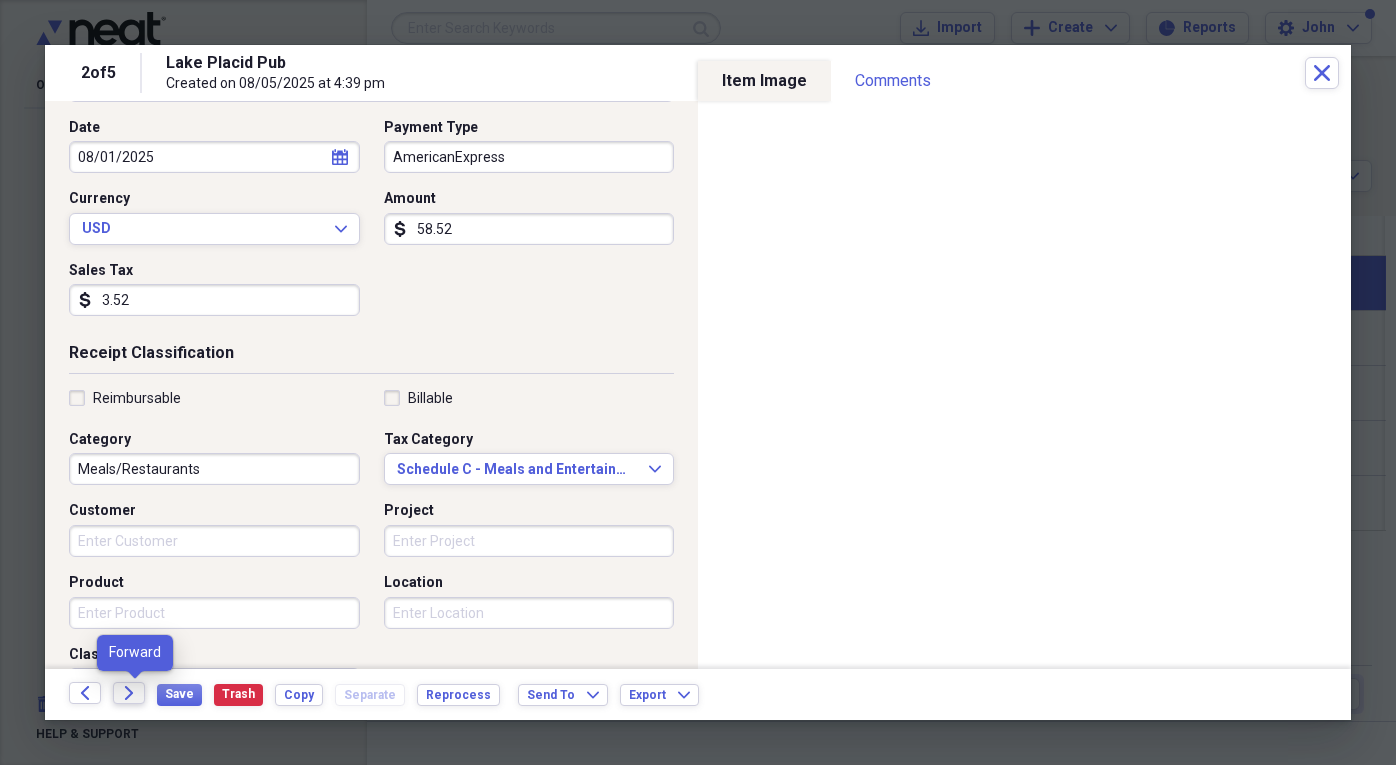 click on "Forward" 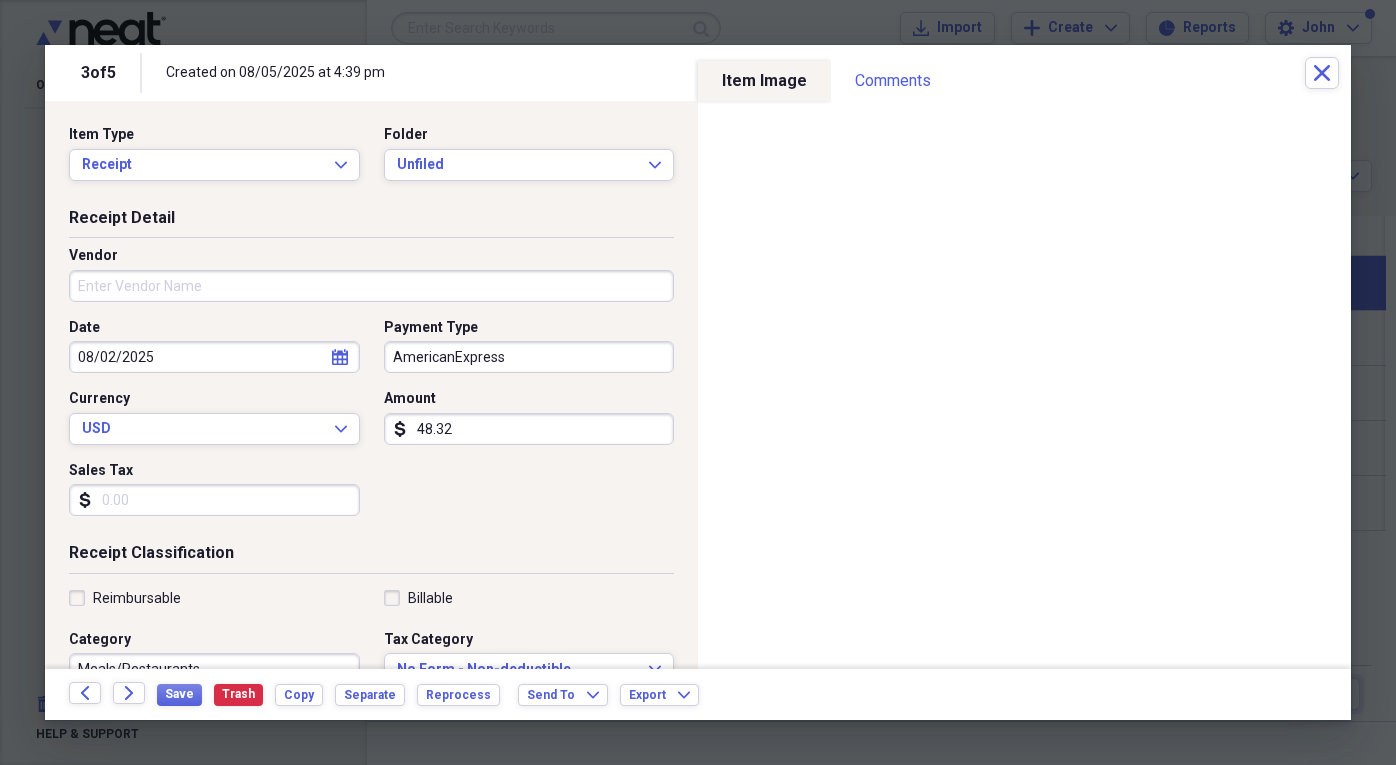 click on "Vendor" at bounding box center (371, 286) 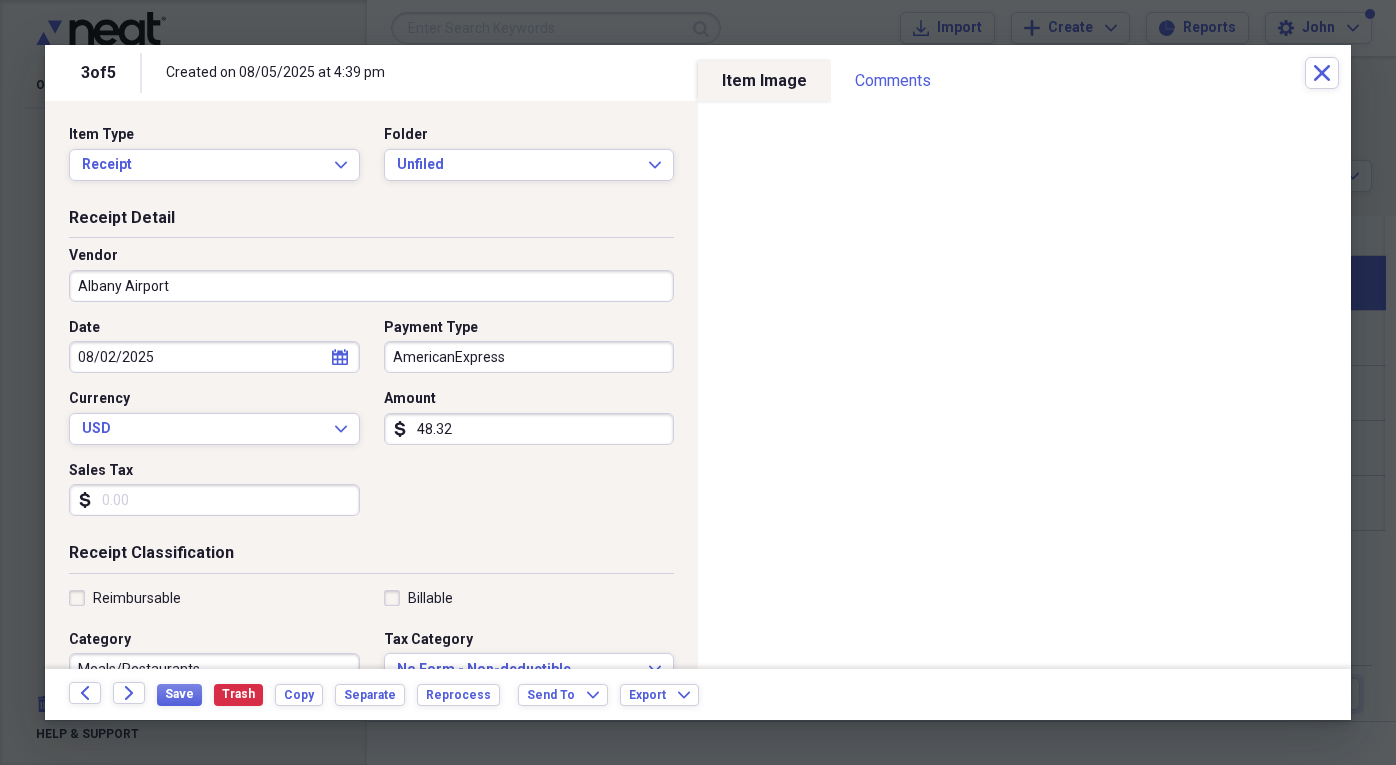 click on "Albany Airport" at bounding box center [371, 286] 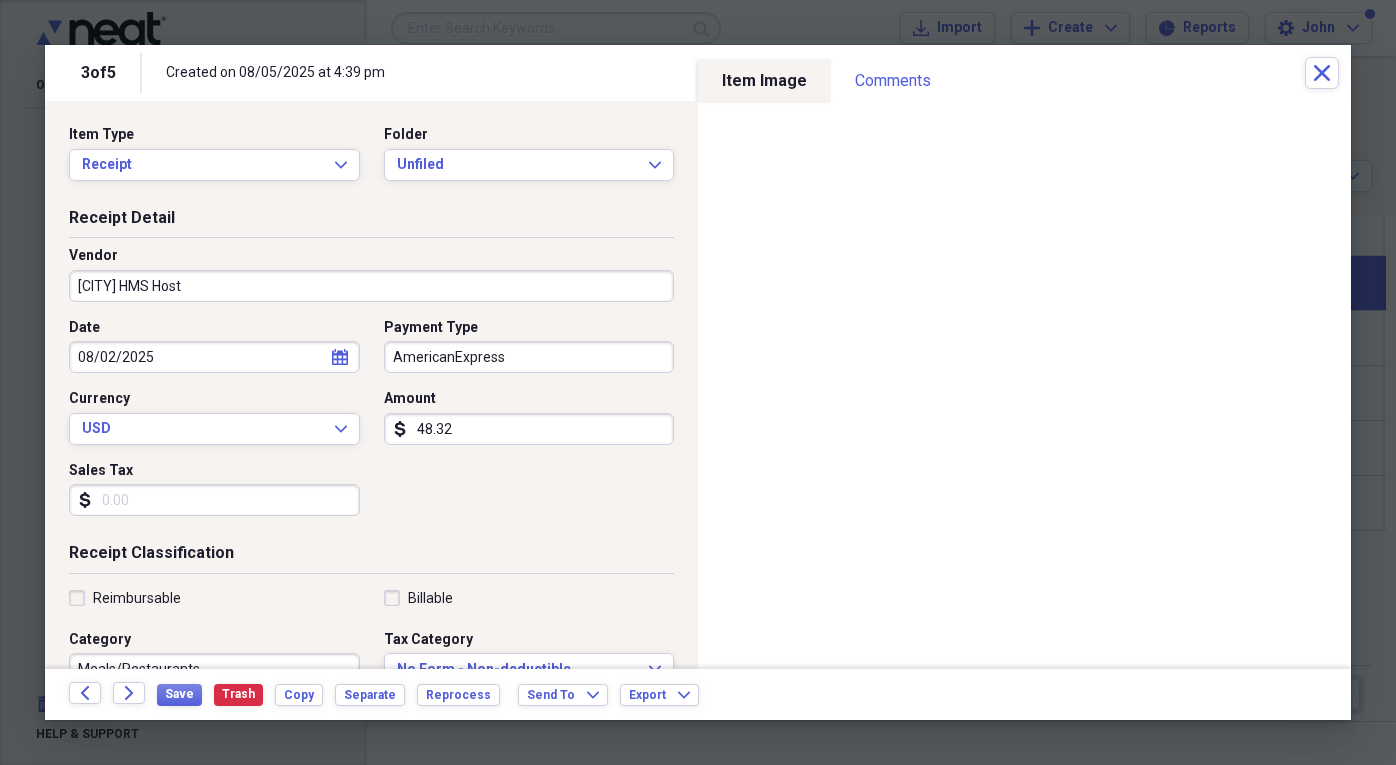 type on "[CITY] HMS Host" 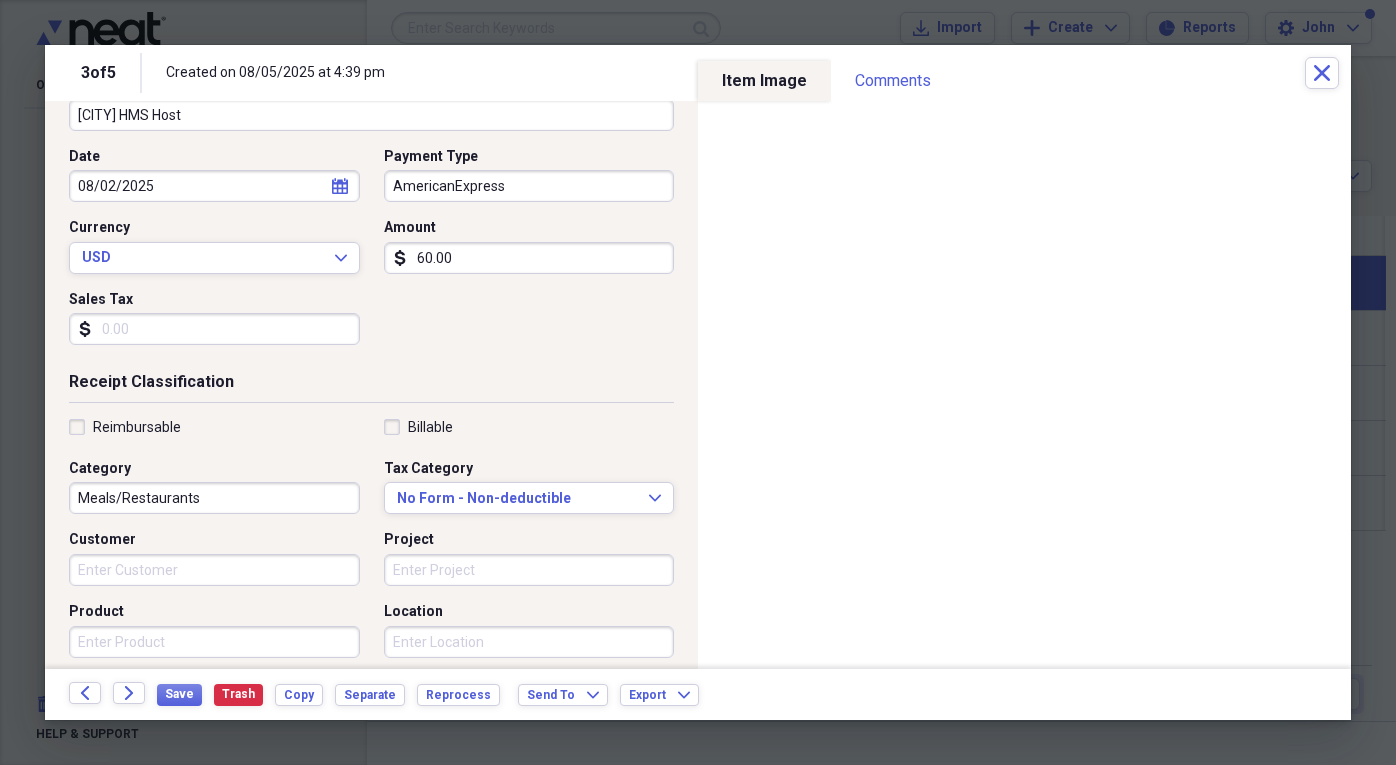 scroll, scrollTop: 200, scrollLeft: 0, axis: vertical 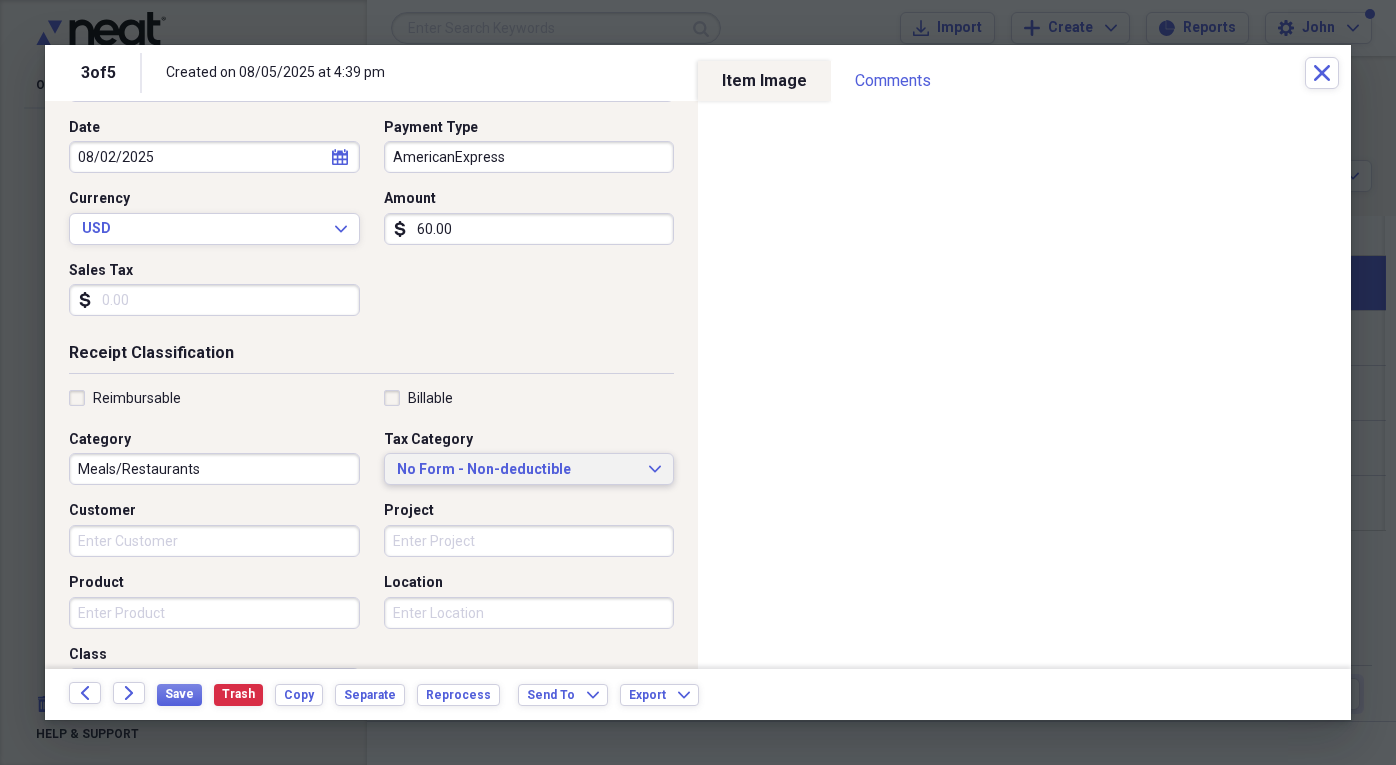type on "60.00" 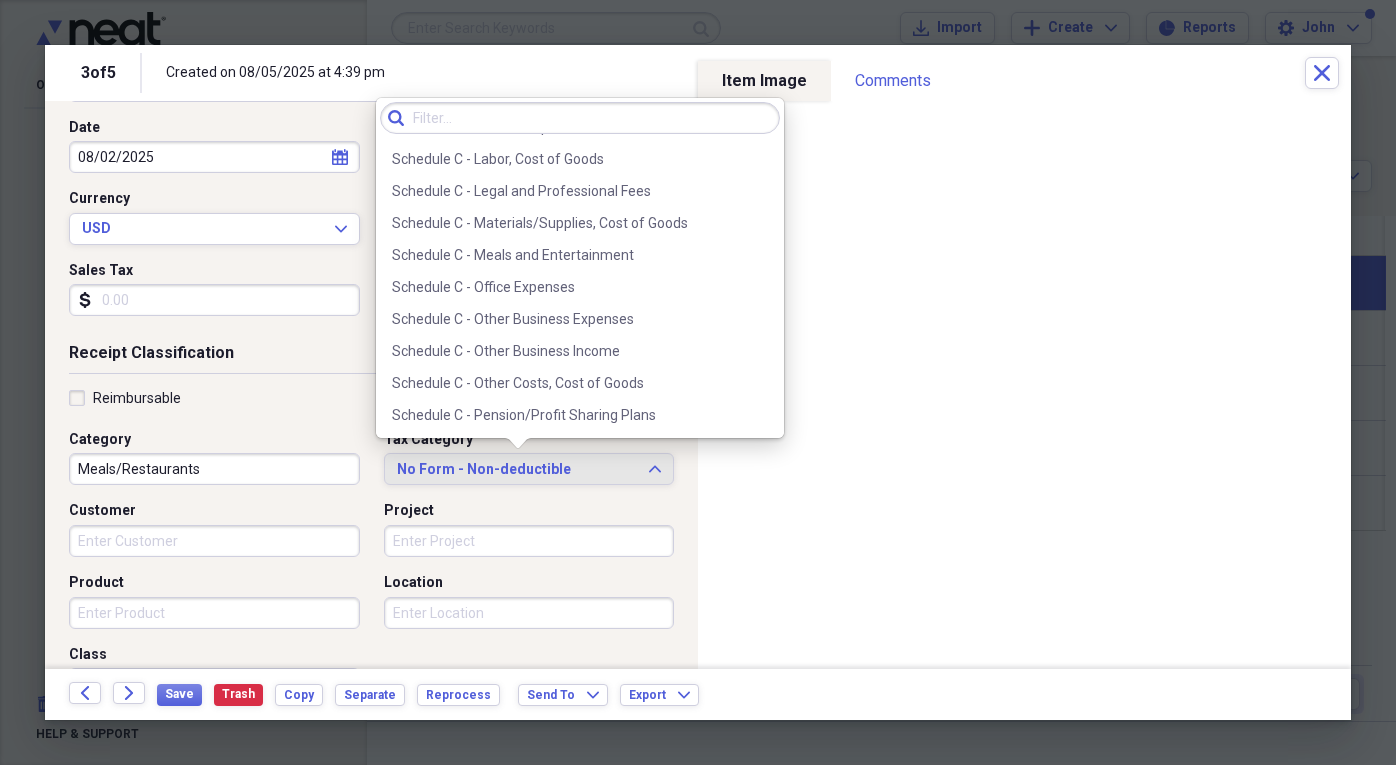 scroll, scrollTop: 3900, scrollLeft: 0, axis: vertical 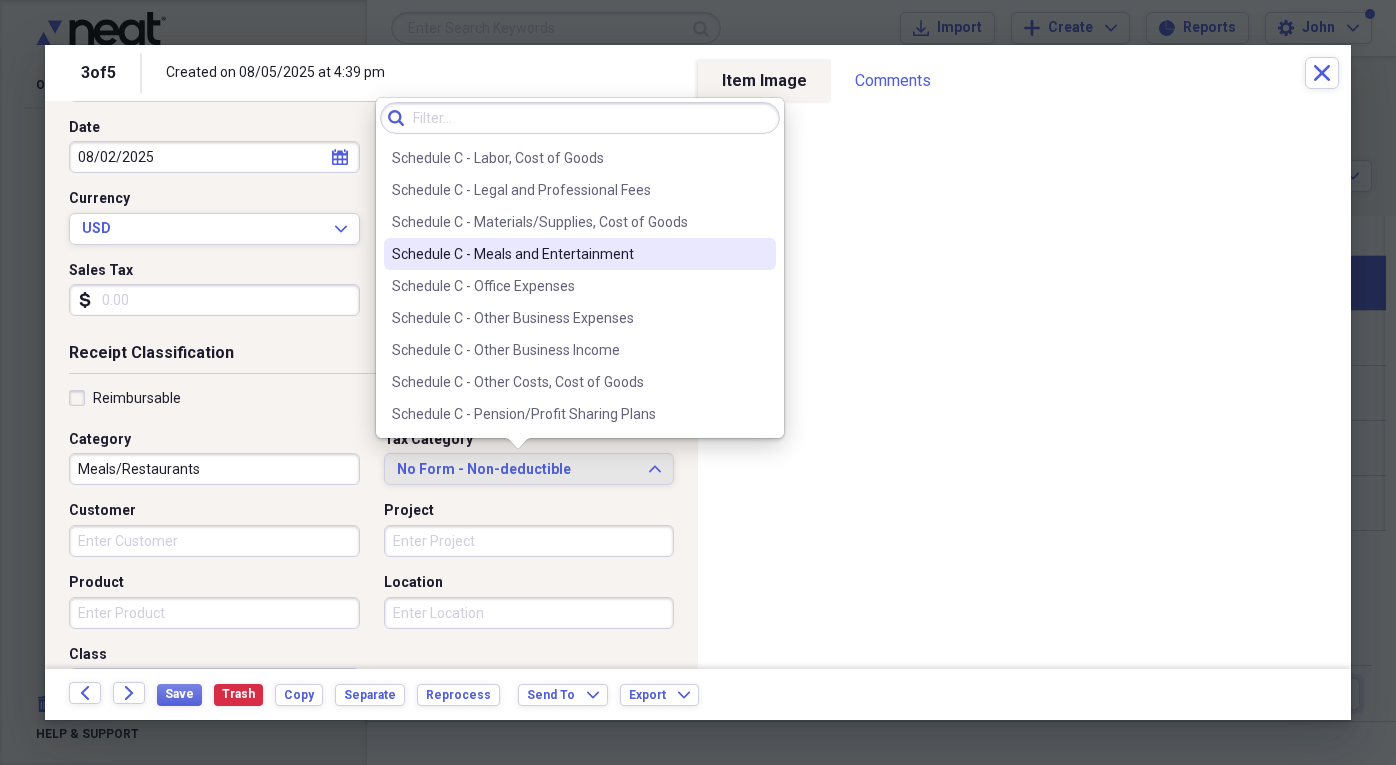 click on "Schedule C - Meals and Entertainment" at bounding box center (568, 254) 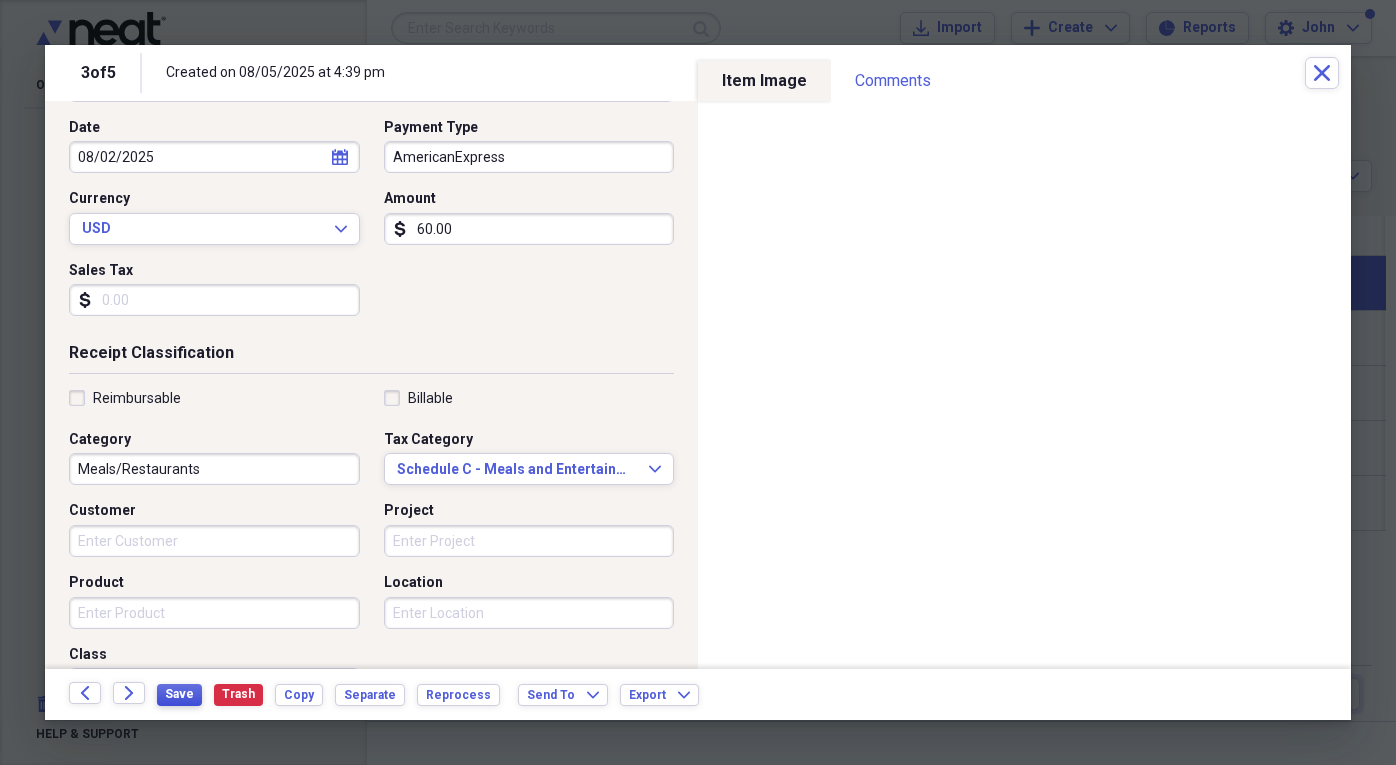 click on "Save" at bounding box center [179, 694] 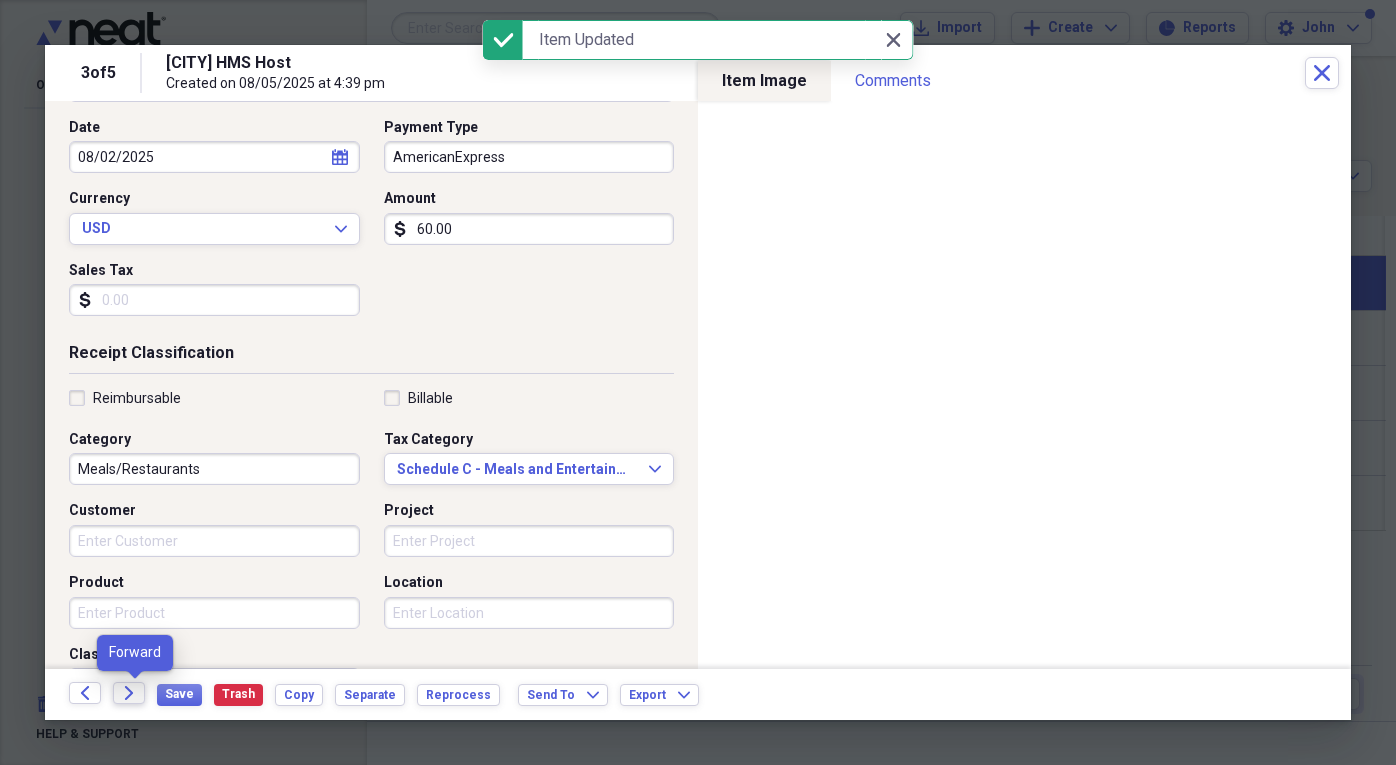 click on "Forward" 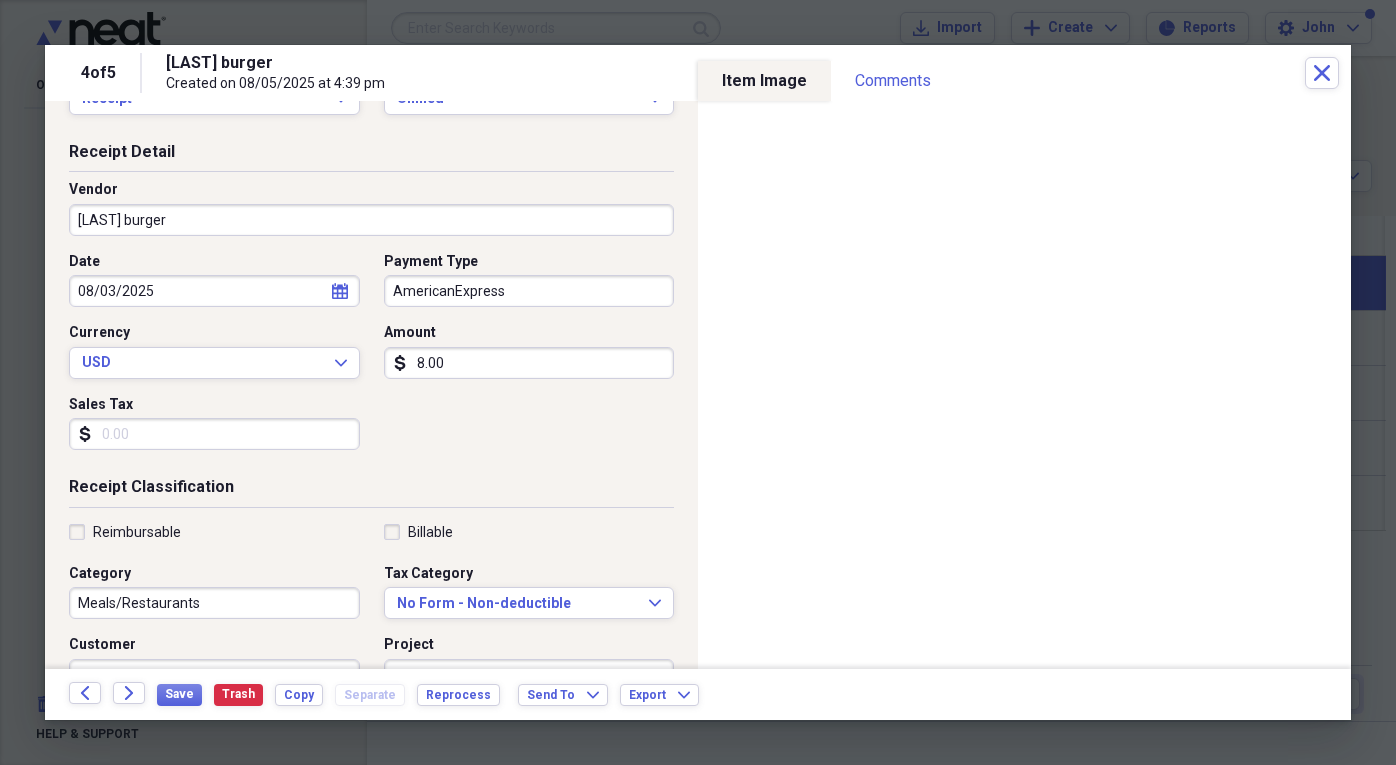 scroll, scrollTop: 100, scrollLeft: 0, axis: vertical 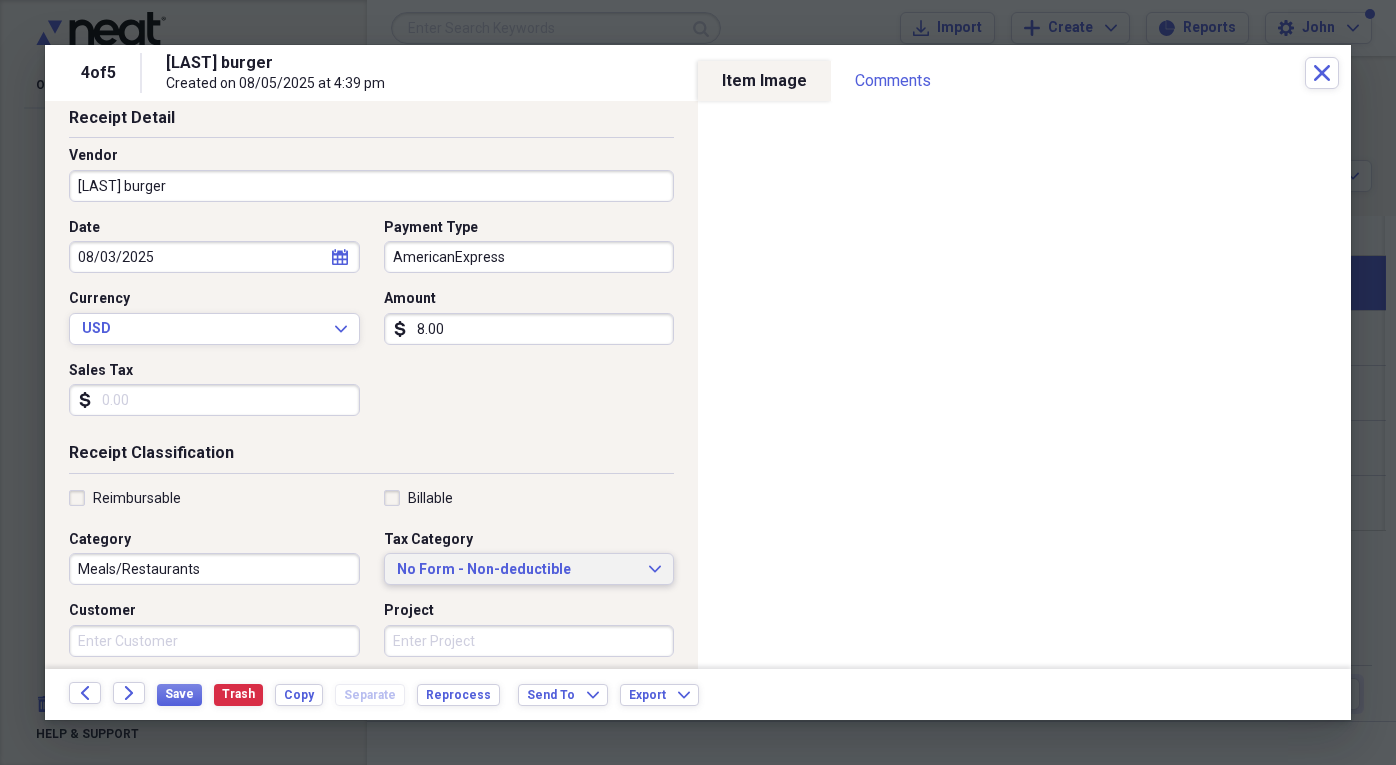 type on "8.00" 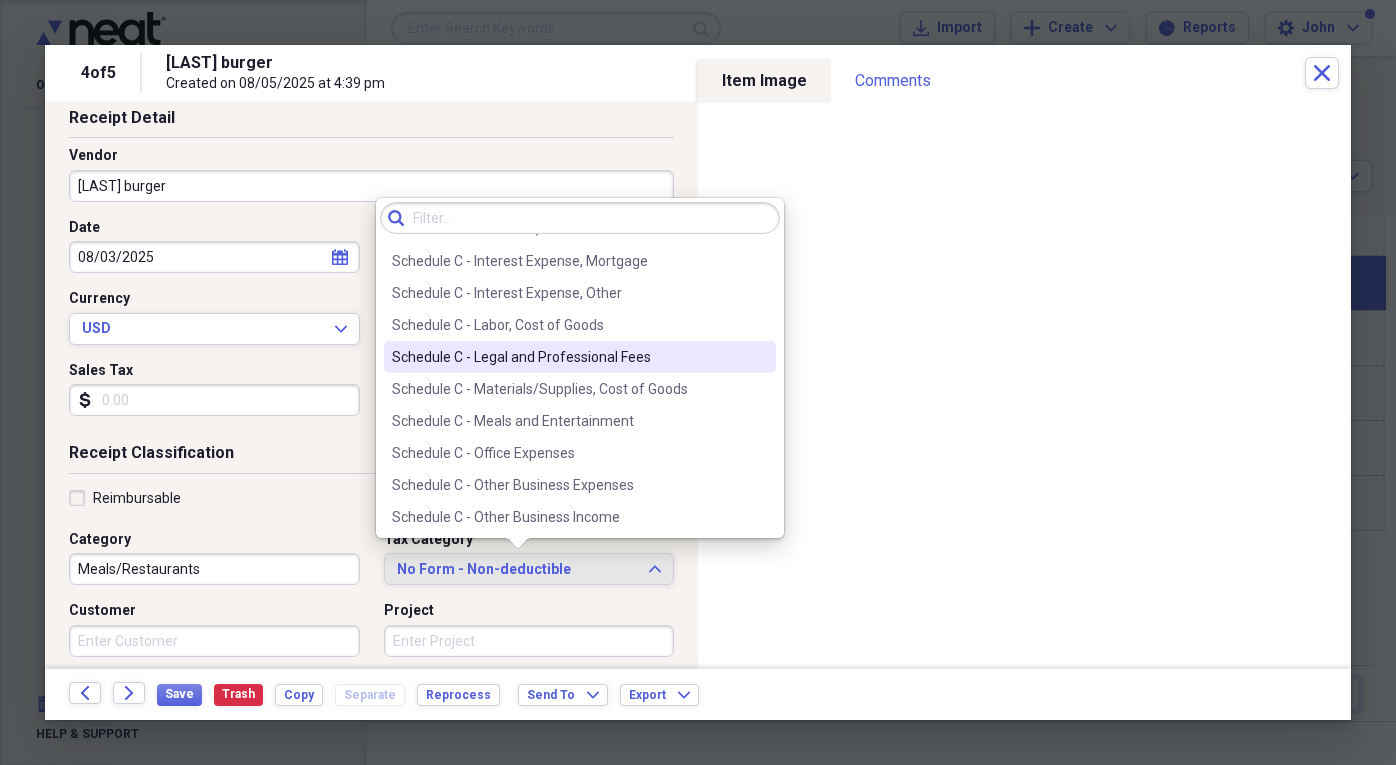 scroll, scrollTop: 3800, scrollLeft: 0, axis: vertical 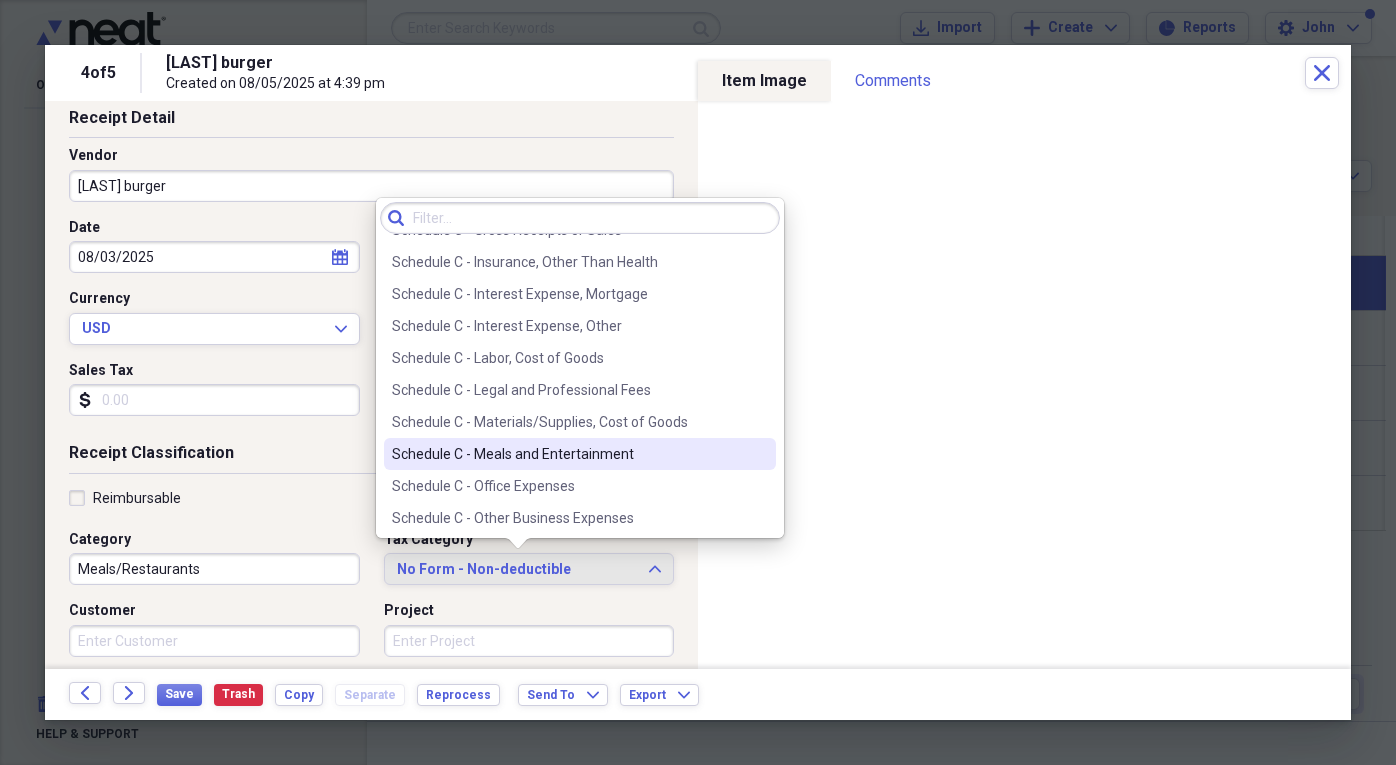 click on "Schedule C - Meals and Entertainment" at bounding box center [568, 454] 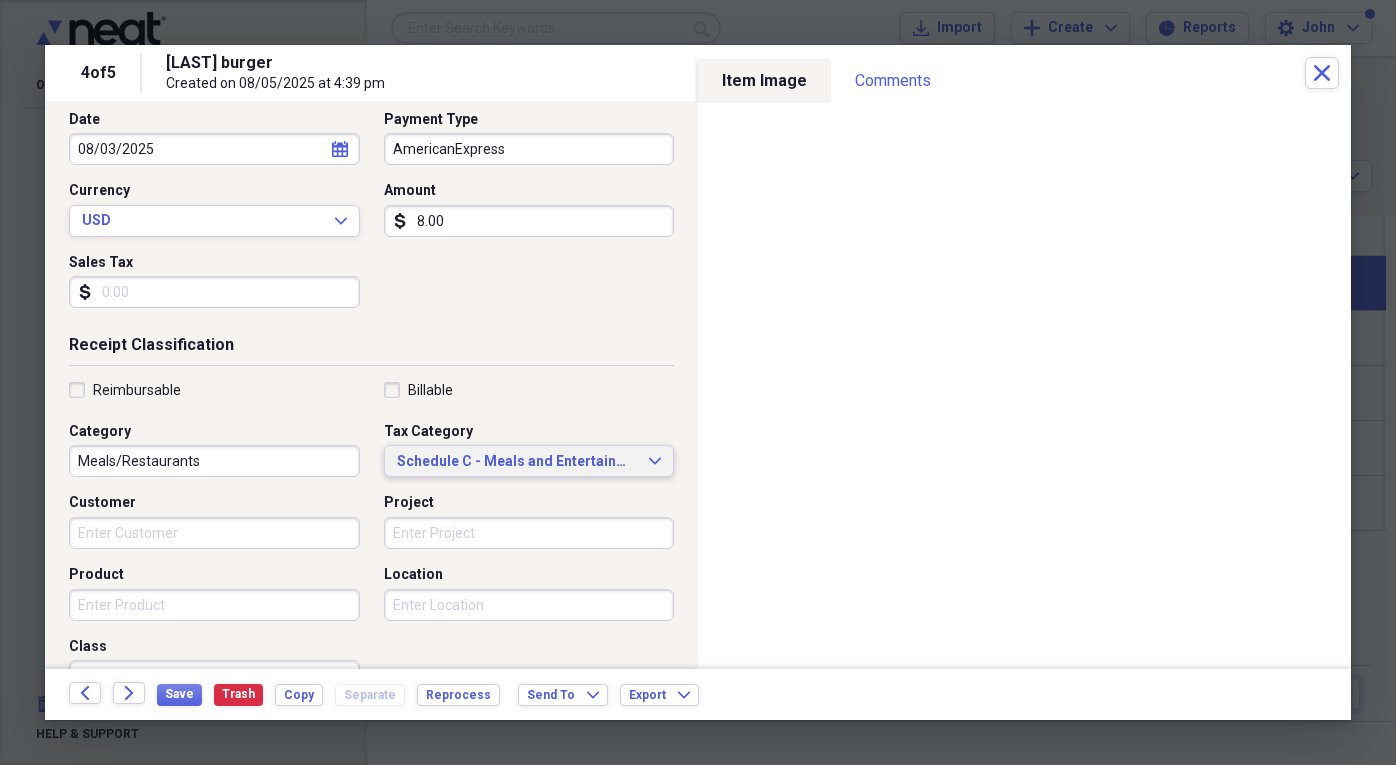 scroll, scrollTop: 200, scrollLeft: 0, axis: vertical 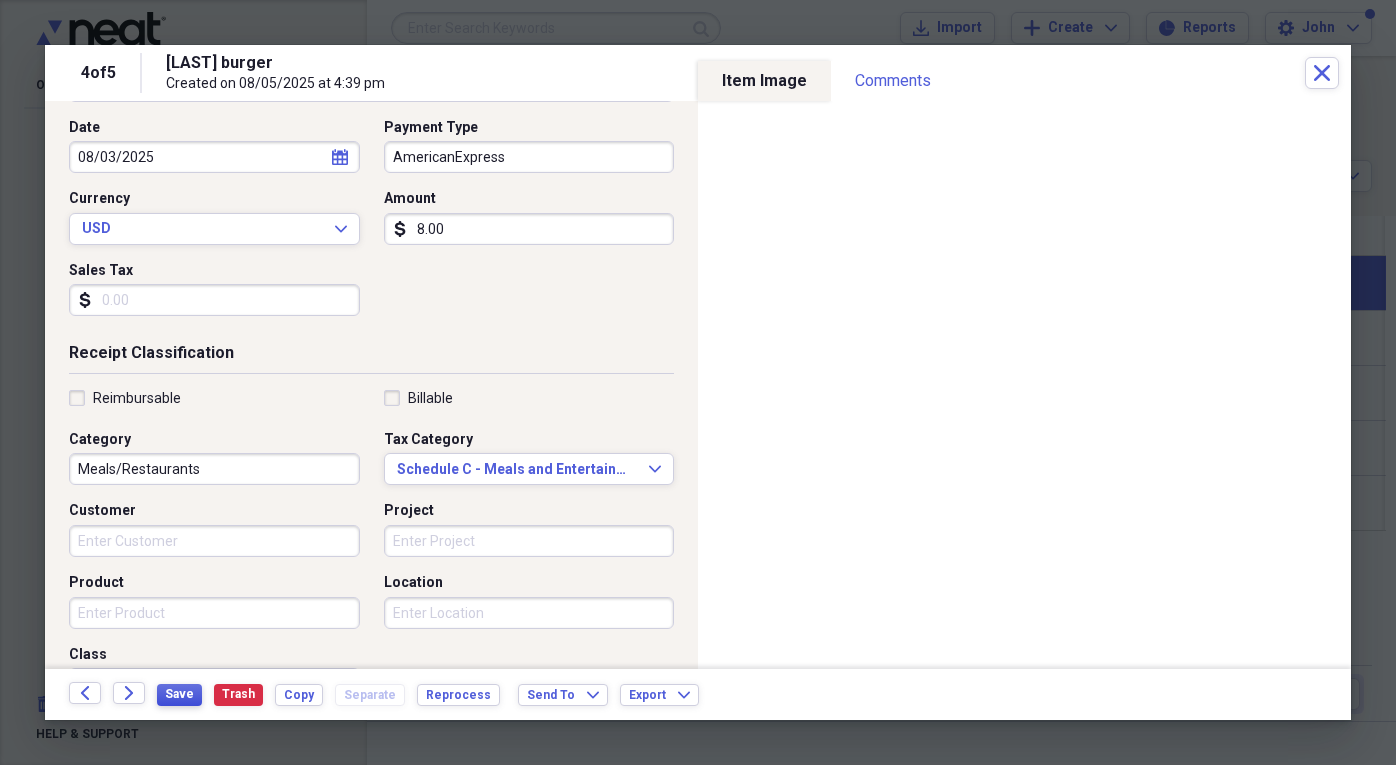 click on "Save" at bounding box center [179, 694] 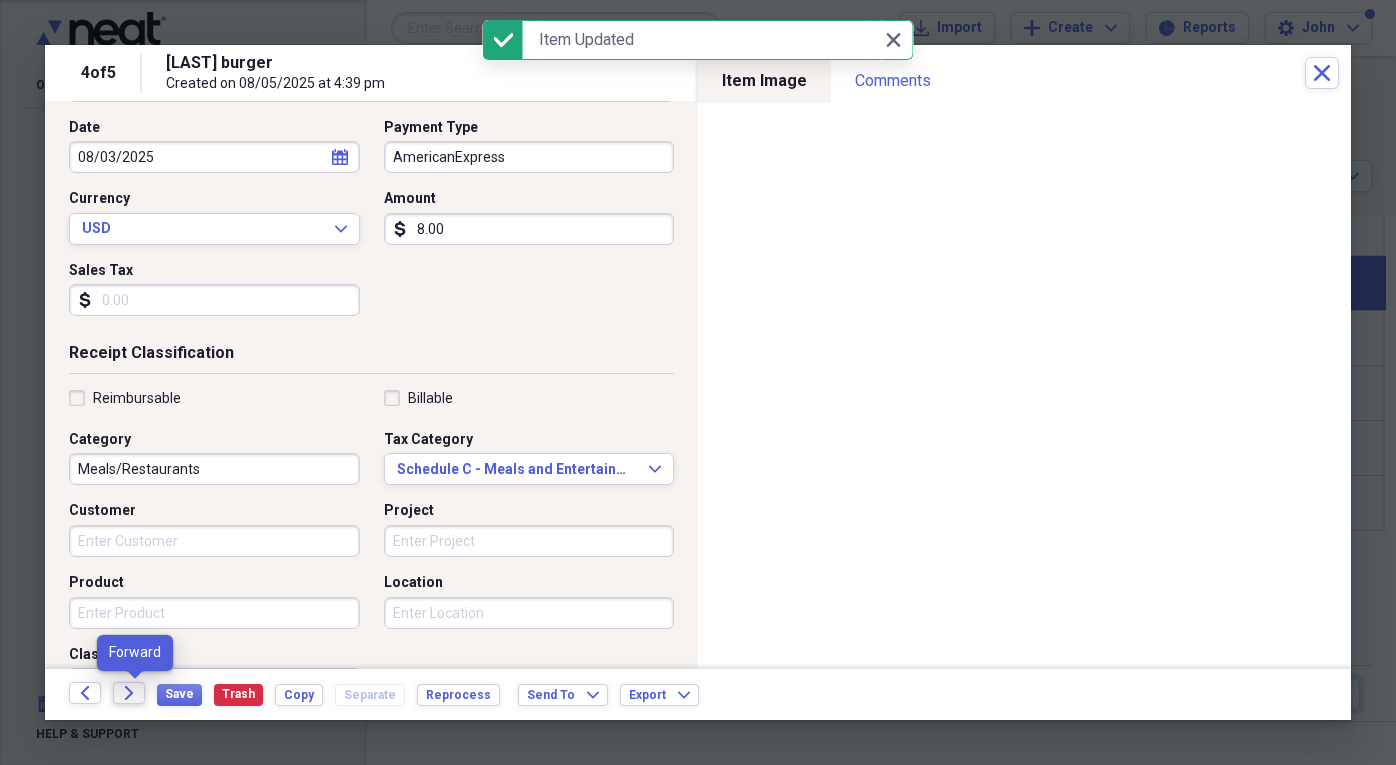 click 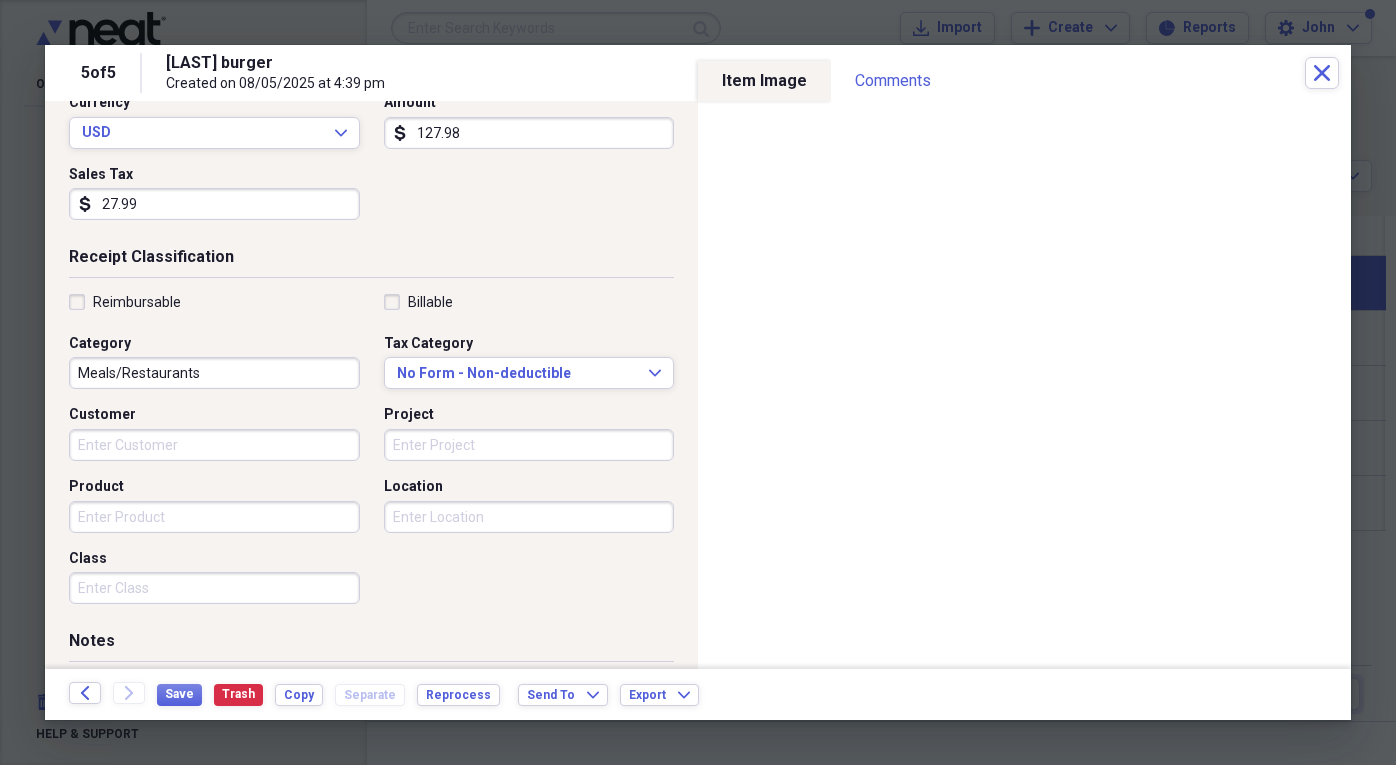 scroll, scrollTop: 300, scrollLeft: 0, axis: vertical 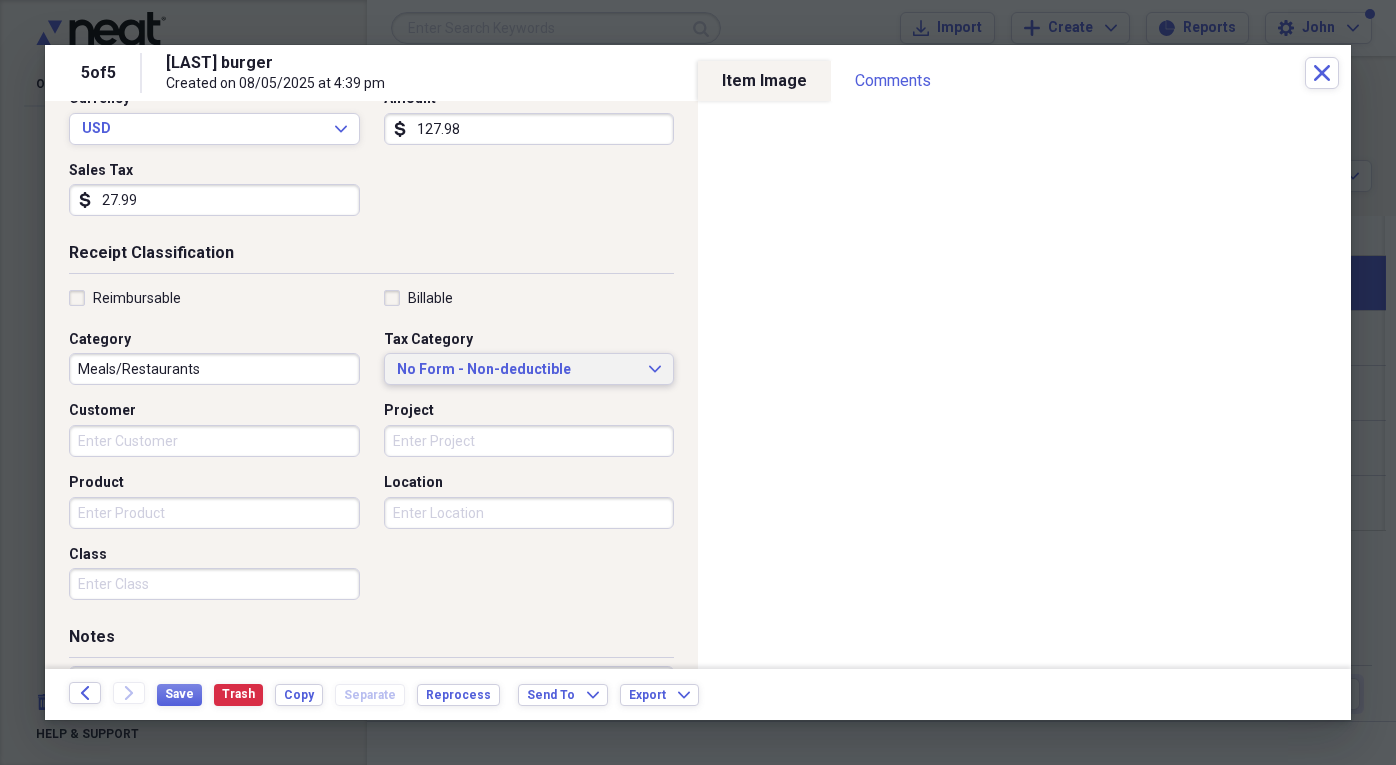 click on "No Form - Non-deductible Expand" at bounding box center (529, 370) 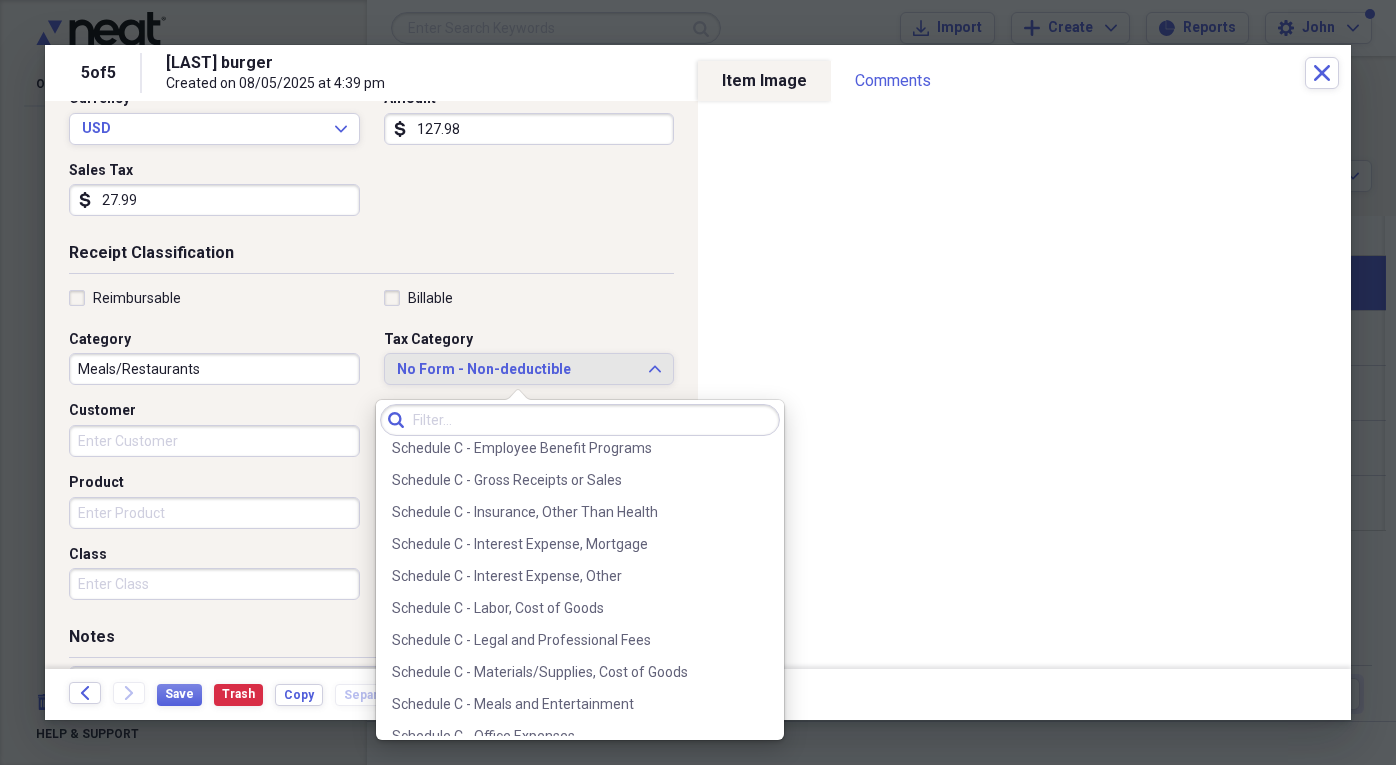 scroll, scrollTop: 3900, scrollLeft: 0, axis: vertical 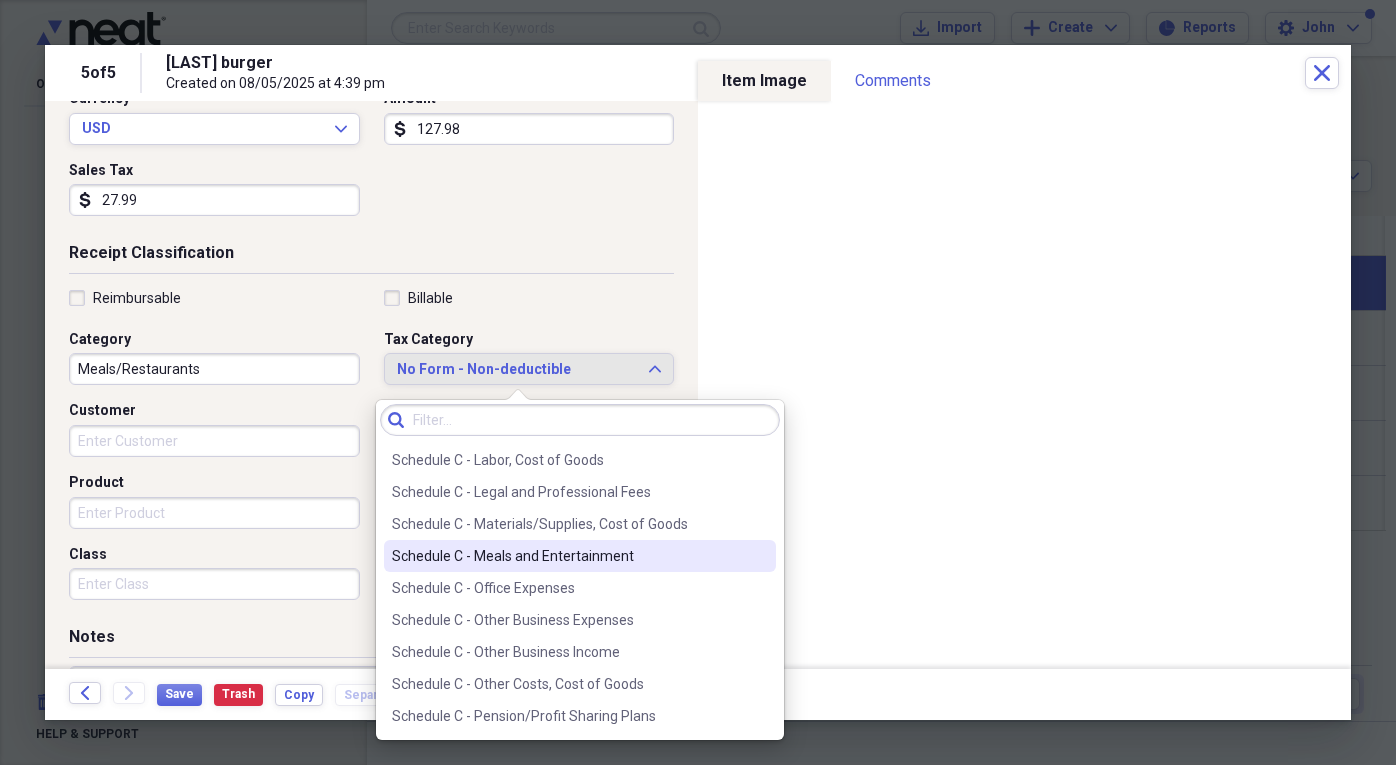 click on "Schedule C - Meals and Entertainment" at bounding box center (568, 556) 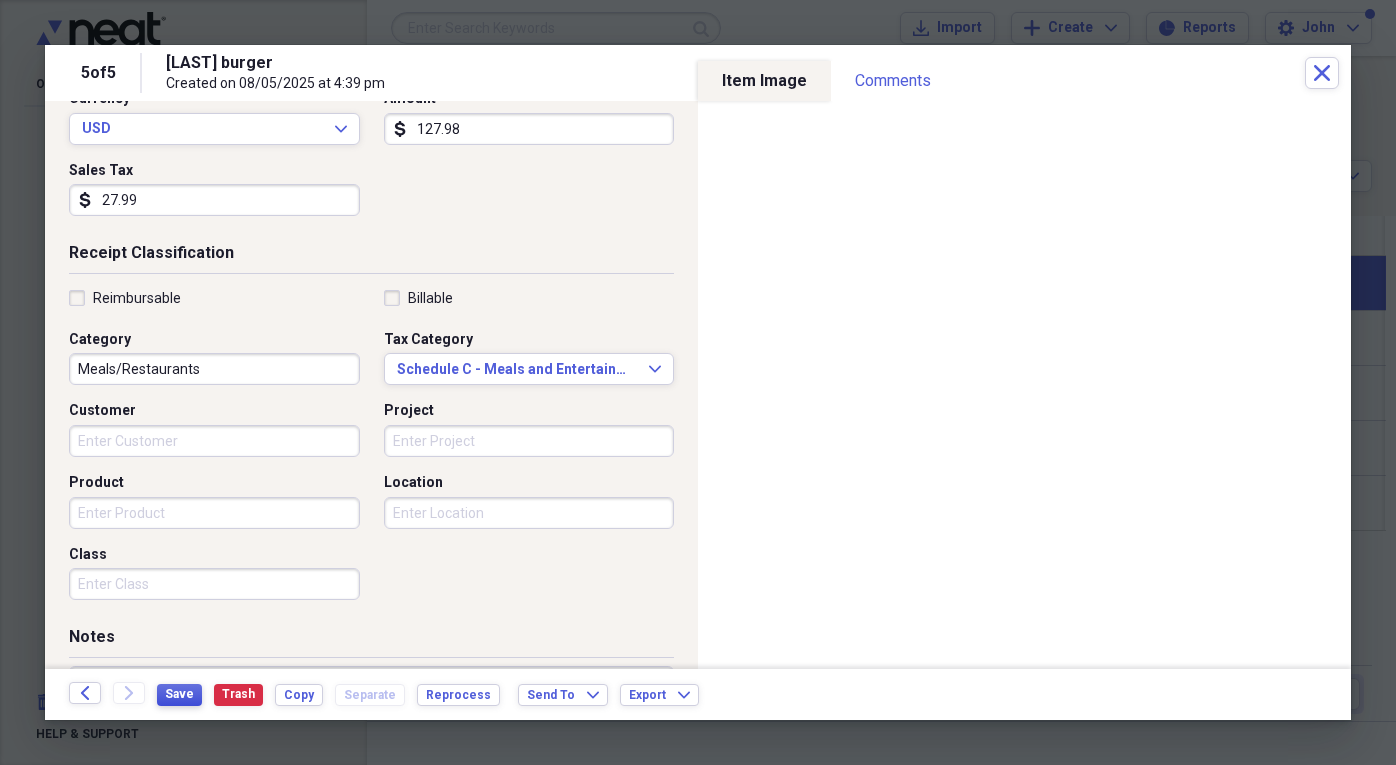 click on "Save" at bounding box center [179, 694] 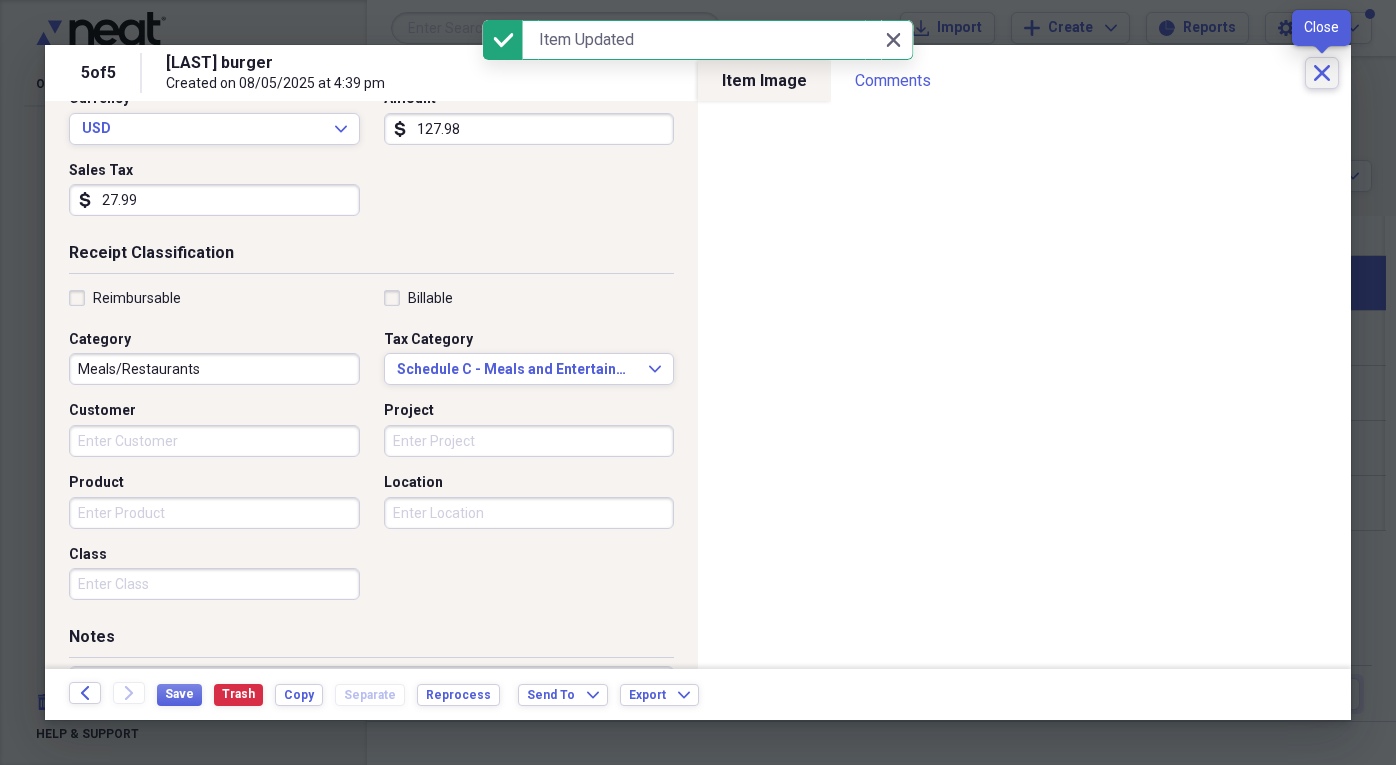 click on "Close" 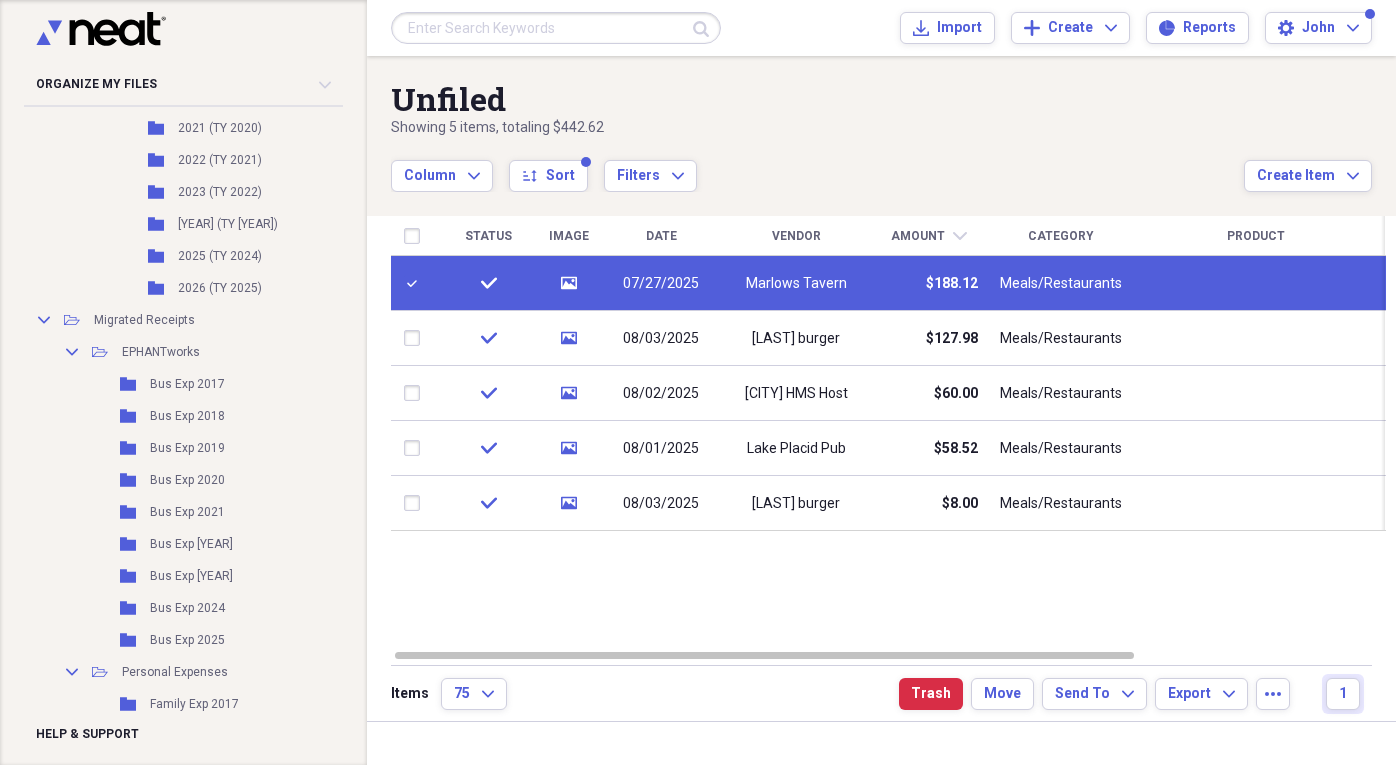 scroll, scrollTop: 0, scrollLeft: 0, axis: both 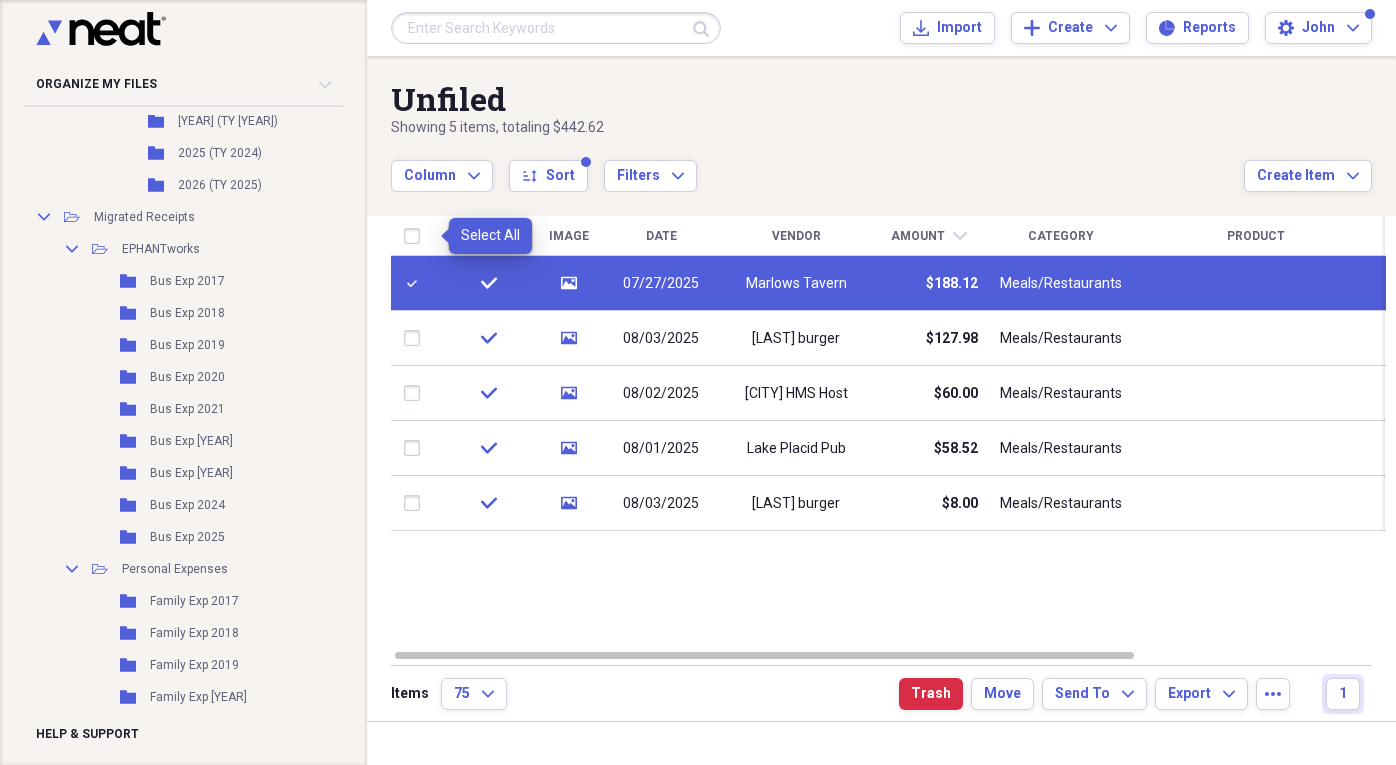 click at bounding box center [416, 236] 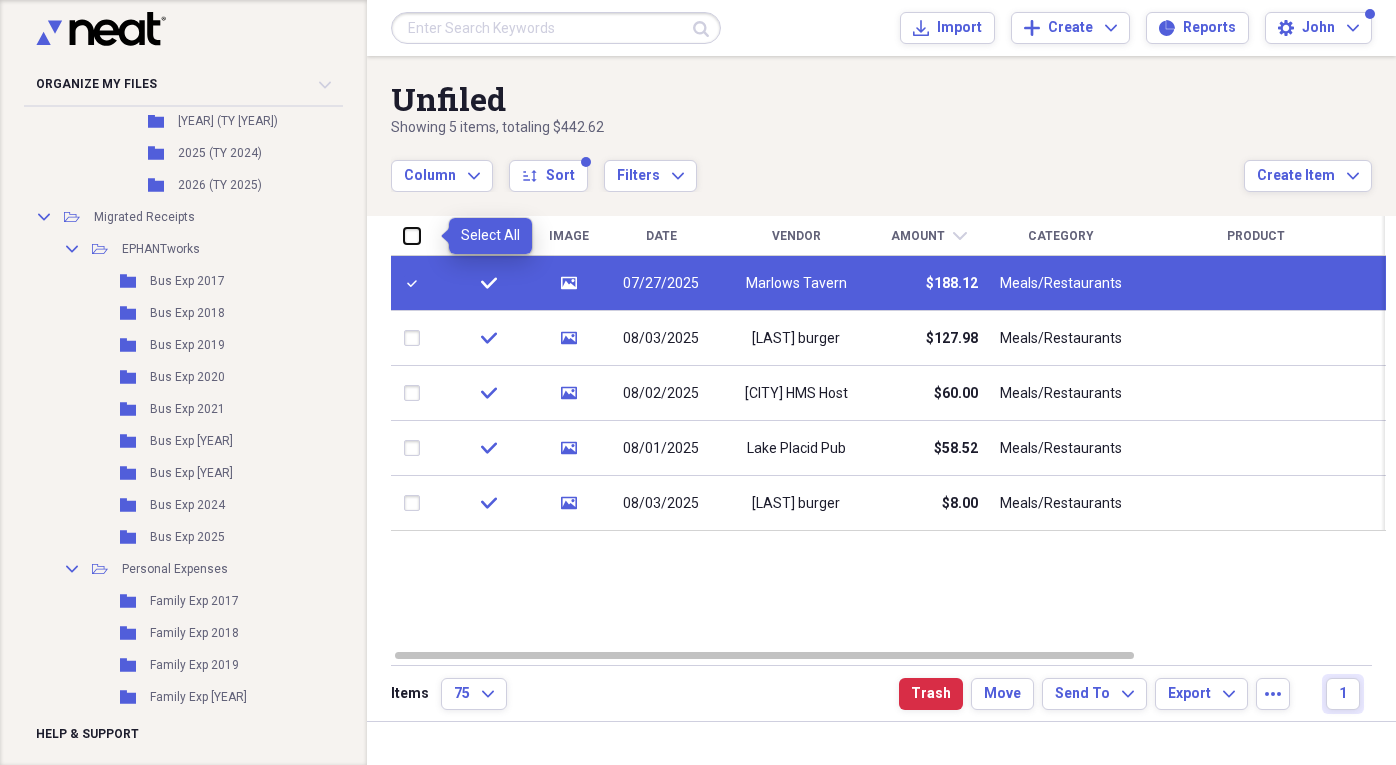click at bounding box center (404, 235) 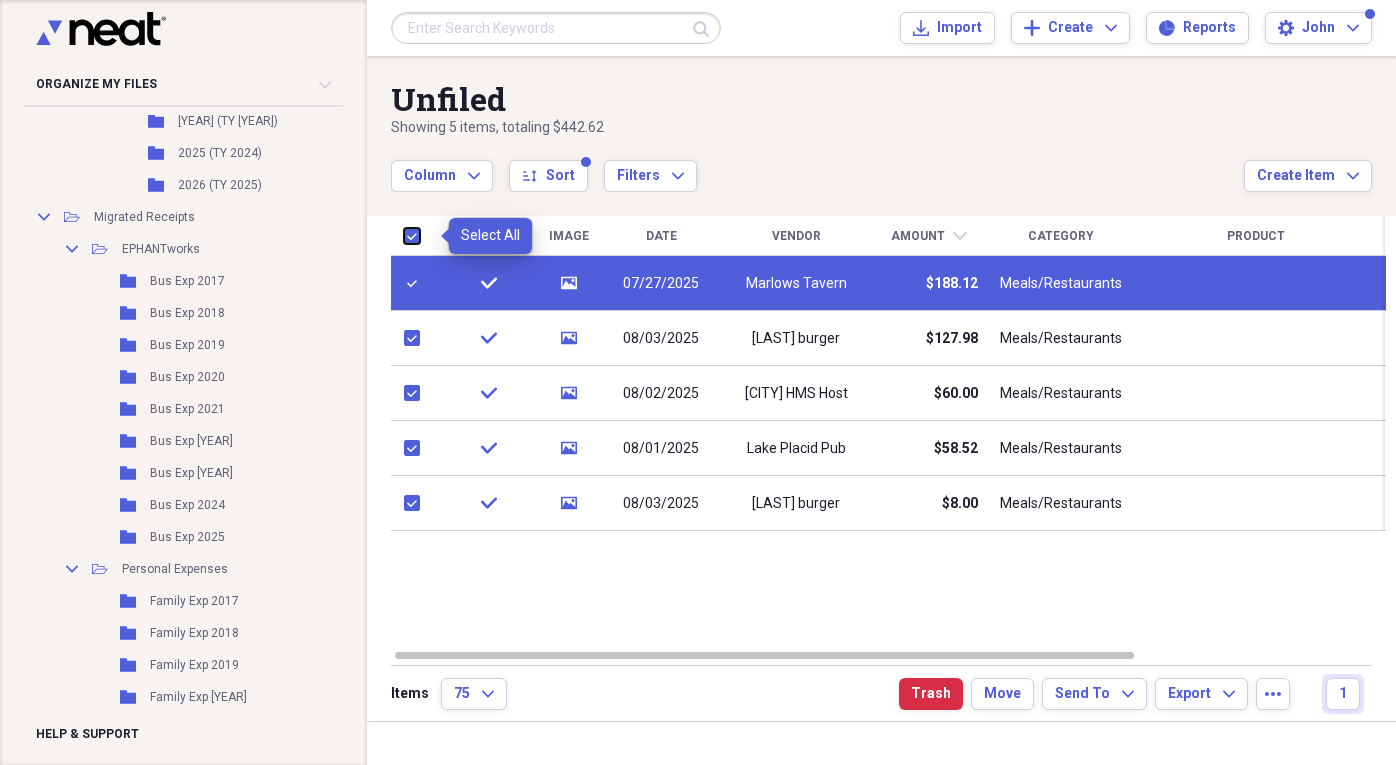 checkbox on "true" 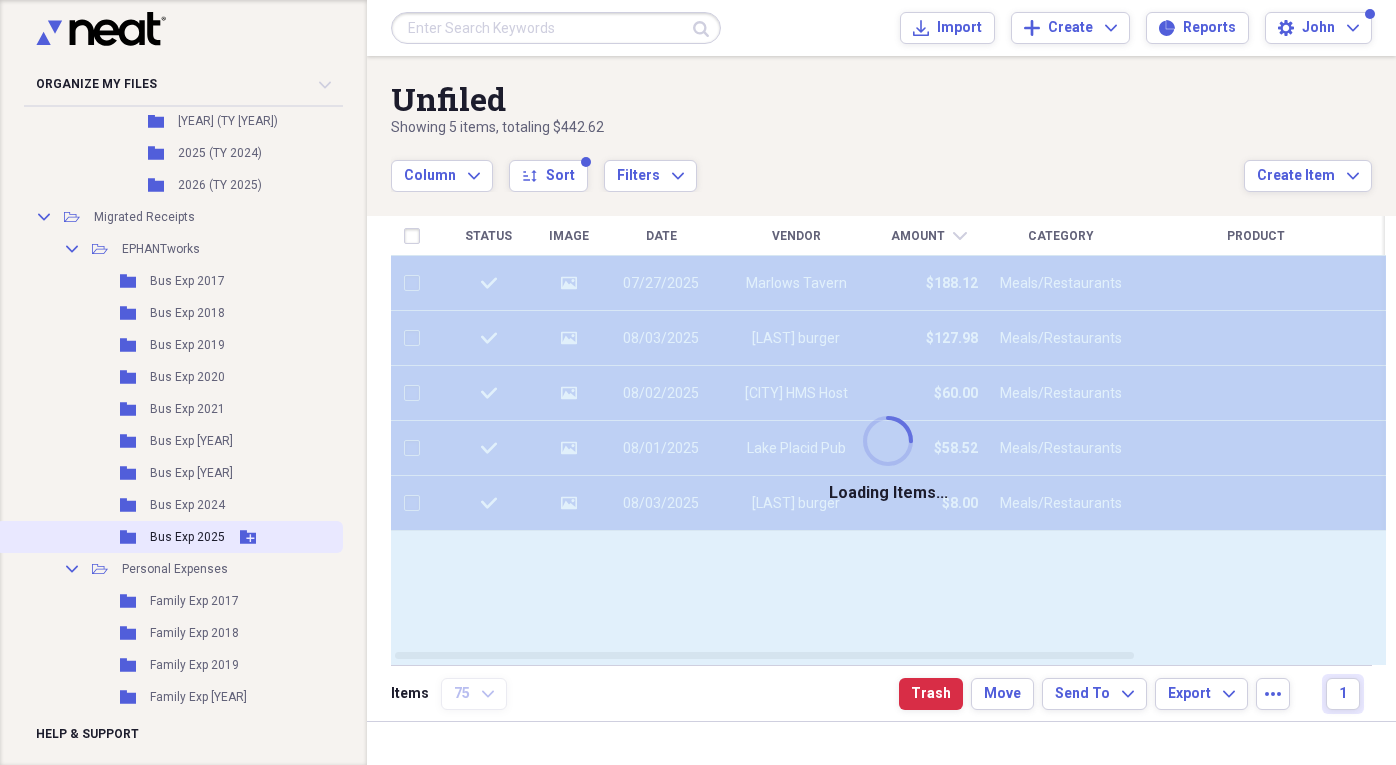 checkbox on "false" 